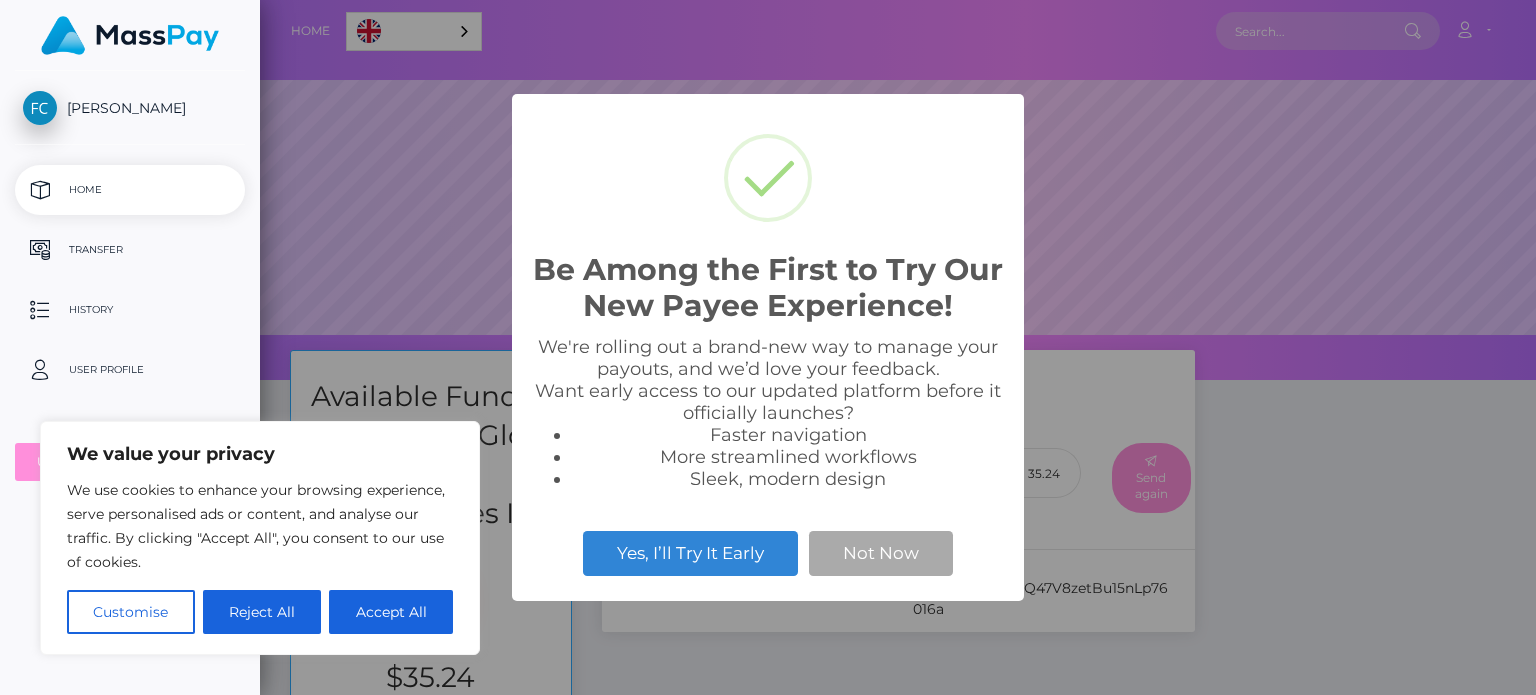 click on "We value your privacy We use cookies to enhance your browsing experience, serve personalised ads or content, and analyse our traffic. By clicking "Accept All", you consent to our use of cookies. Customise   Reject All   Accept All   Customise Consent Preferences   We use cookies to help you navigate efficiently and perform certain functions. You will find detailed information about all cookies under each consent category below. The cookies that are categorised as "Necessary" are stored on your browser as they are essential for enabling the basic functionalities of the site. ...  Show more Necessary Always Active Necessary cookies are required to enable the basic features of this site, such as providing secure log-in or adjusting your consent preferences. These cookies do not store any personally identifiable data. Cookie __cf_bm Duration 1 hour Description This cookie, set by Cloudflare, is used to support Cloudflare Bot Management.  Cookie _cfuvid Duration session Description Cookie __hssrc Duration lidc" at bounding box center [768, 347] 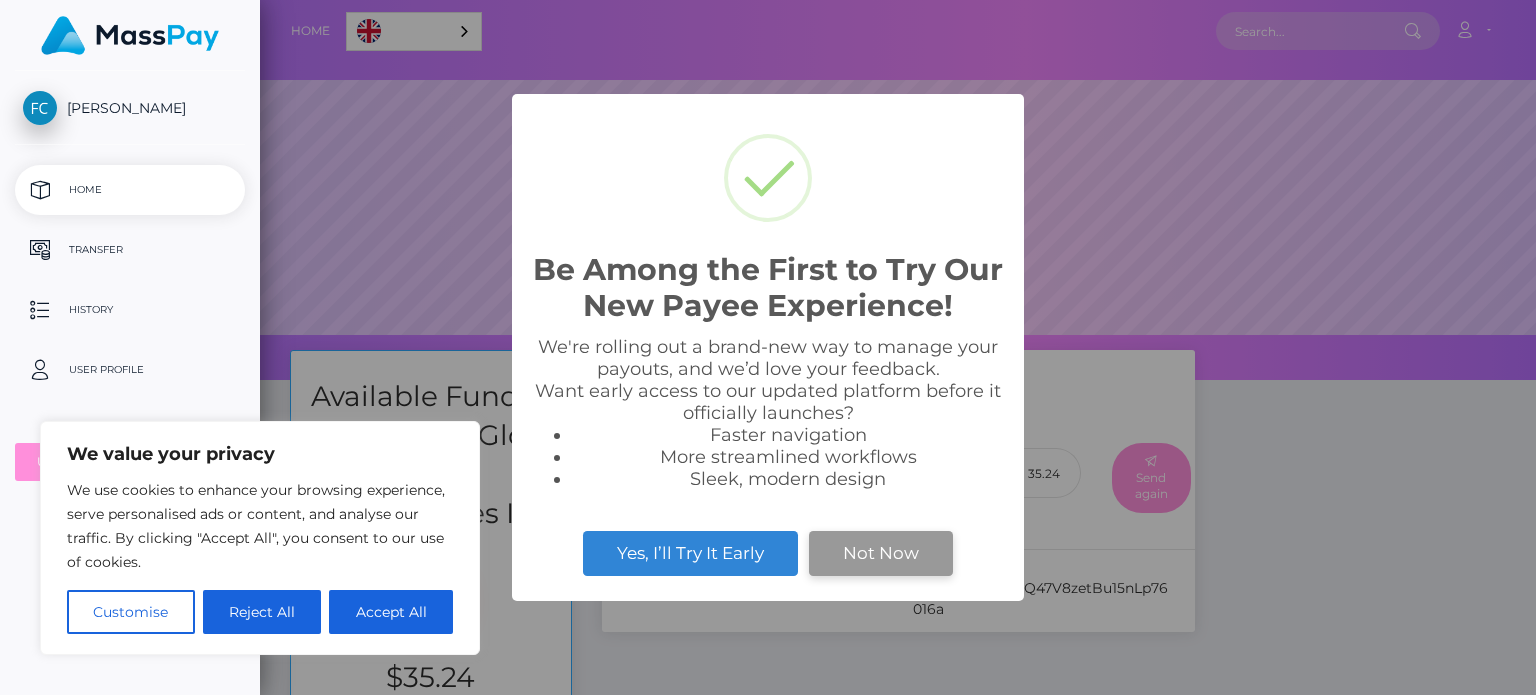 click on "Not Now" at bounding box center [881, 553] 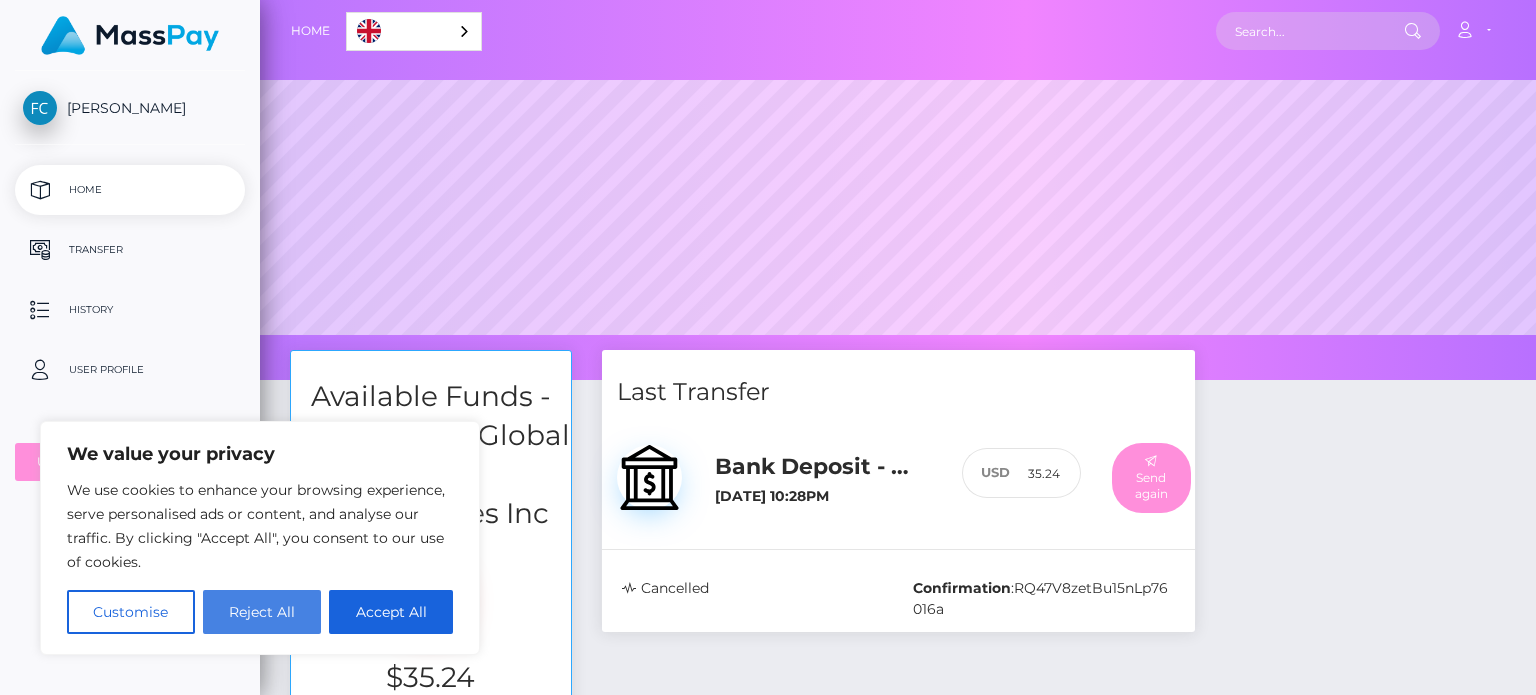 click on "Reject All" at bounding box center [262, 612] 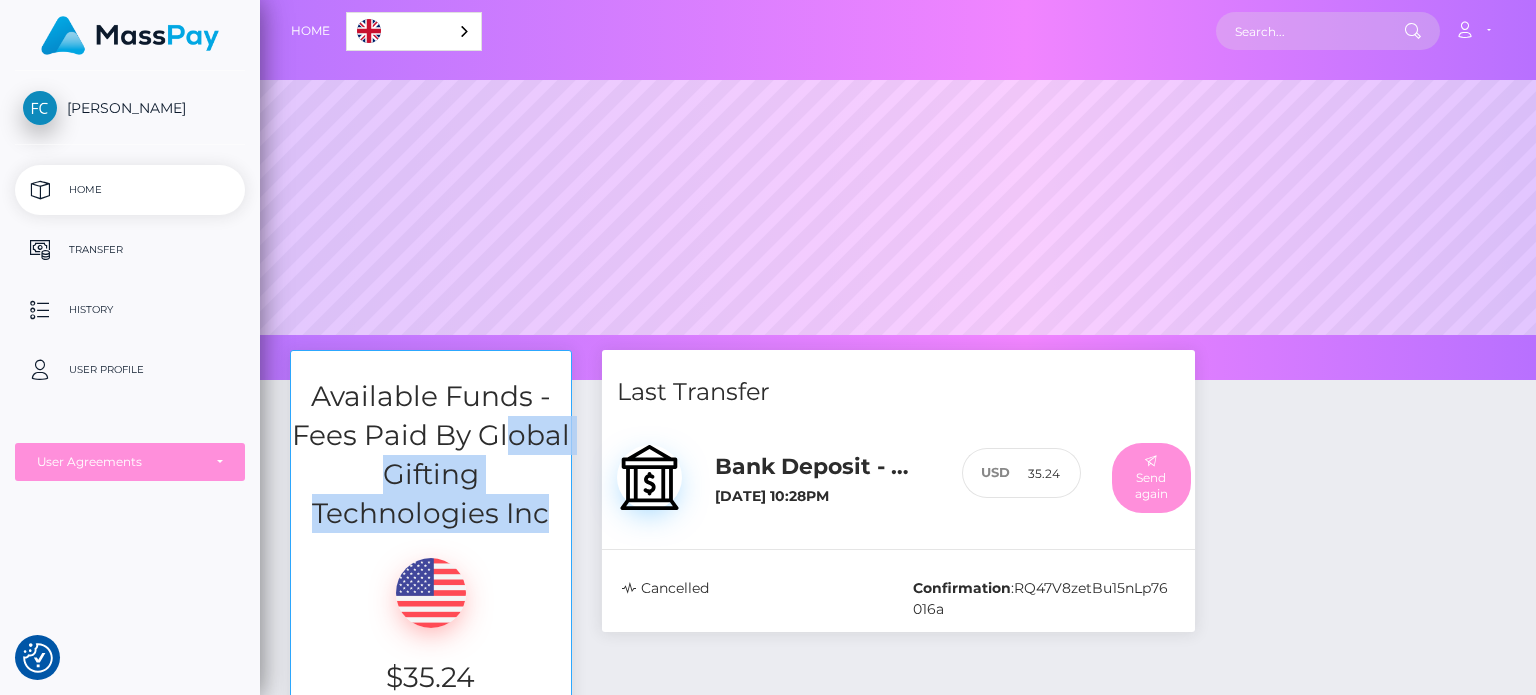 drag, startPoint x: 412, startPoint y: 627, endPoint x: 515, endPoint y: 447, distance: 207.38611 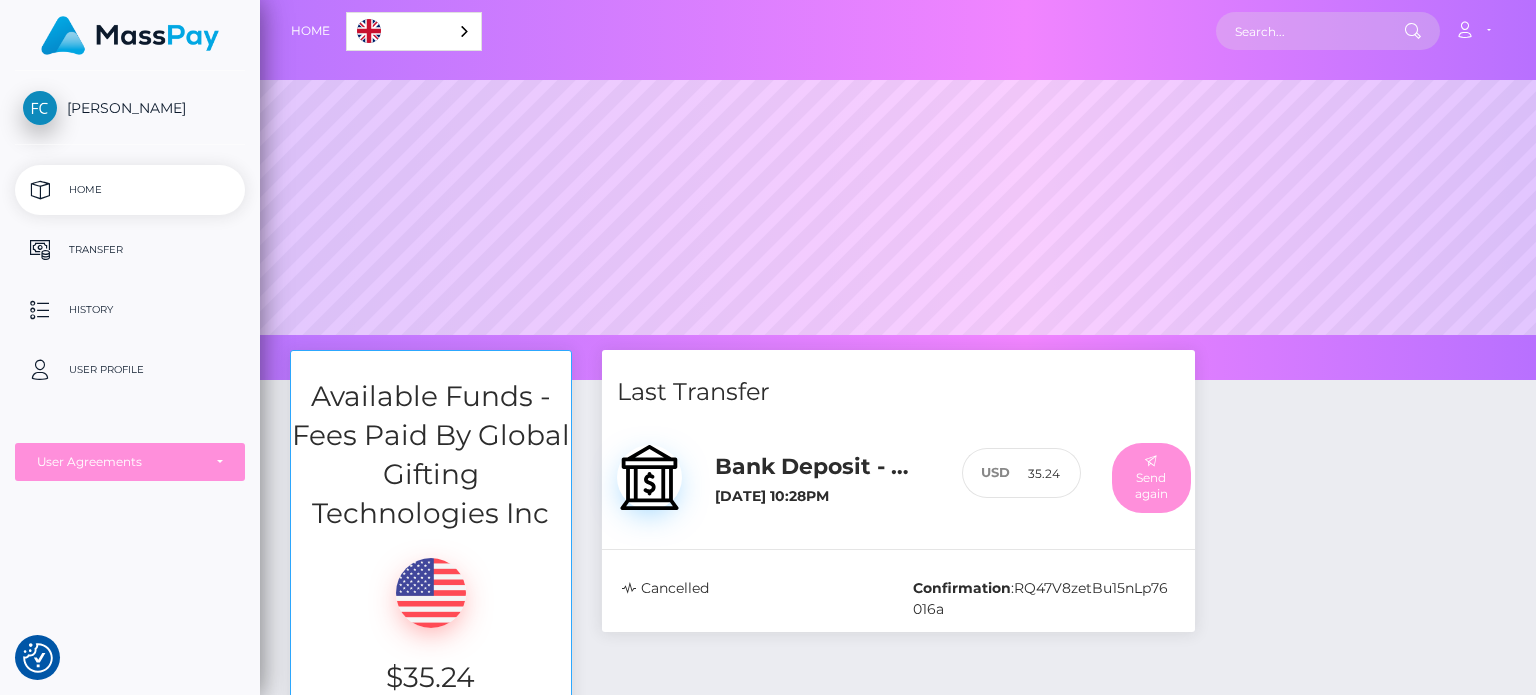 click on "Available Funds  - Fees Paid By Global Gifting Technologies Inc
$35.24
USD Balance
Transfer
Last Transfer
Bank Deposit - SEPA / EUR 35.24 :" at bounding box center [898, 587] 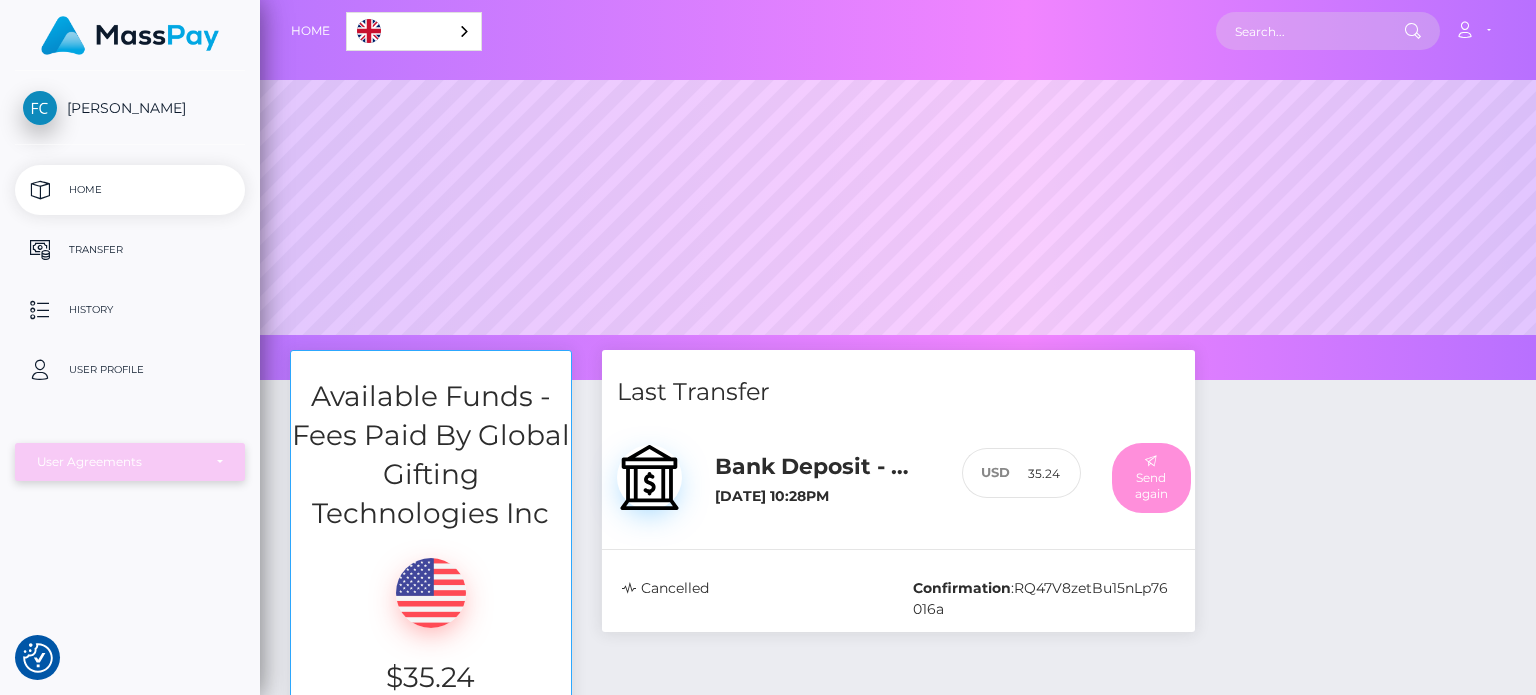 click on "User Agreements" at bounding box center [119, 462] 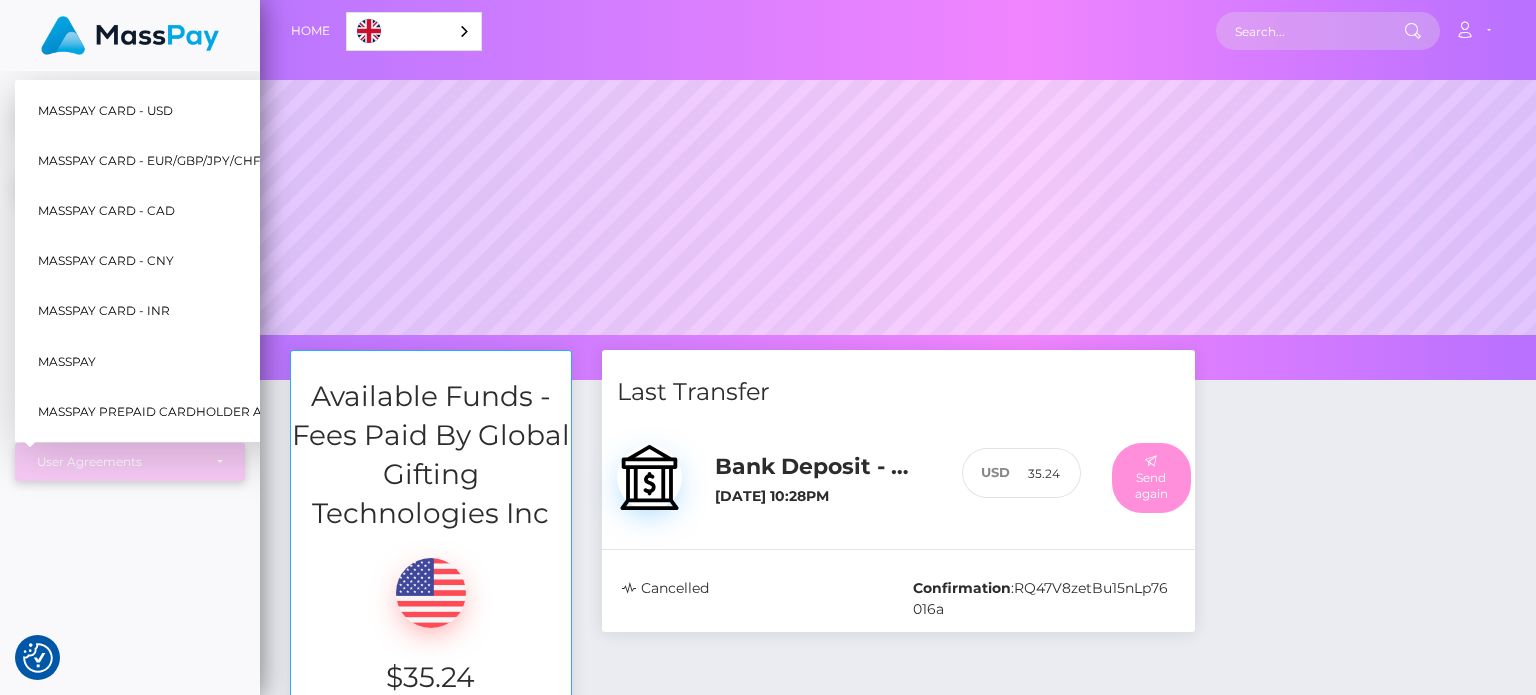 scroll, scrollTop: 380, scrollLeft: 1276, axis: both 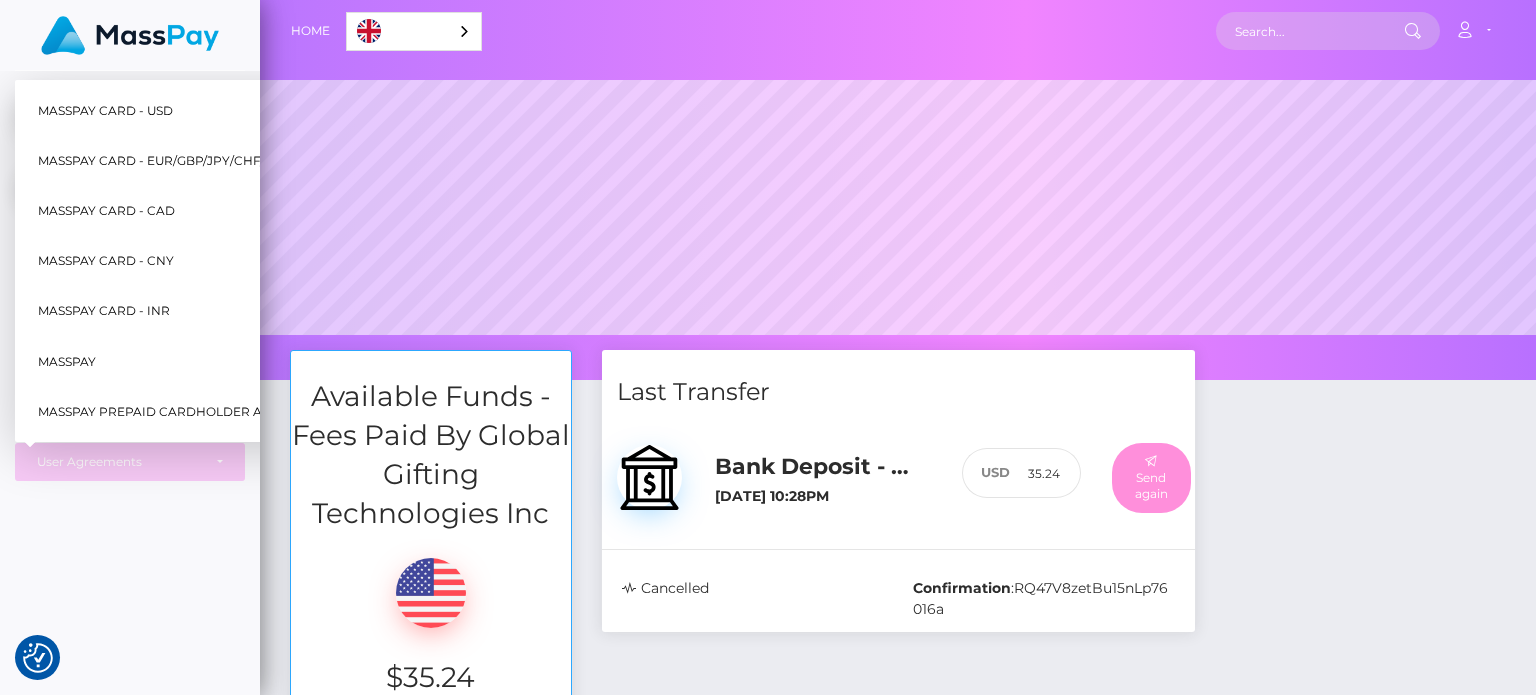 click on "English" at bounding box center (414, 31) 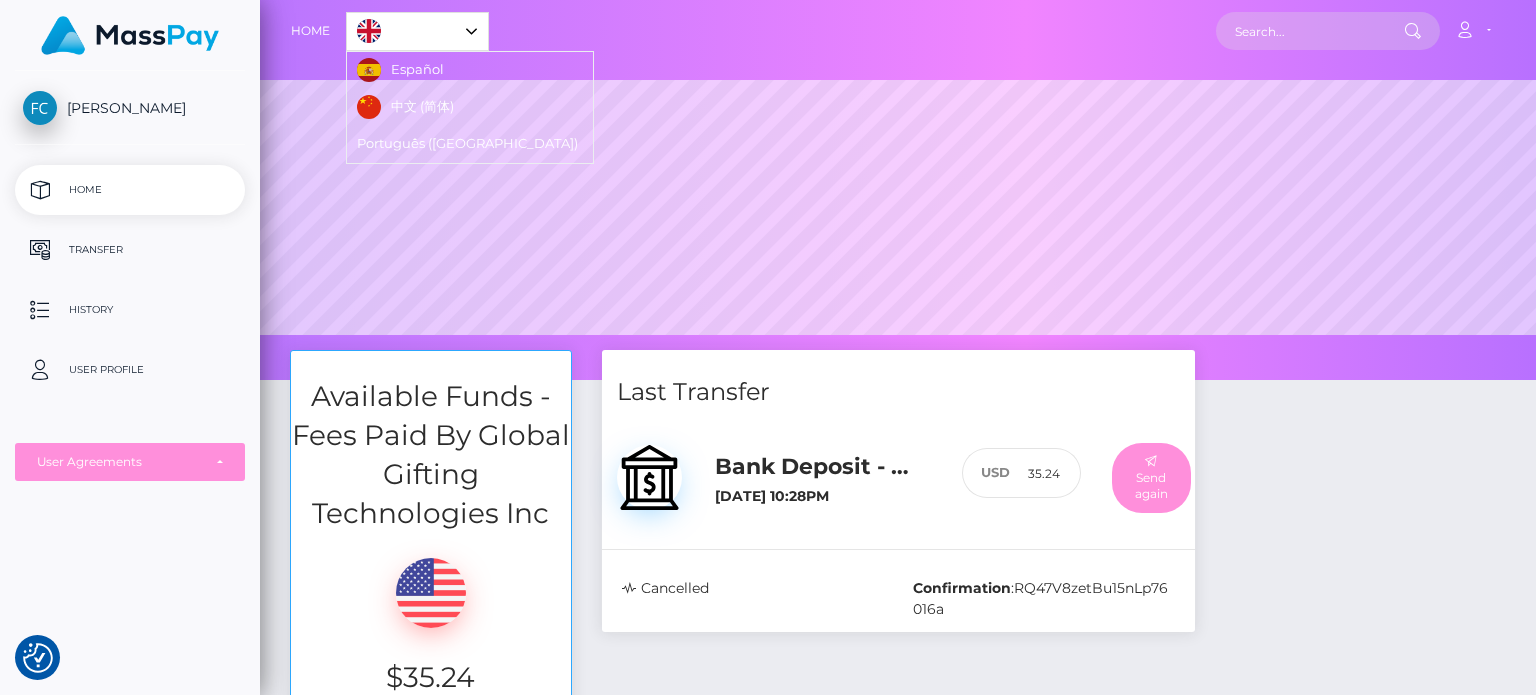 click on "Available Funds  - Fees Paid By Global Gifting Technologies Inc
$35.24
USD Balance
Transfer
Last Transfer
Bank Deposit - SEPA / EUR 35.24 :" at bounding box center (898, 587) 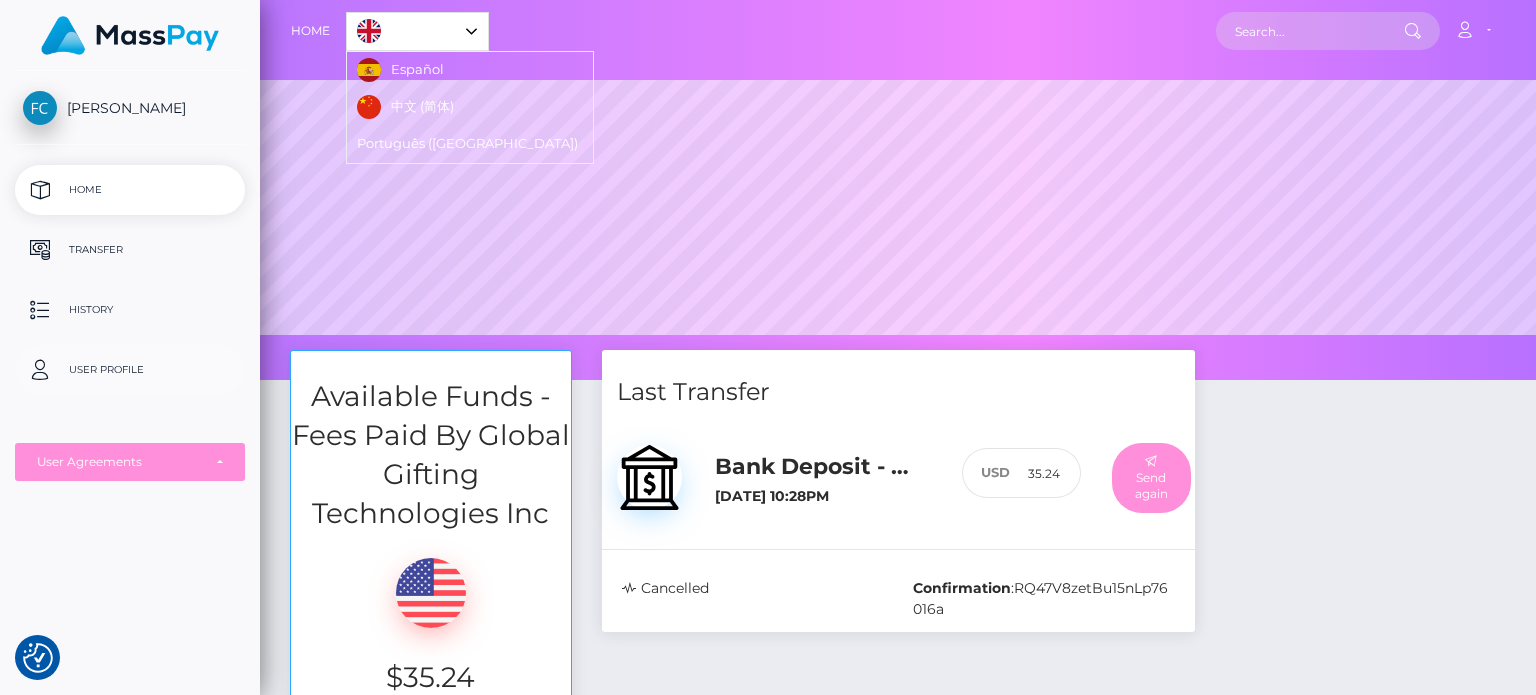 click on "User Profile" at bounding box center (130, 370) 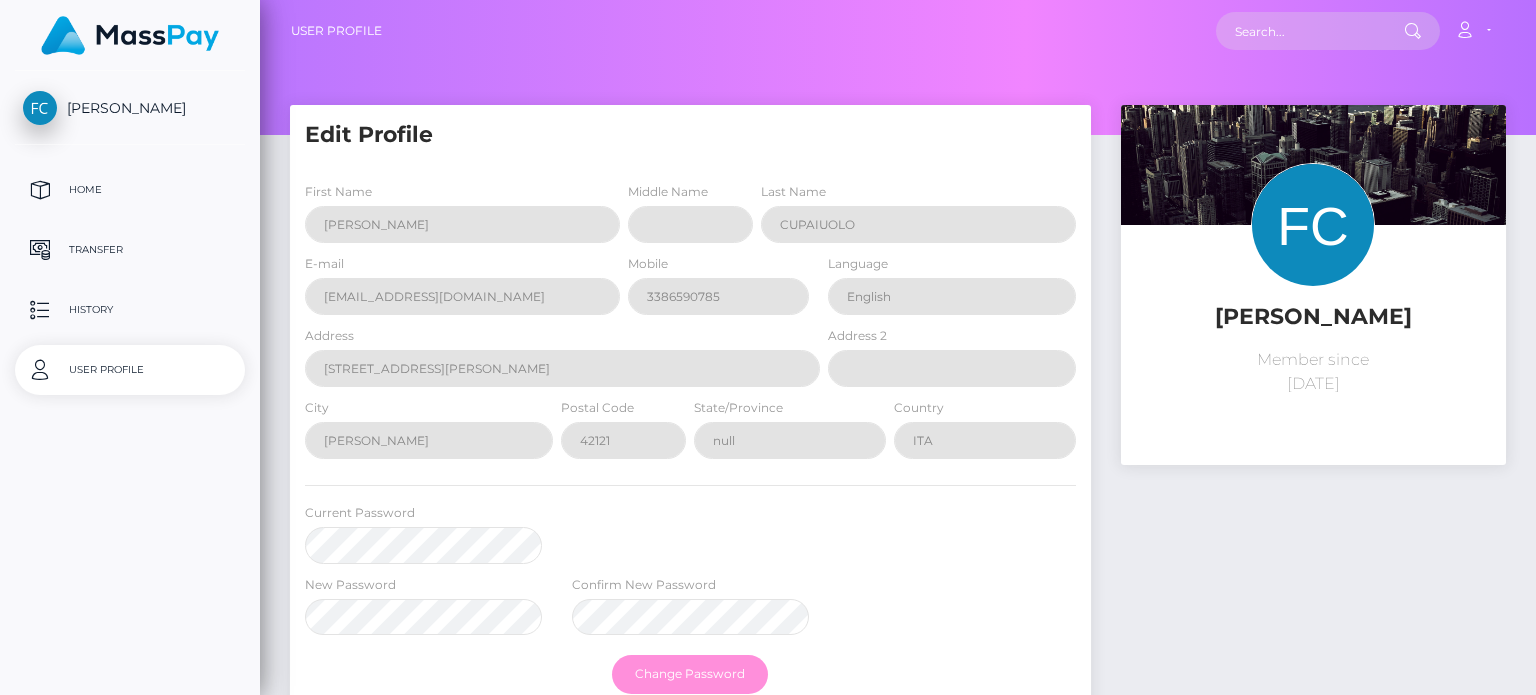 scroll, scrollTop: 0, scrollLeft: 0, axis: both 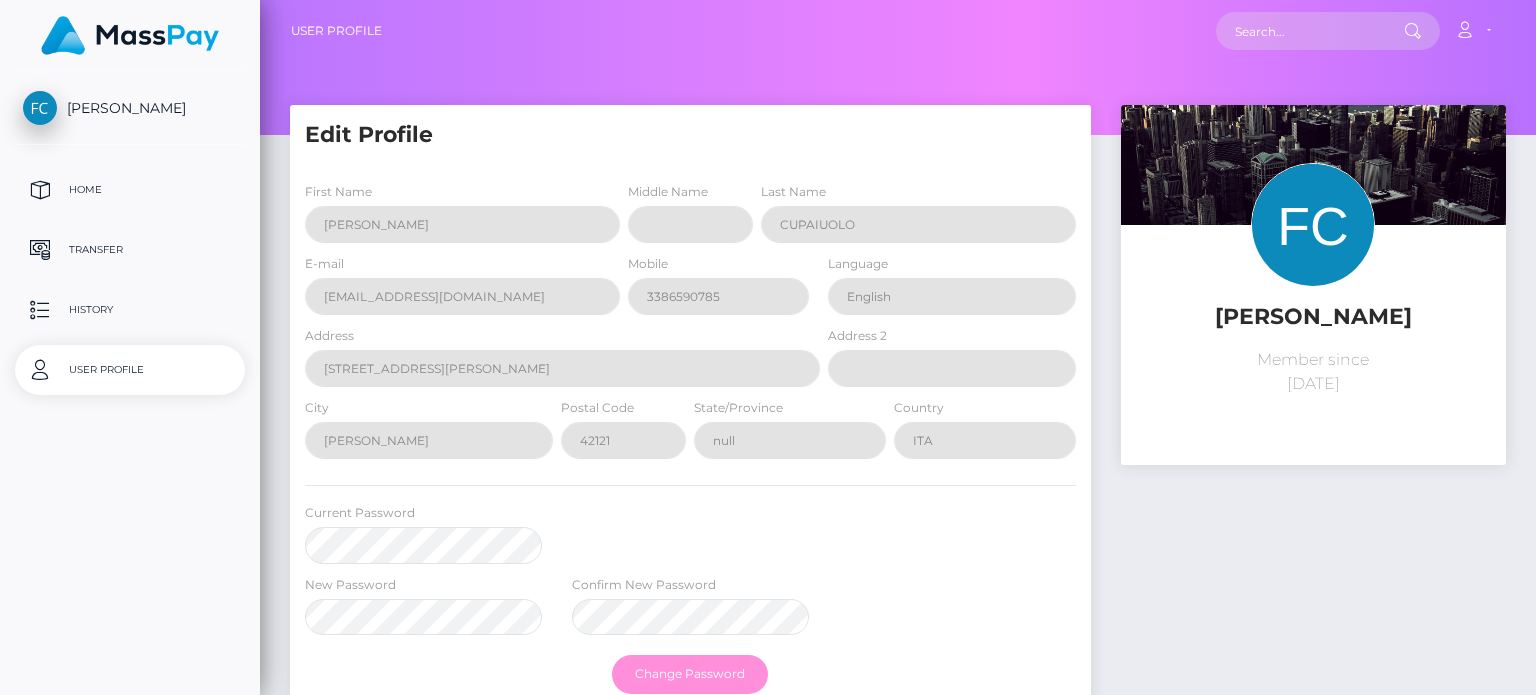 select 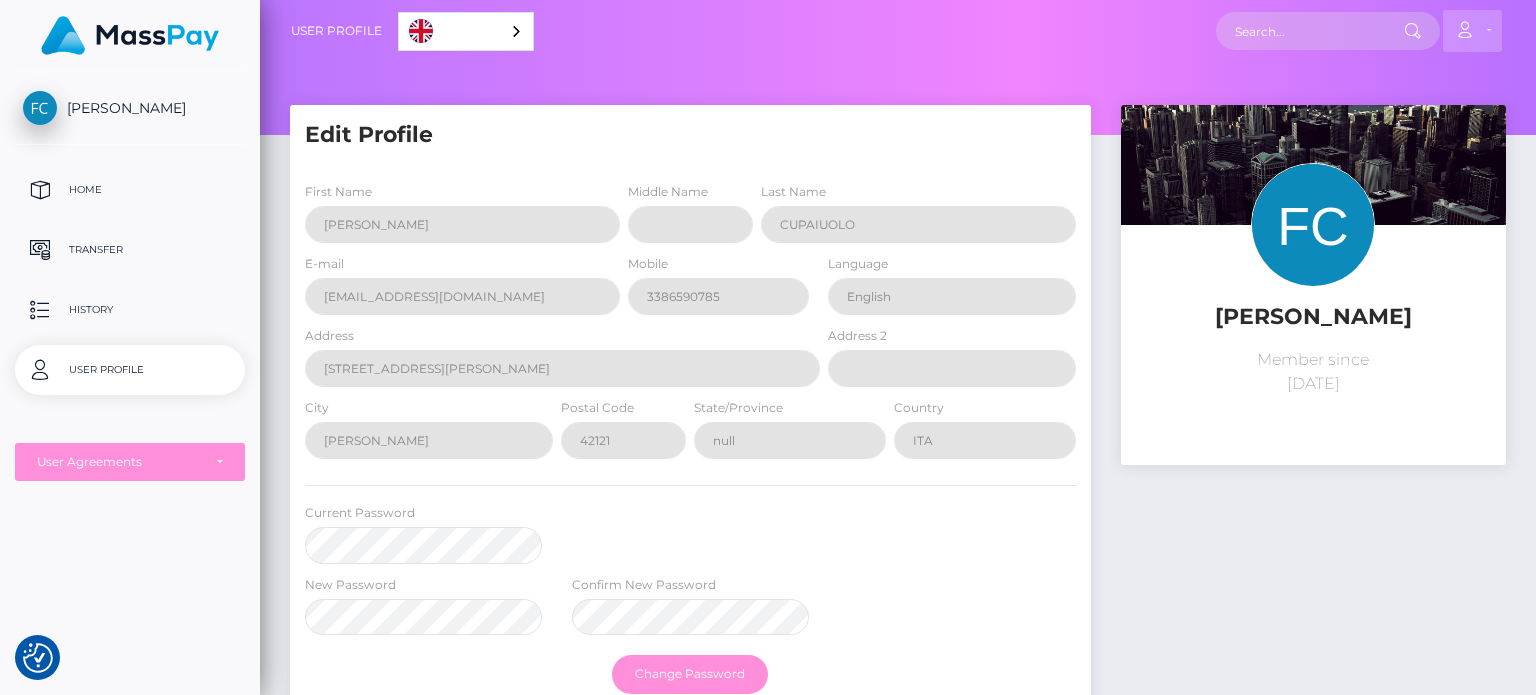 click on "Account" at bounding box center (1472, 31) 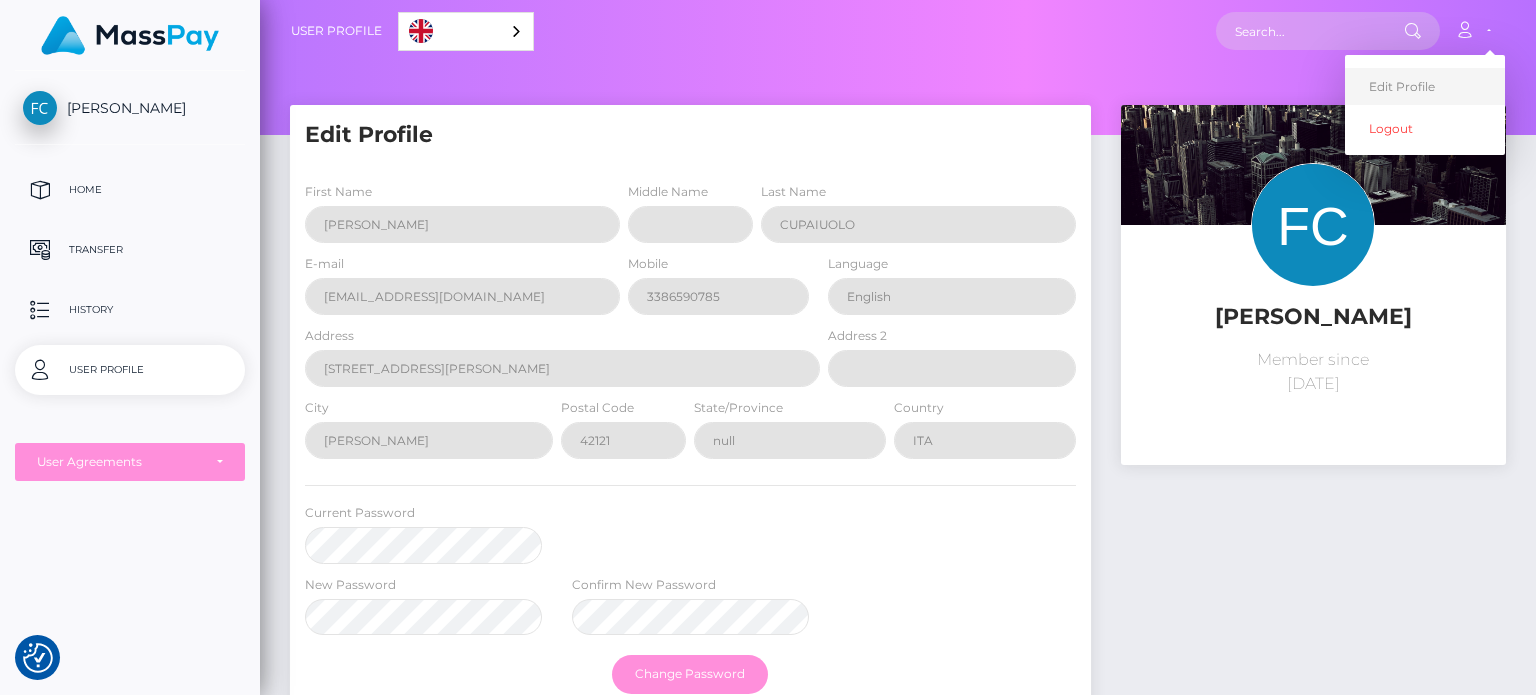 click on "Edit Profile" at bounding box center (1425, 86) 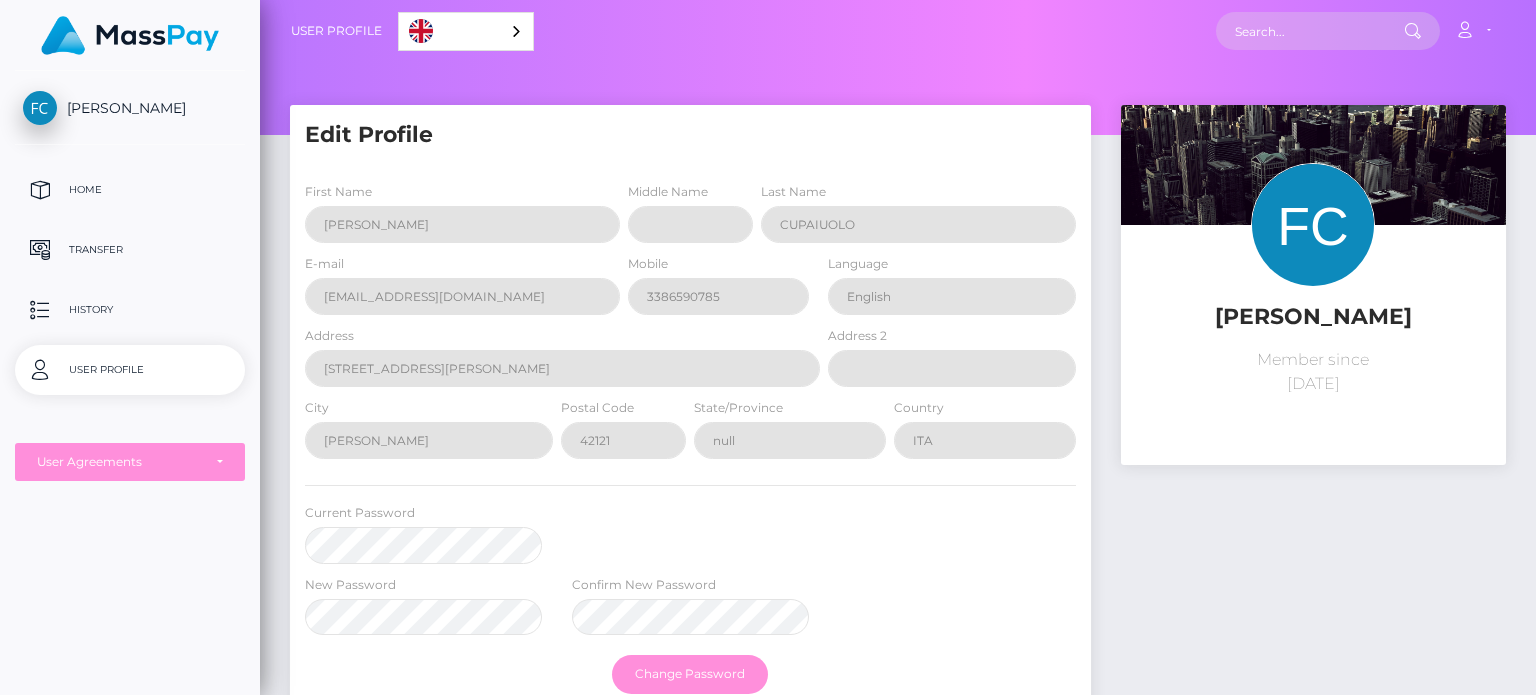 scroll, scrollTop: 0, scrollLeft: 0, axis: both 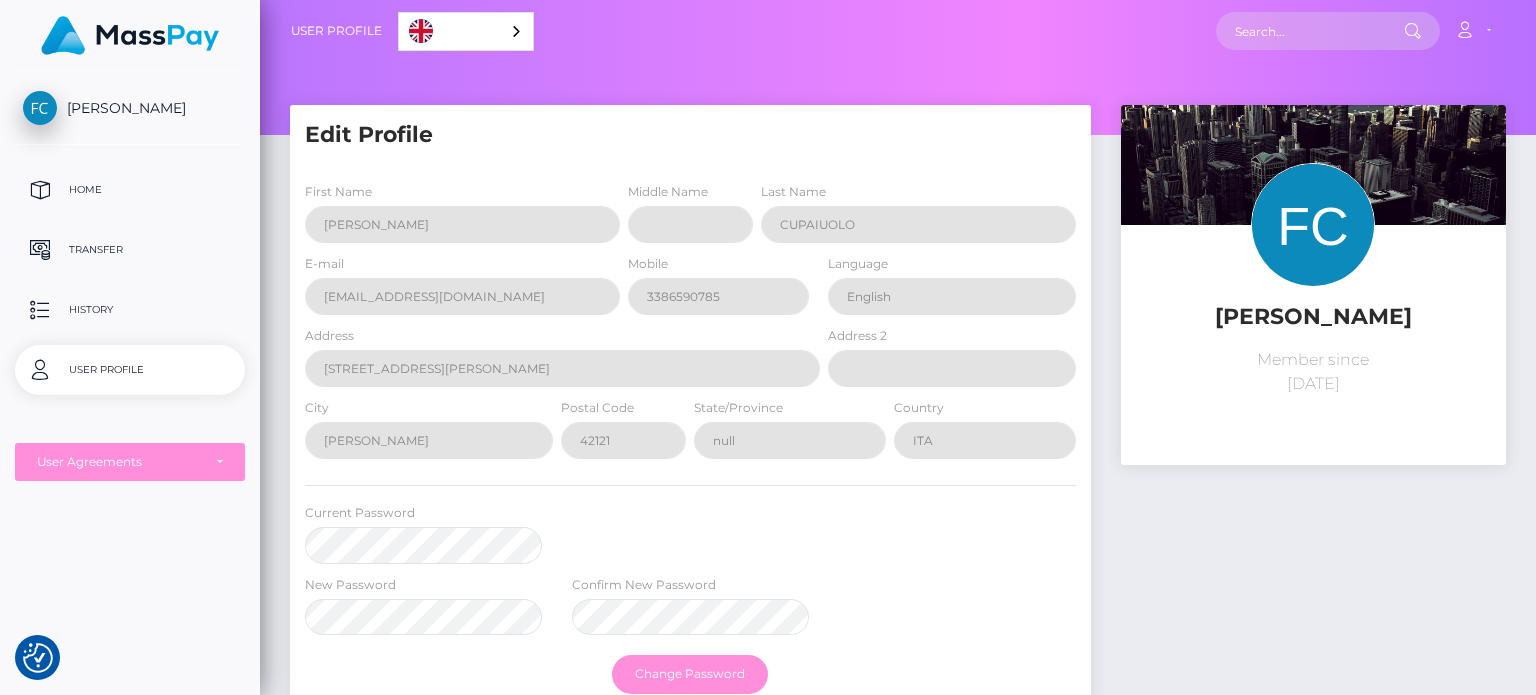 drag, startPoint x: 1469, startPoint y: 31, endPoint x: 1375, endPoint y: 518, distance: 495.98892 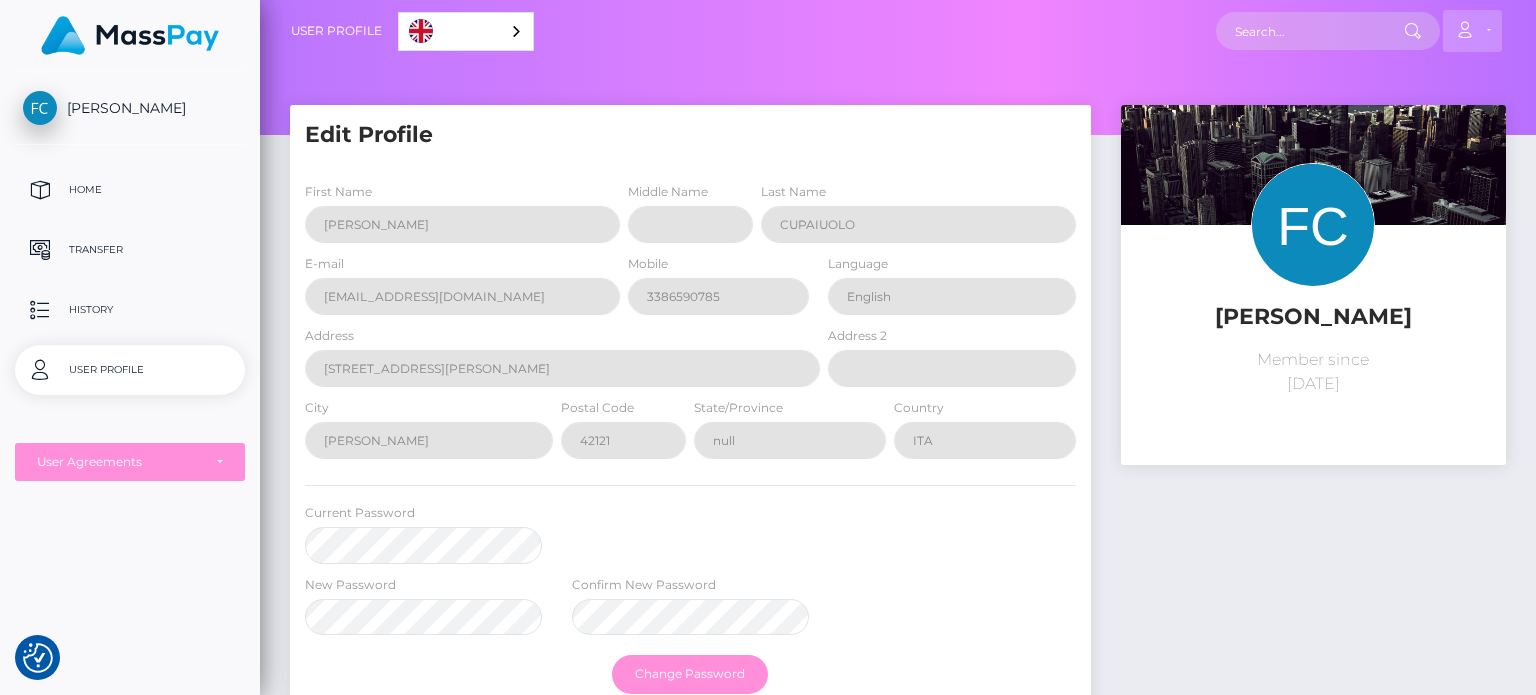 drag, startPoint x: 1375, startPoint y: 518, endPoint x: 1481, endPoint y: 32, distance: 497.42538 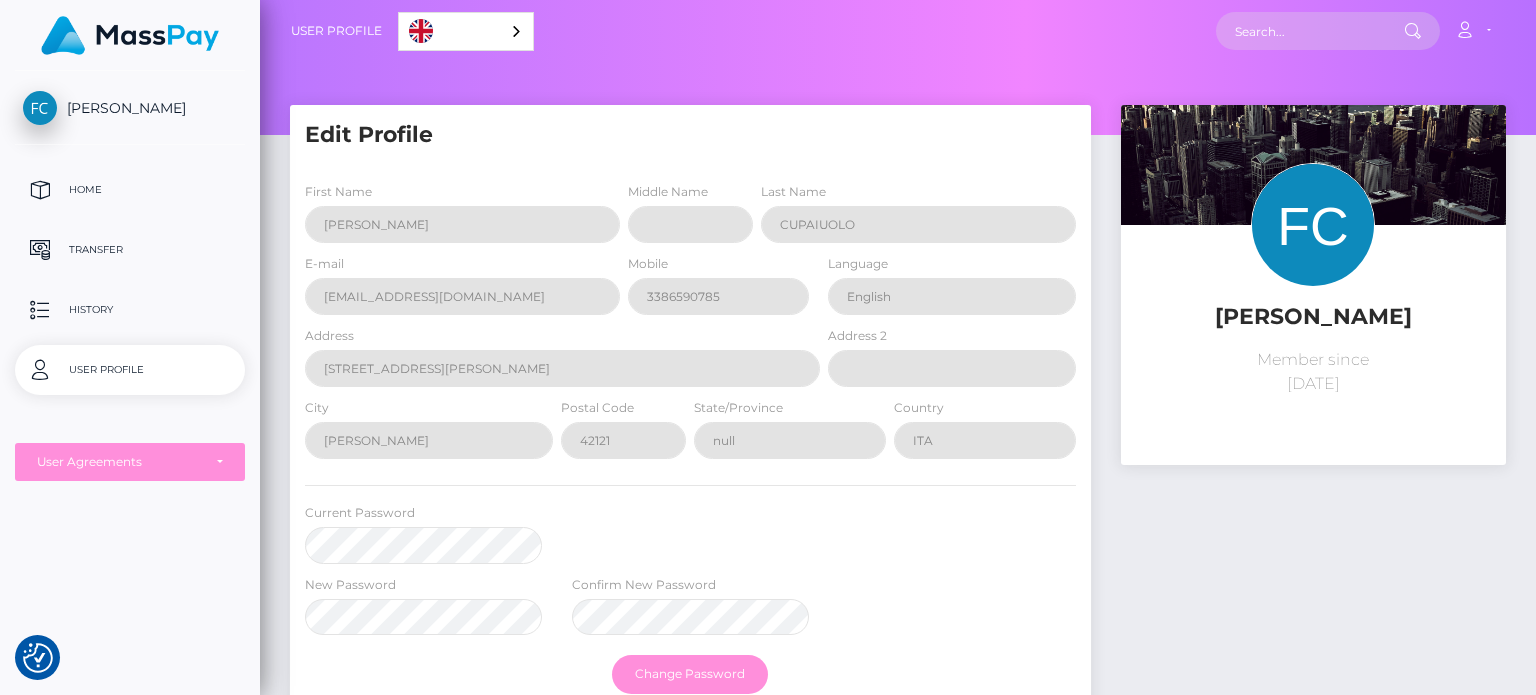 drag, startPoint x: 1481, startPoint y: 32, endPoint x: 1348, endPoint y: 482, distance: 469.243 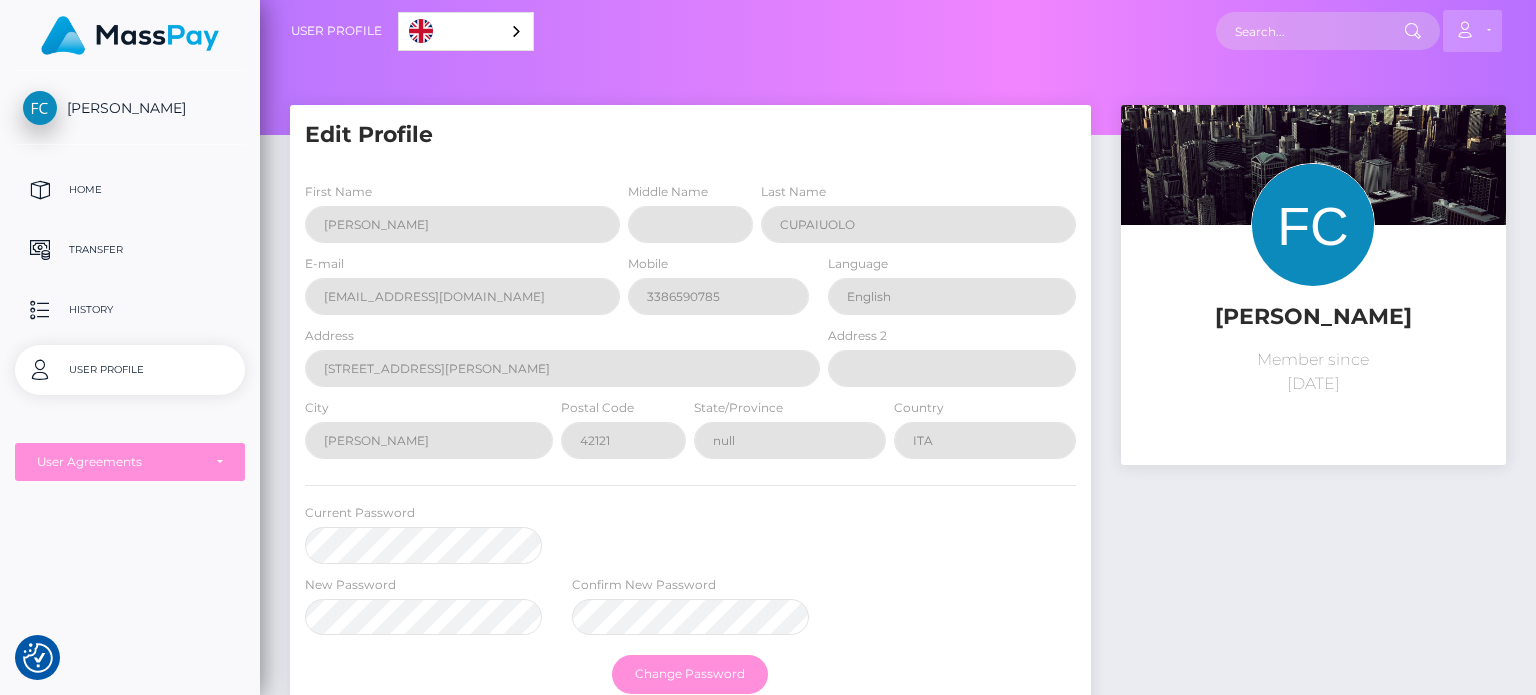 click on "Account" at bounding box center [1472, 31] 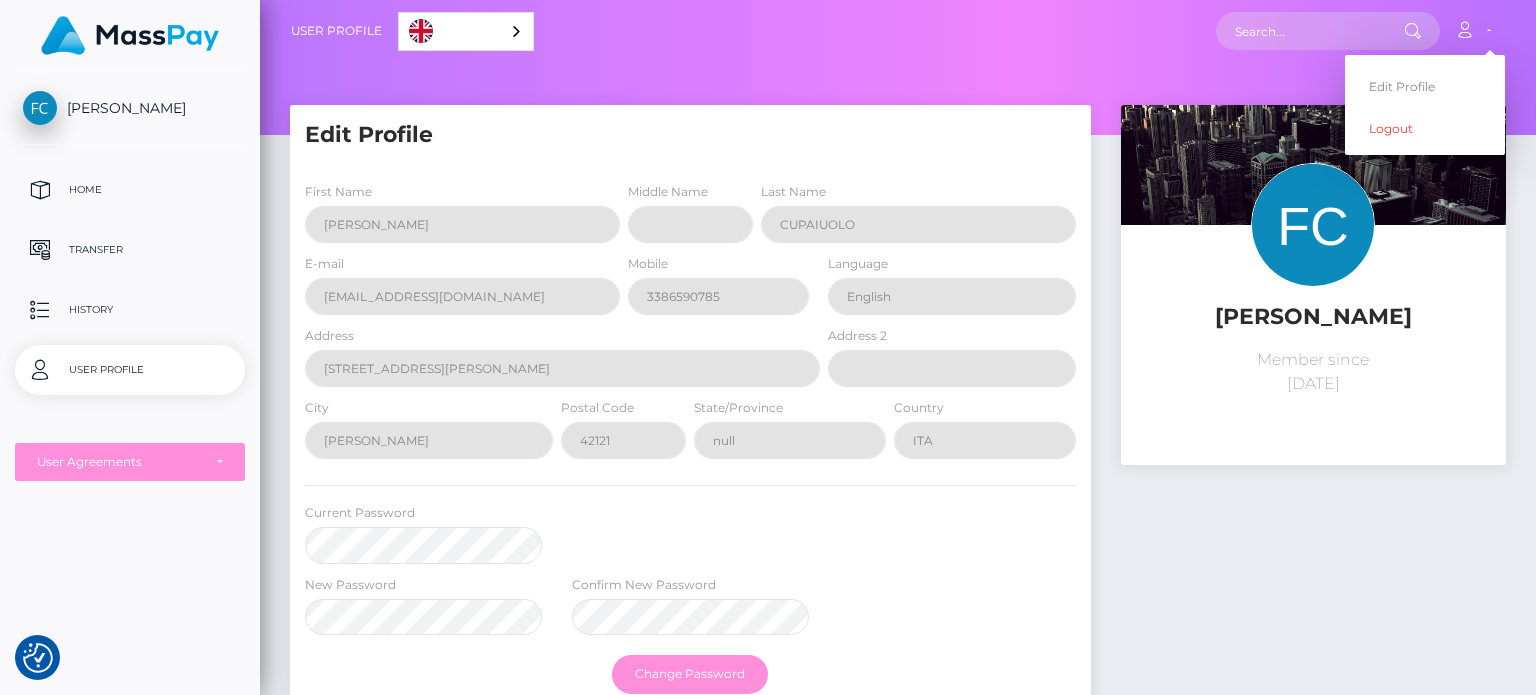 click on "FERNANDA  CUPAIUOLO
Member since  April  9, 2025" at bounding box center (1313, 345) 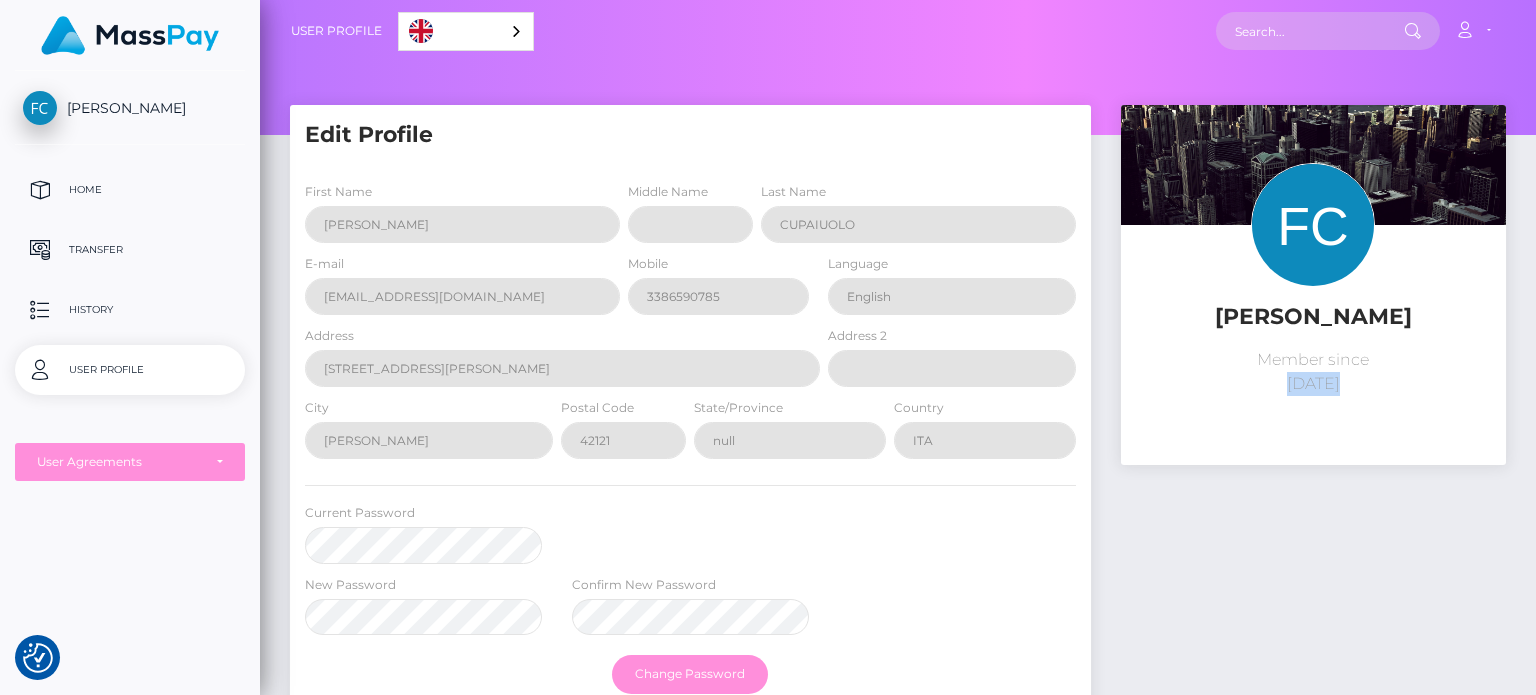 click on "FERNANDA  CUPAIUOLO
Member since  April  9, 2025" at bounding box center (1313, 345) 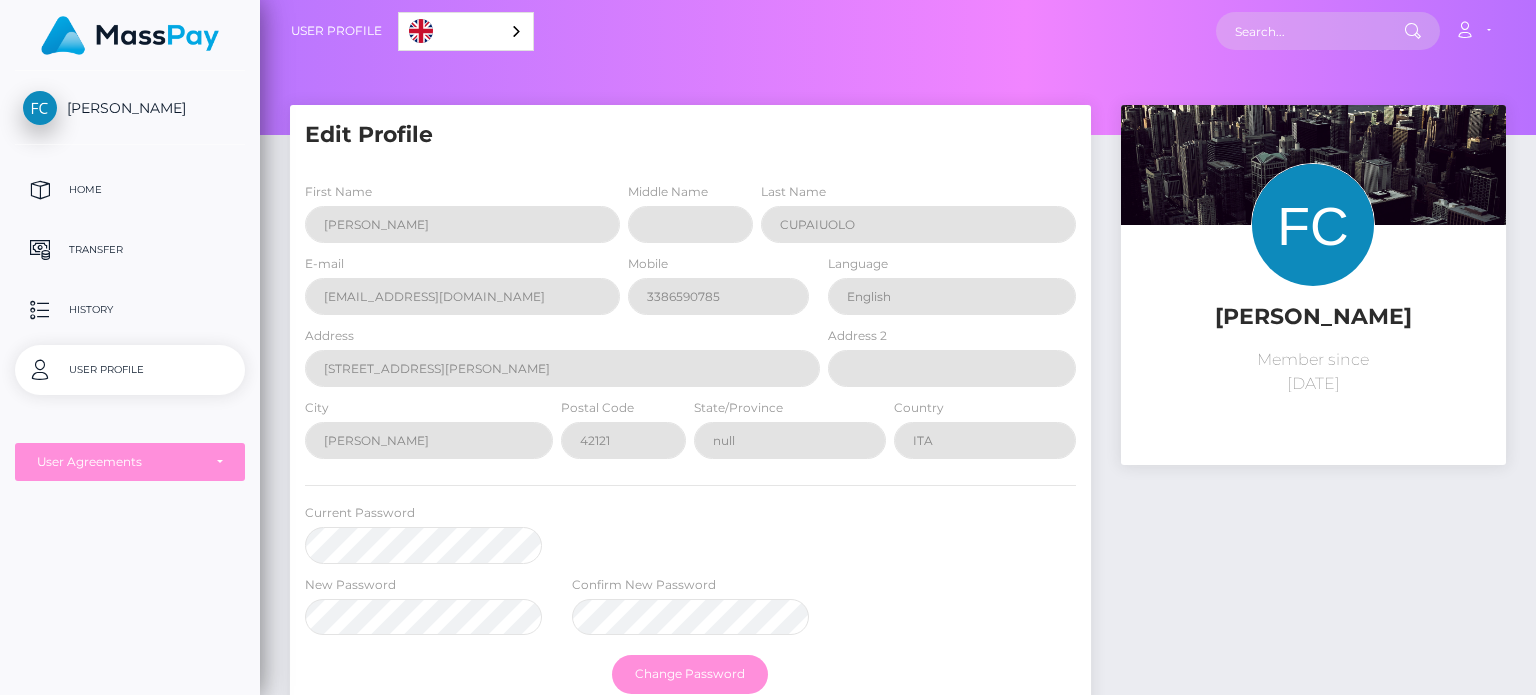 scroll, scrollTop: 0, scrollLeft: 0, axis: both 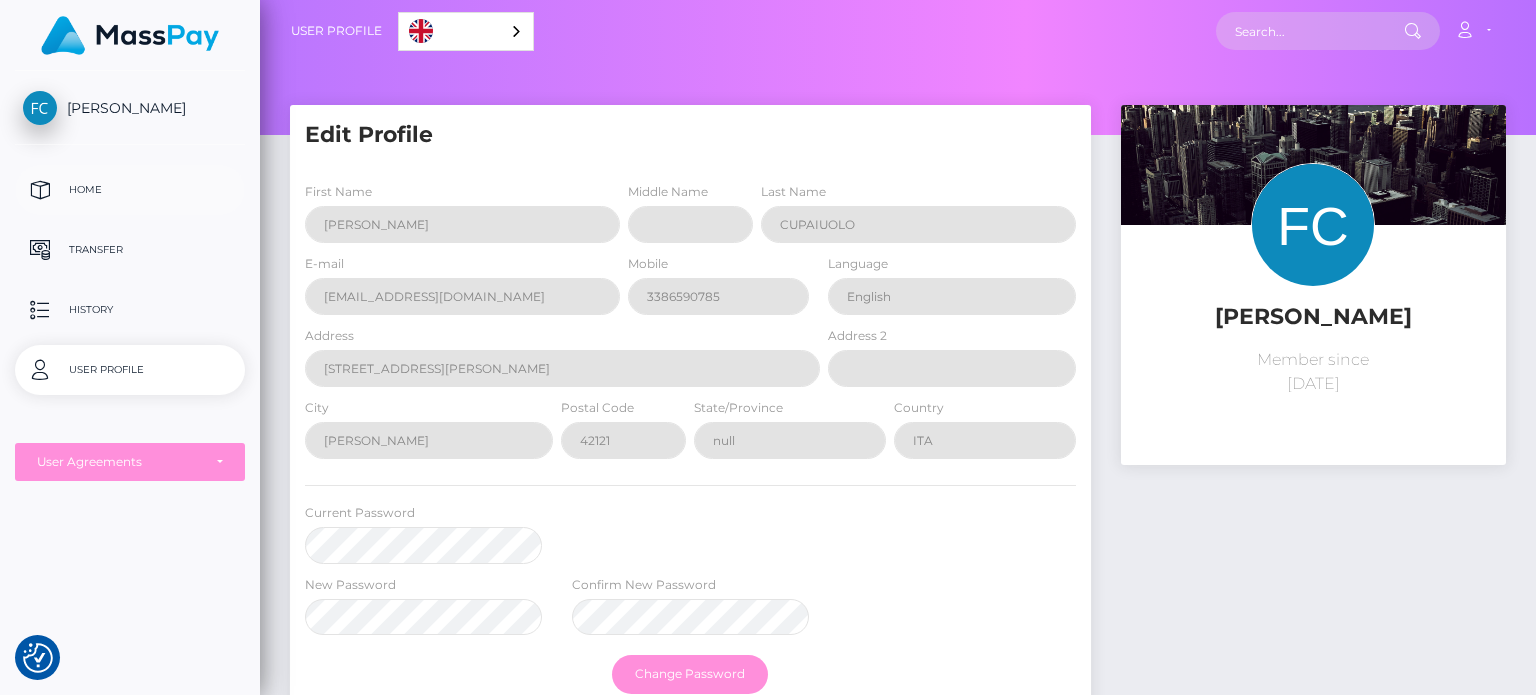 click on "Home" at bounding box center (130, 190) 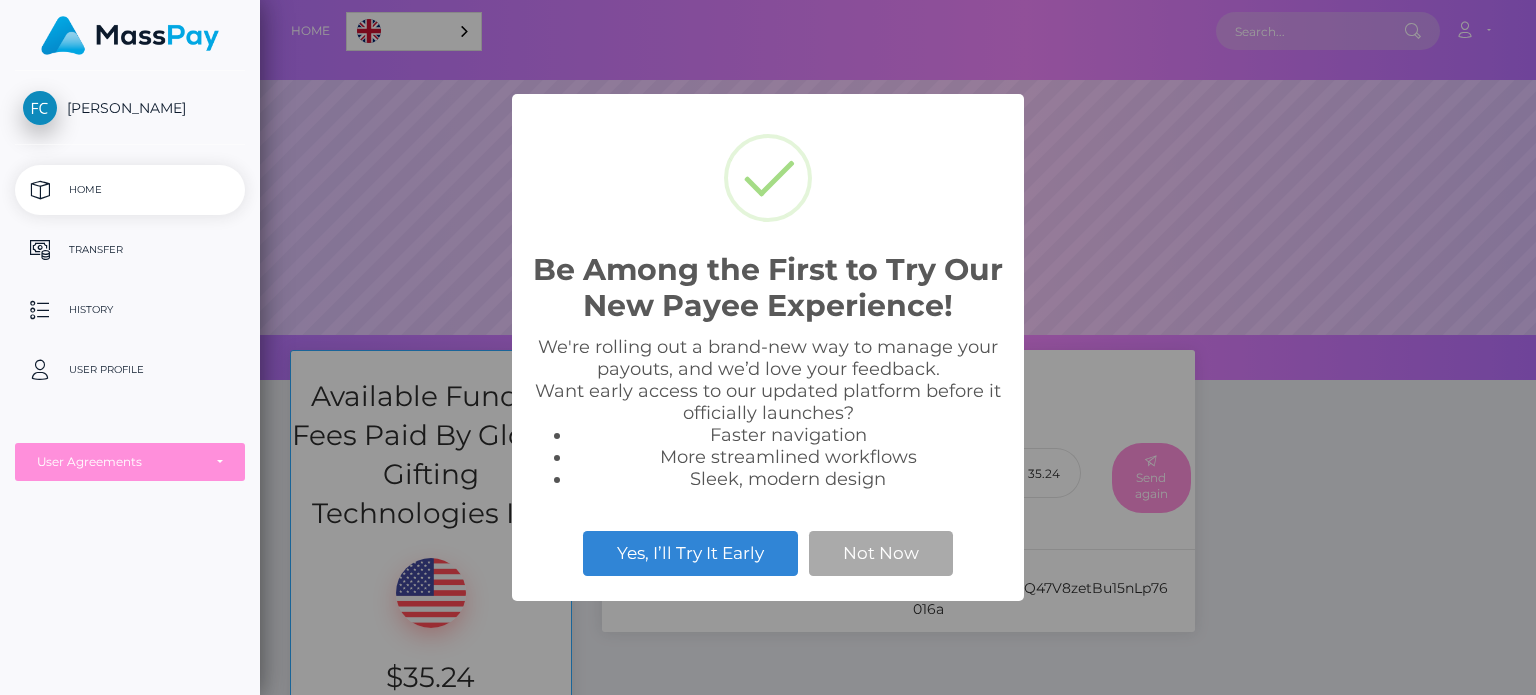 scroll, scrollTop: 0, scrollLeft: 0, axis: both 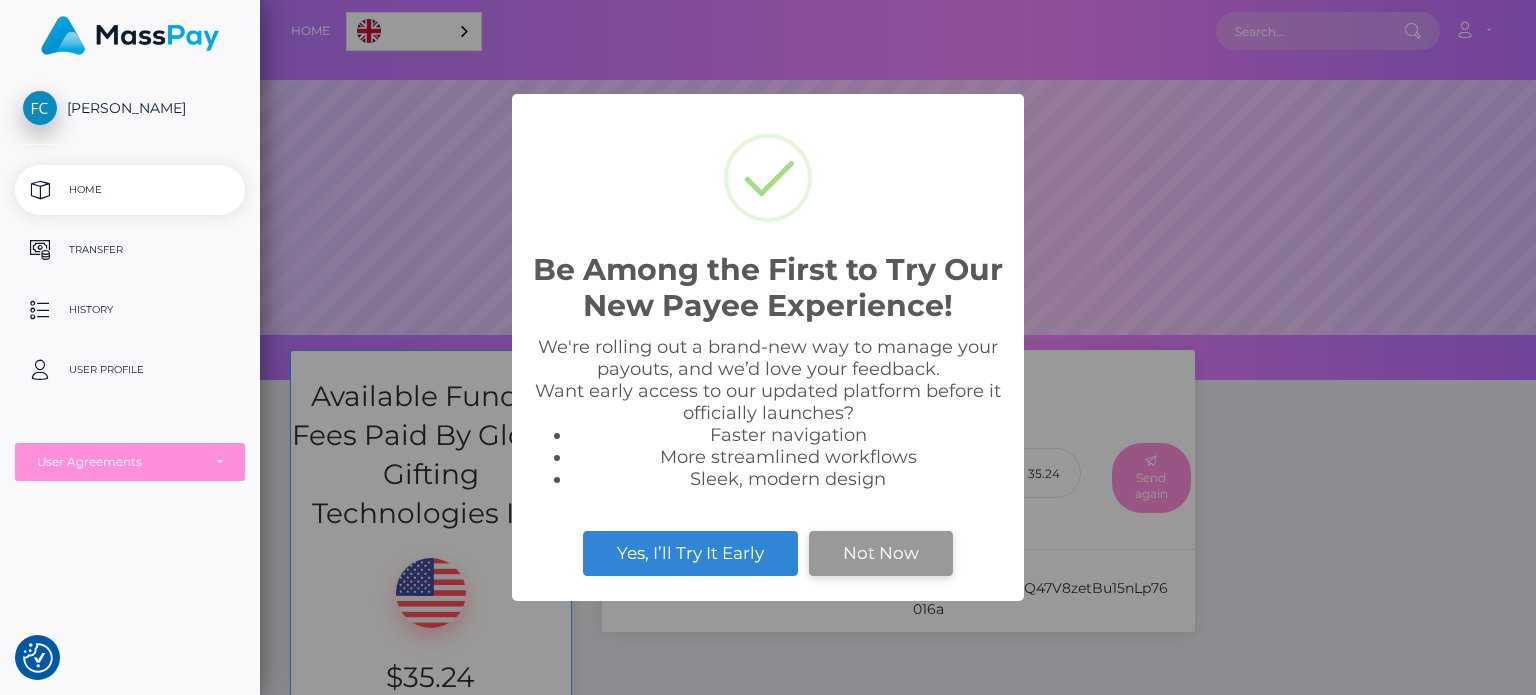 click on "Not Now" at bounding box center [881, 553] 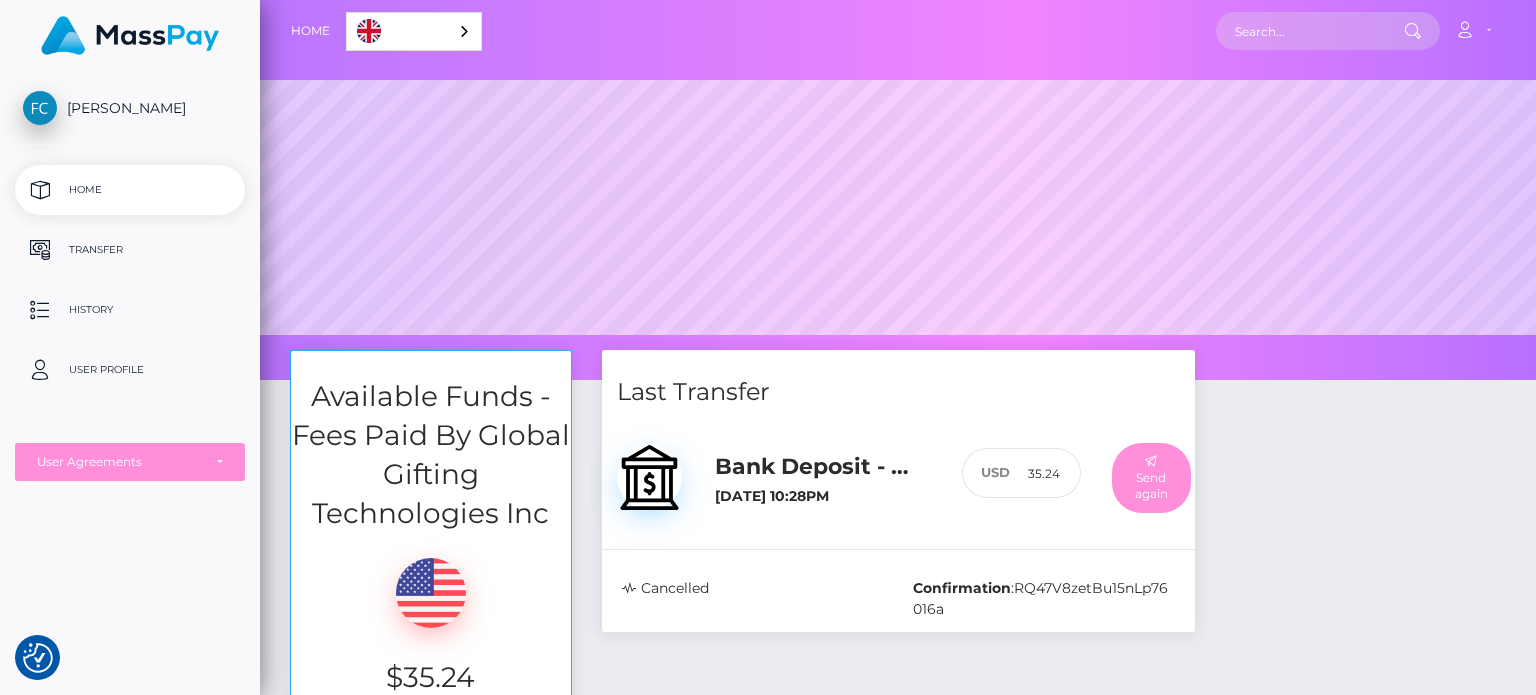 click on "Transfer" at bounding box center (130, 250) 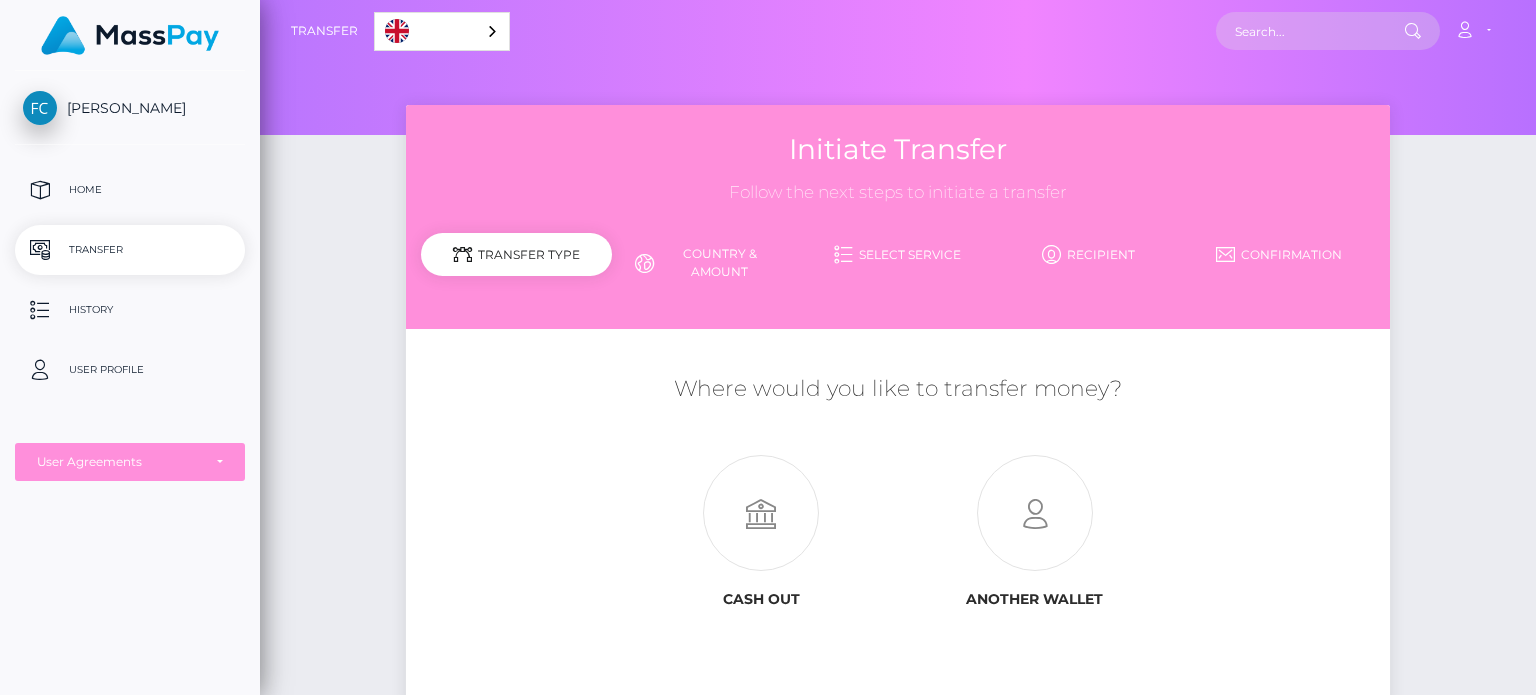 scroll, scrollTop: 0, scrollLeft: 0, axis: both 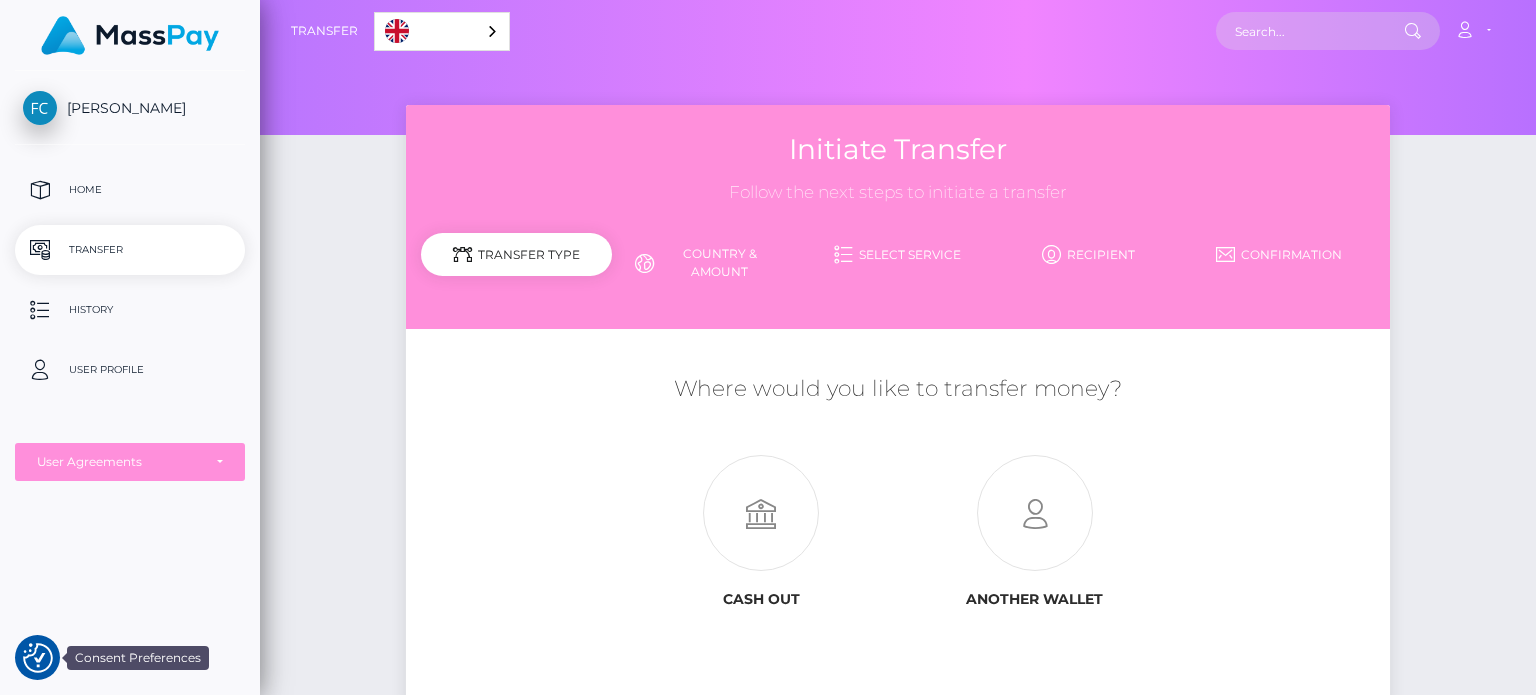 click at bounding box center [38, 658] 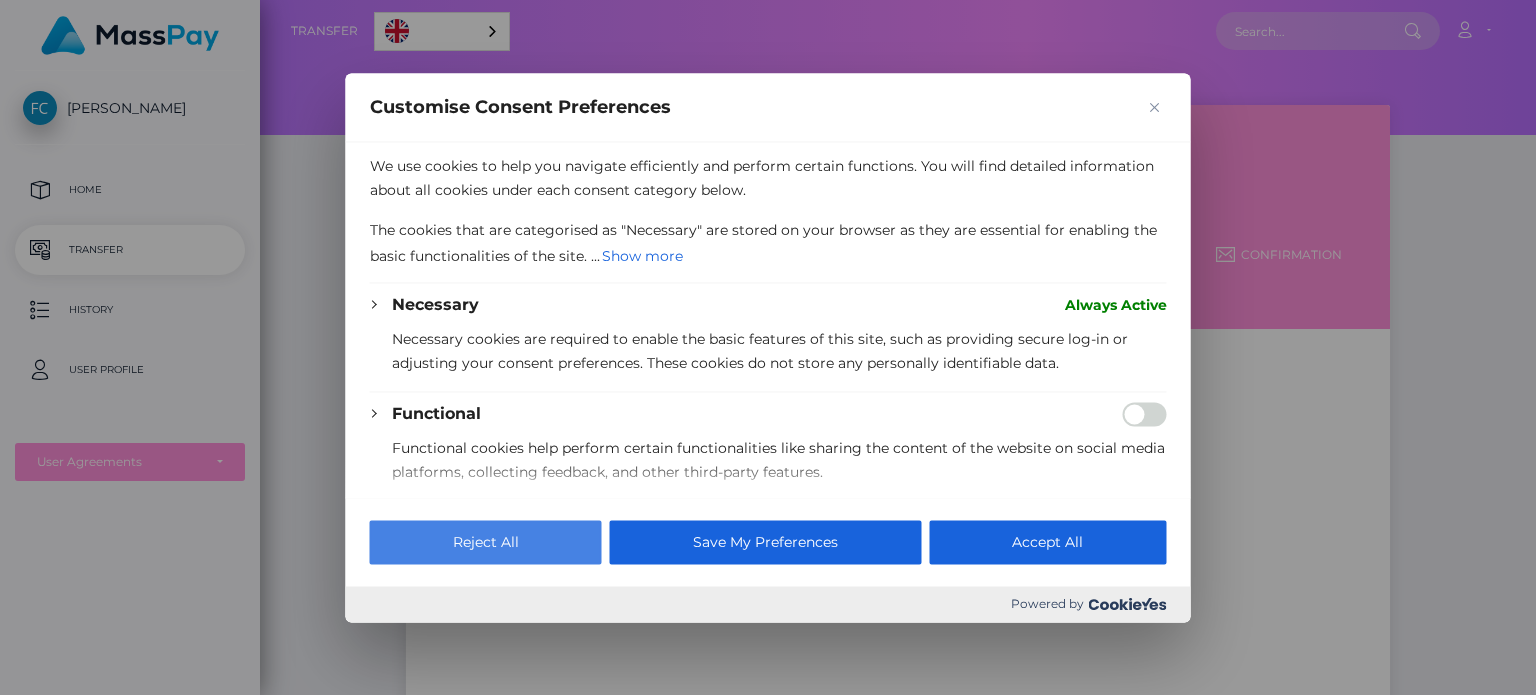 click on "Reject All" at bounding box center (486, 542) 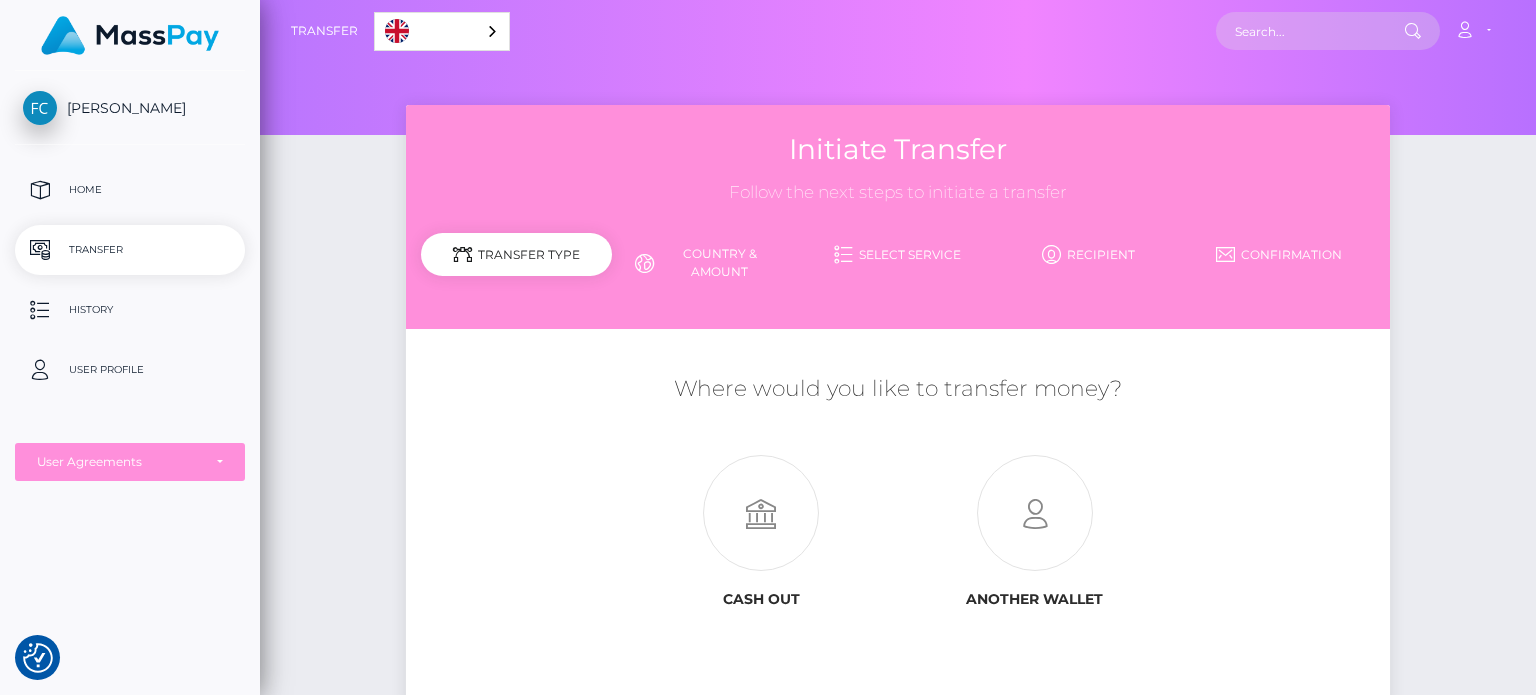 click on "Country & Amount" at bounding box center (707, 263) 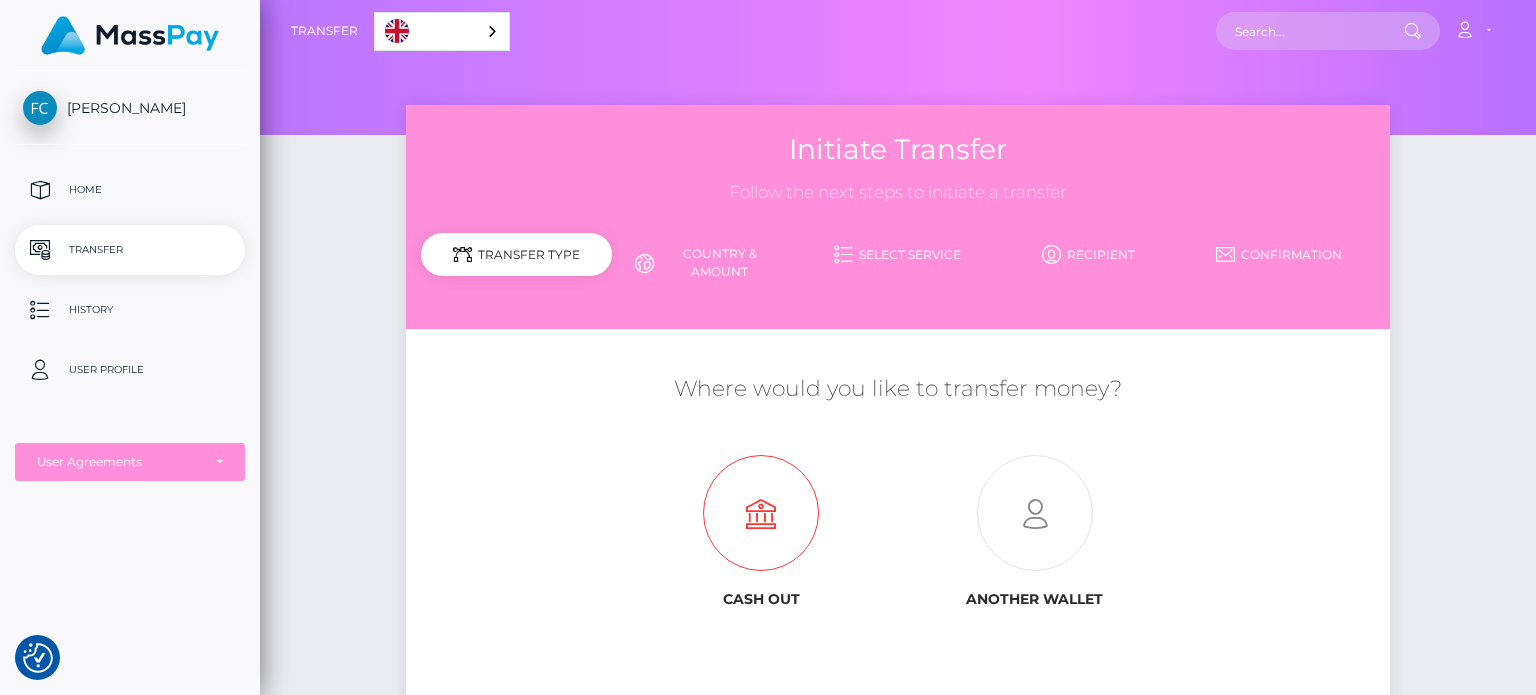 click at bounding box center [761, 514] 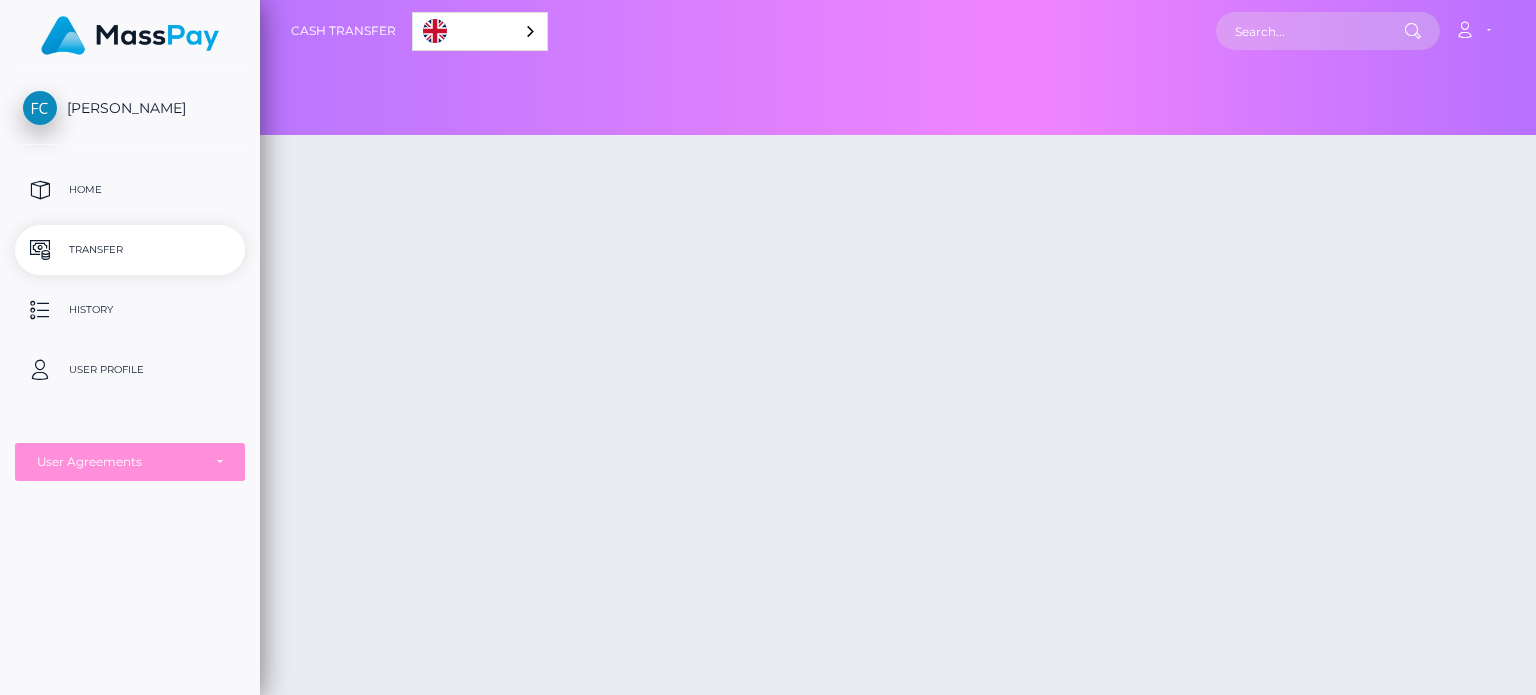 scroll, scrollTop: 0, scrollLeft: 0, axis: both 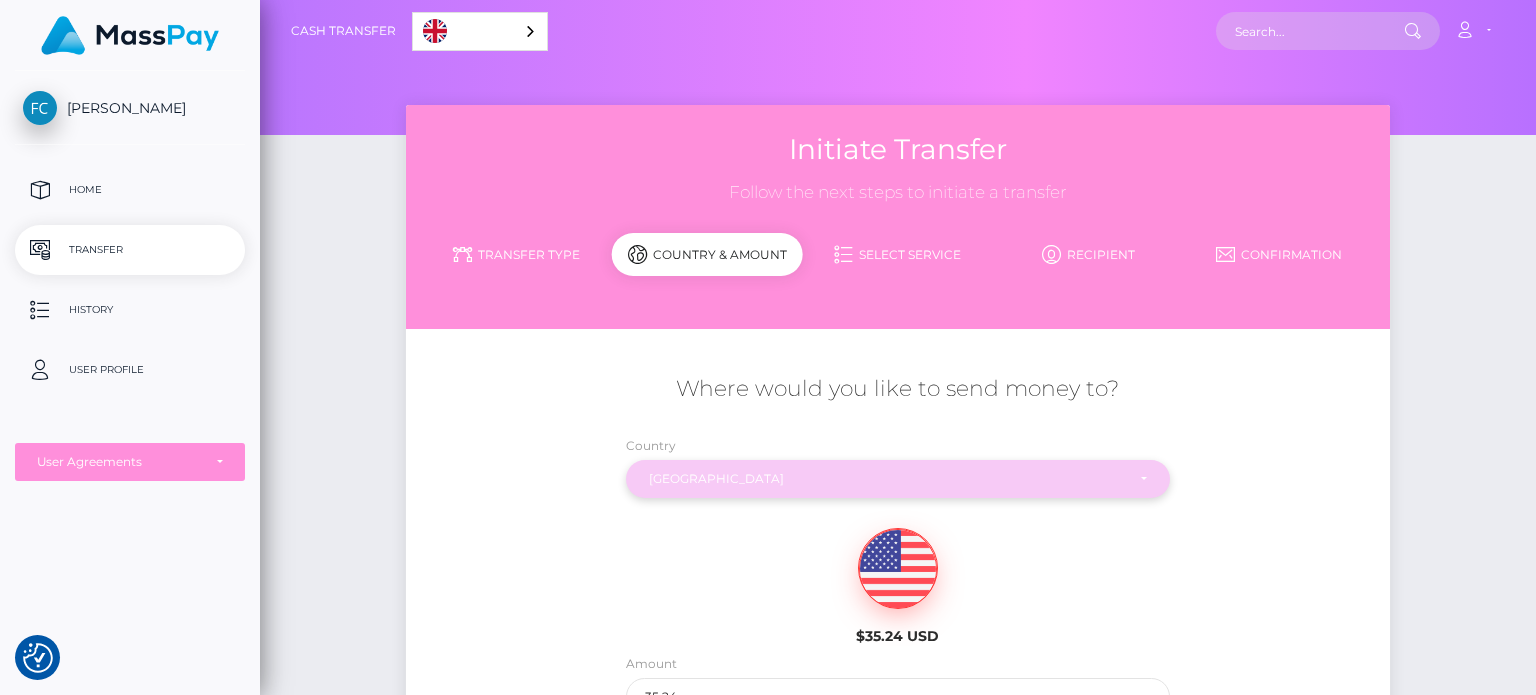 click on "[GEOGRAPHIC_DATA]" at bounding box center (898, 479) 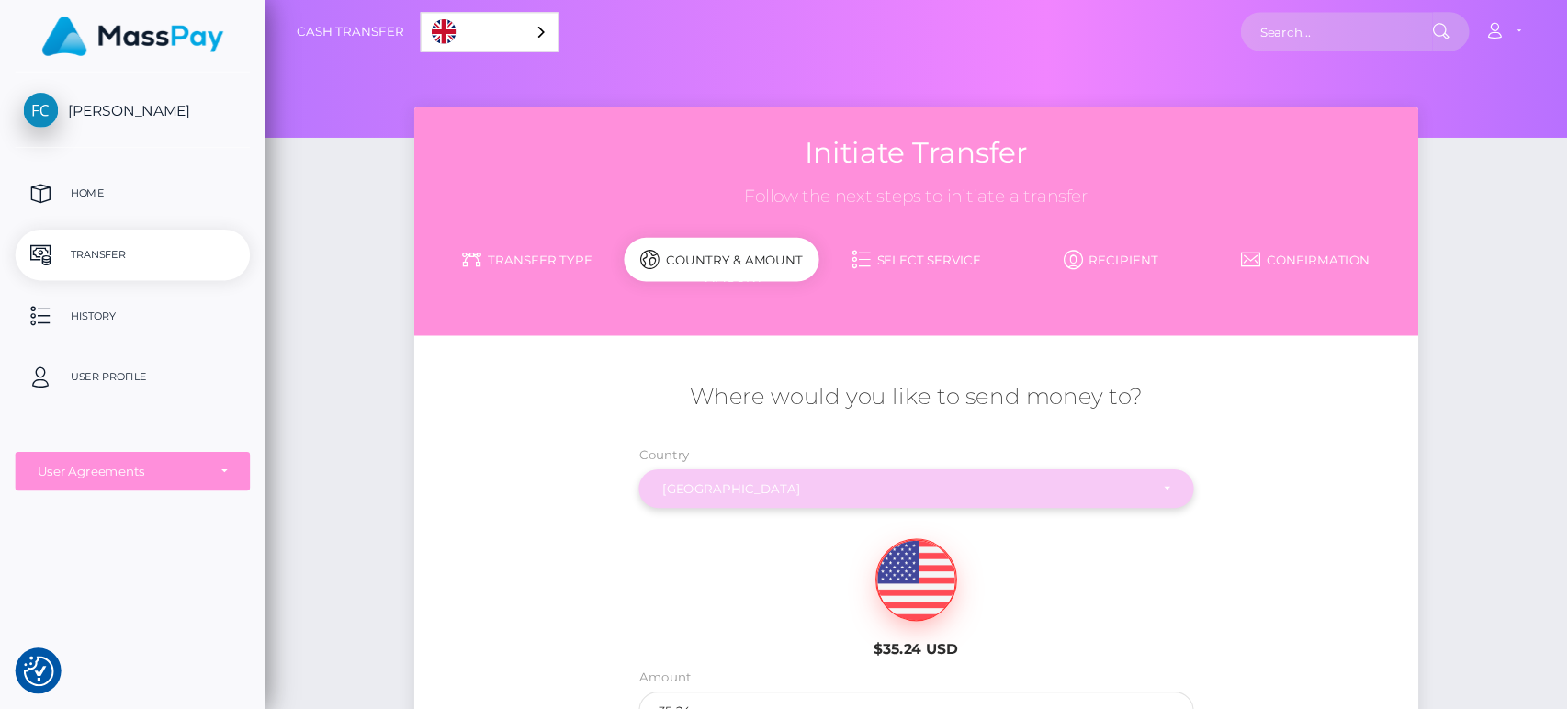 scroll, scrollTop: 3330, scrollLeft: 0, axis: vertical 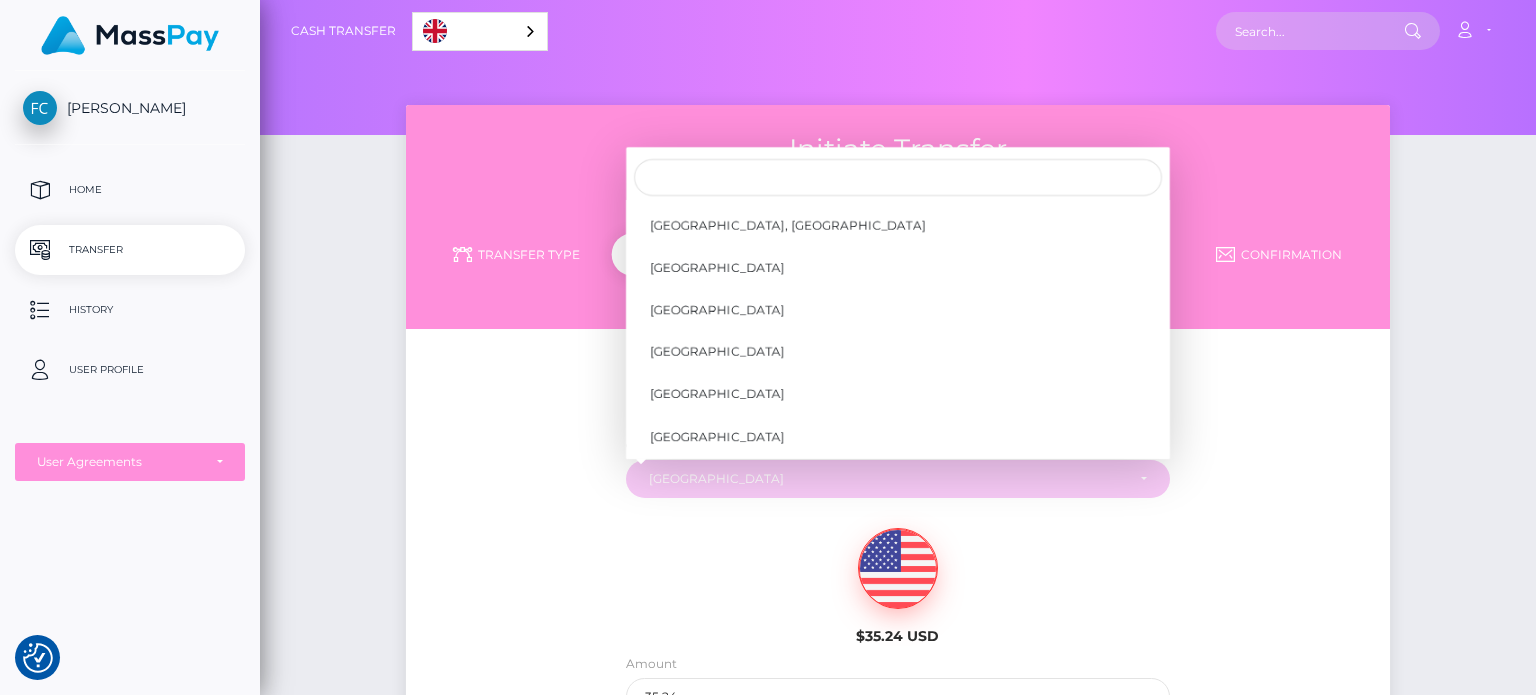 click on "Where would you like to send money to?" at bounding box center (897, 399) 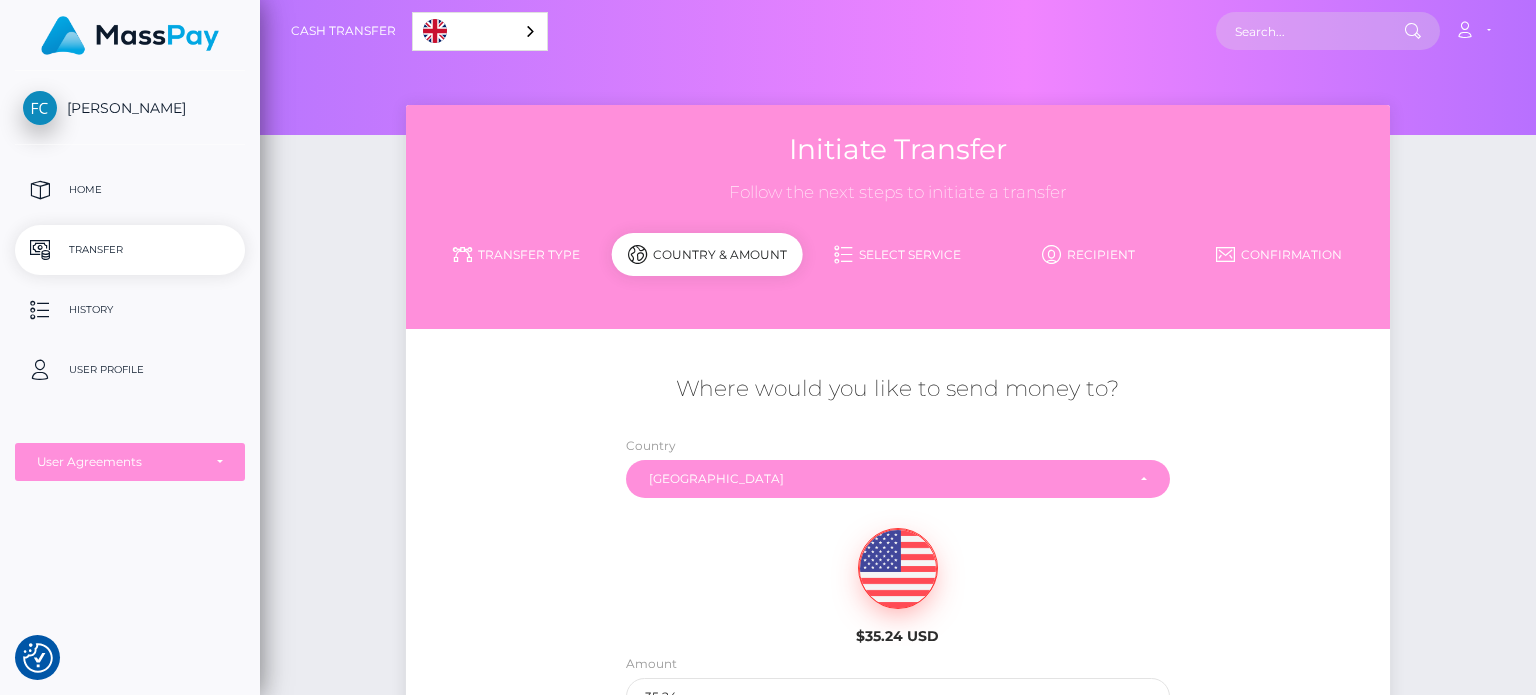 drag, startPoint x: 1535, startPoint y: 159, endPoint x: 1477, endPoint y: 174, distance: 59.908264 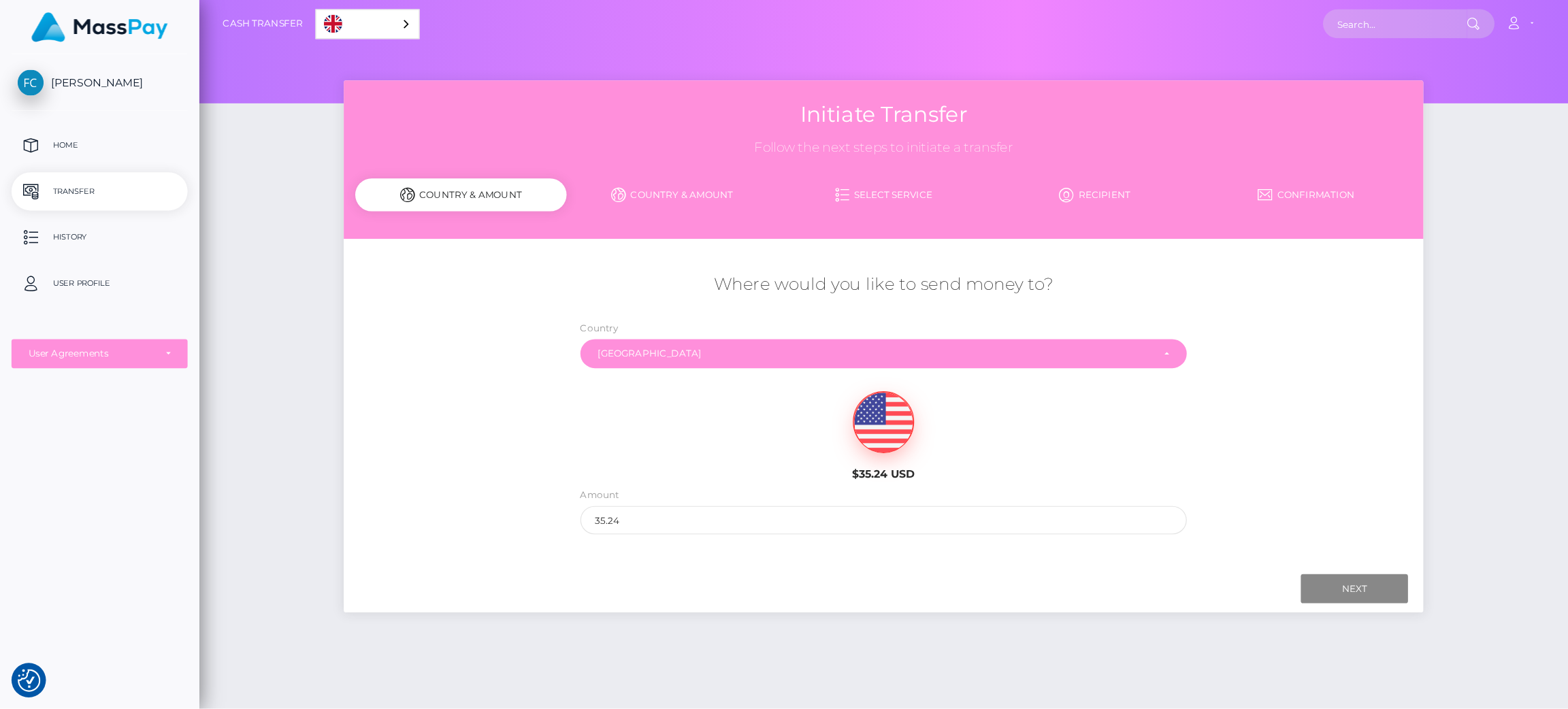 scroll, scrollTop: 2467, scrollLeft: 0, axis: vertical 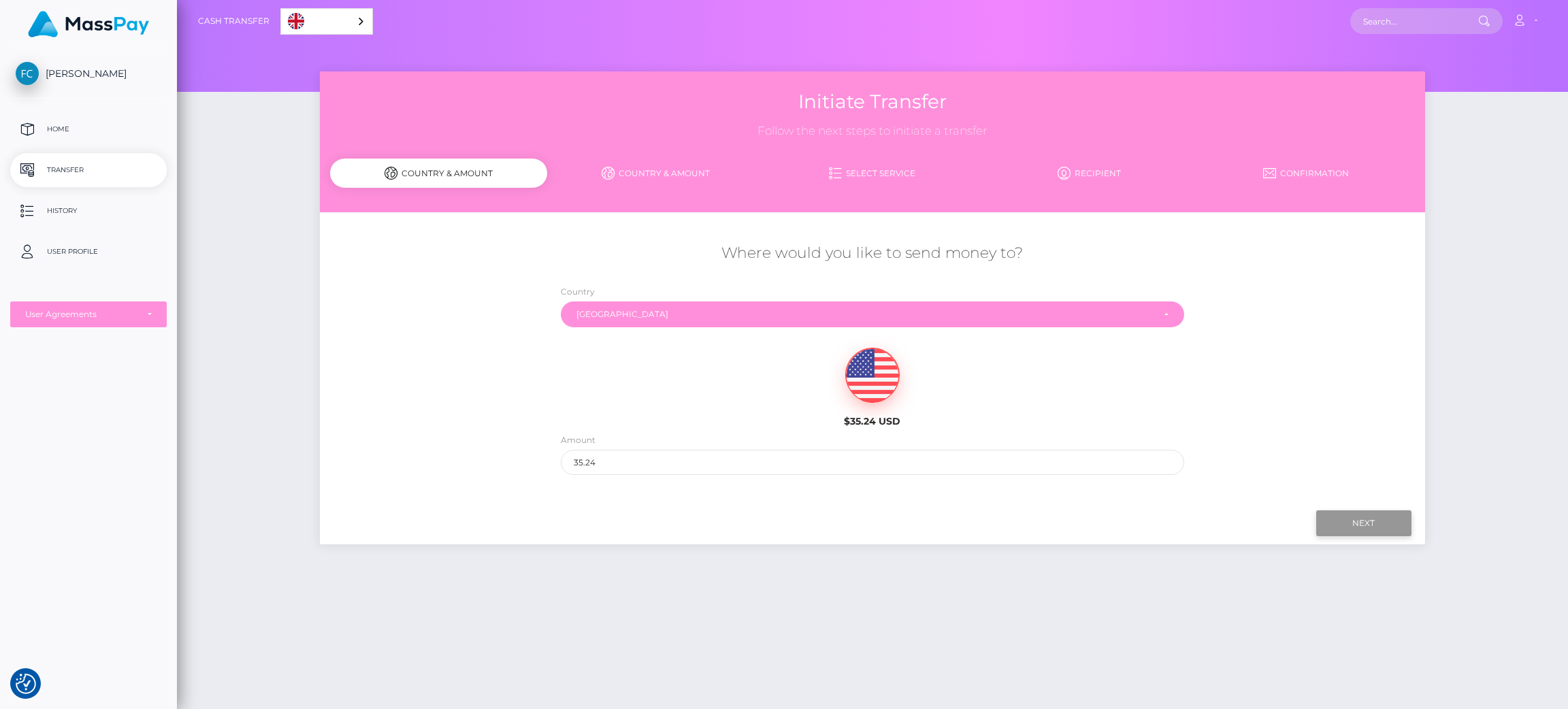 click on "Next" at bounding box center [1364, 523] 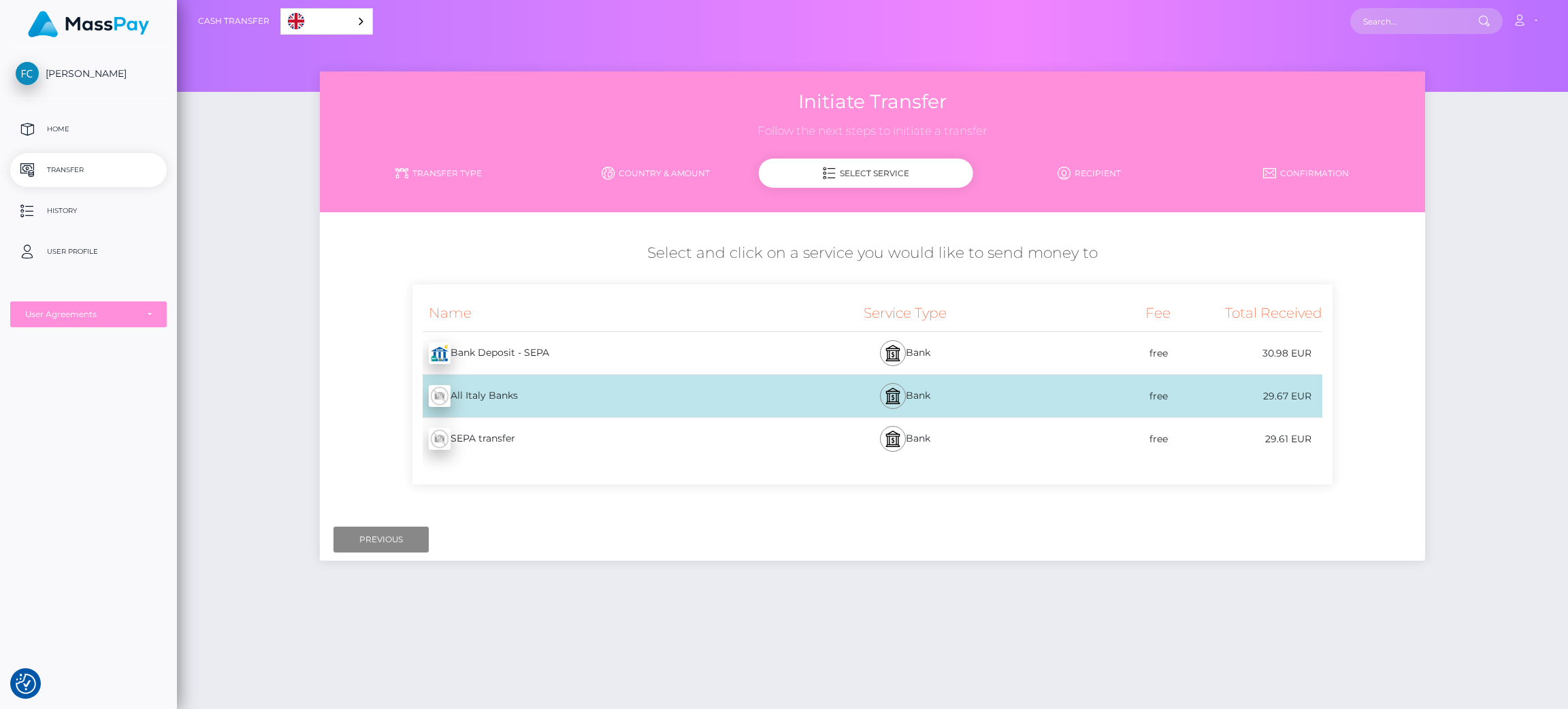 click on "SEPA transfer  - EUR" at bounding box center [602, 439] 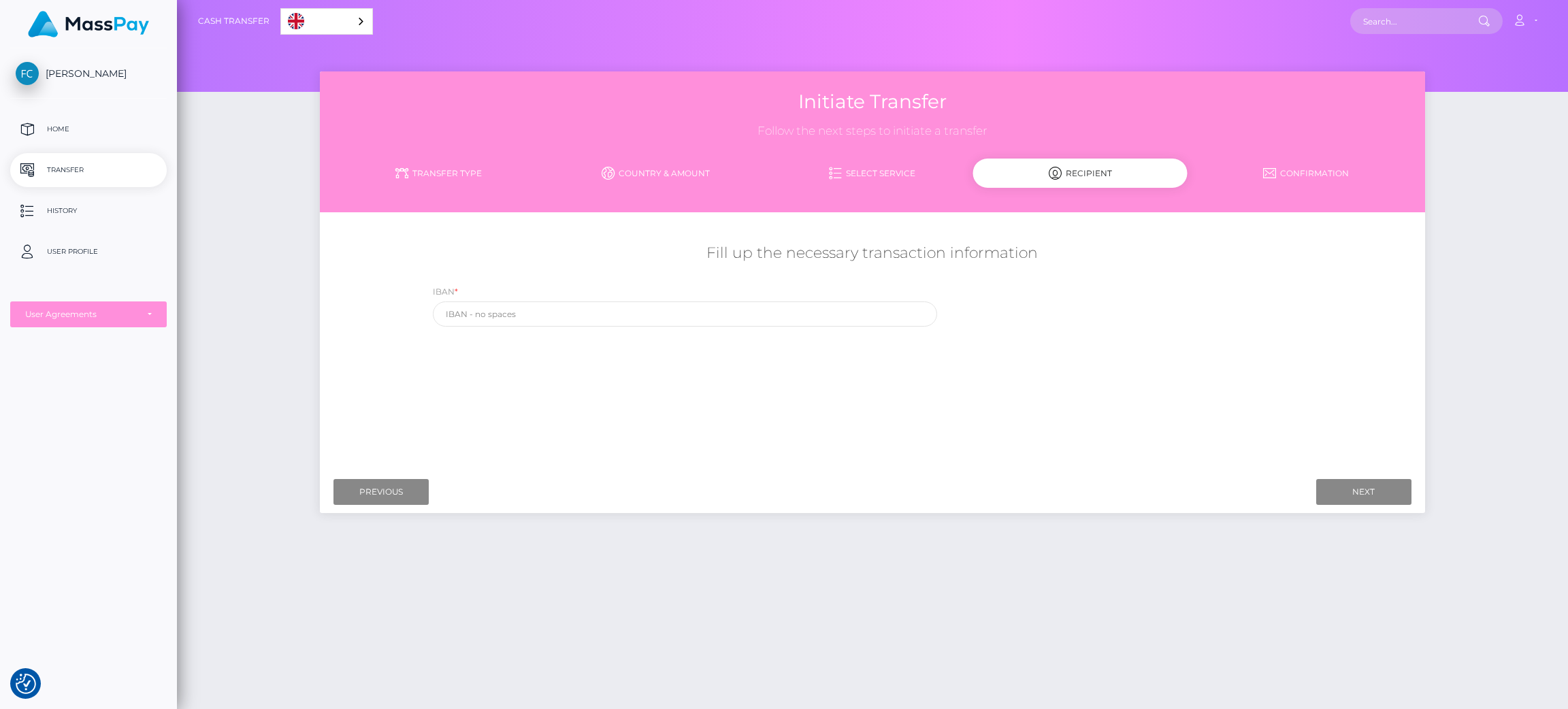 click on "IBAN  *" at bounding box center [872, 309] 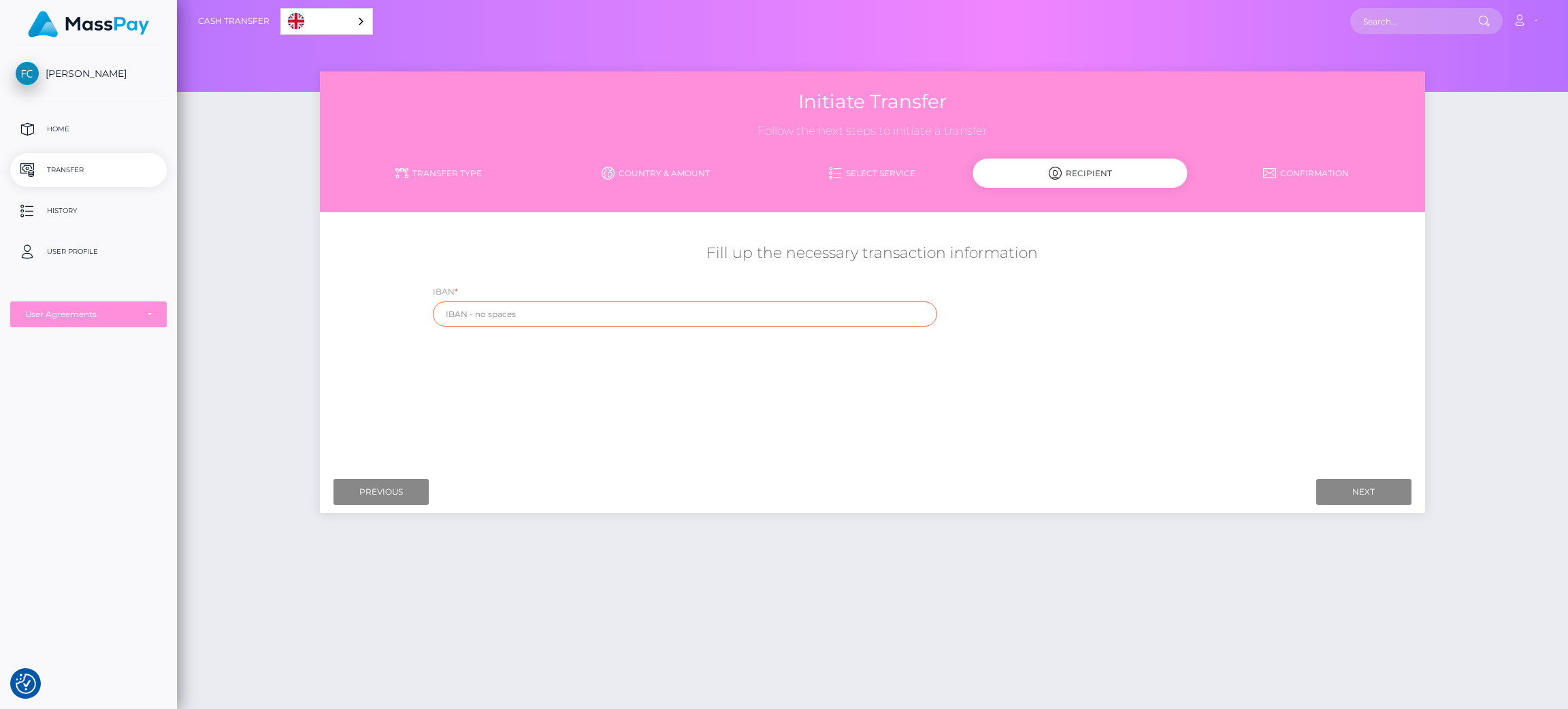 click at bounding box center [685, 314] 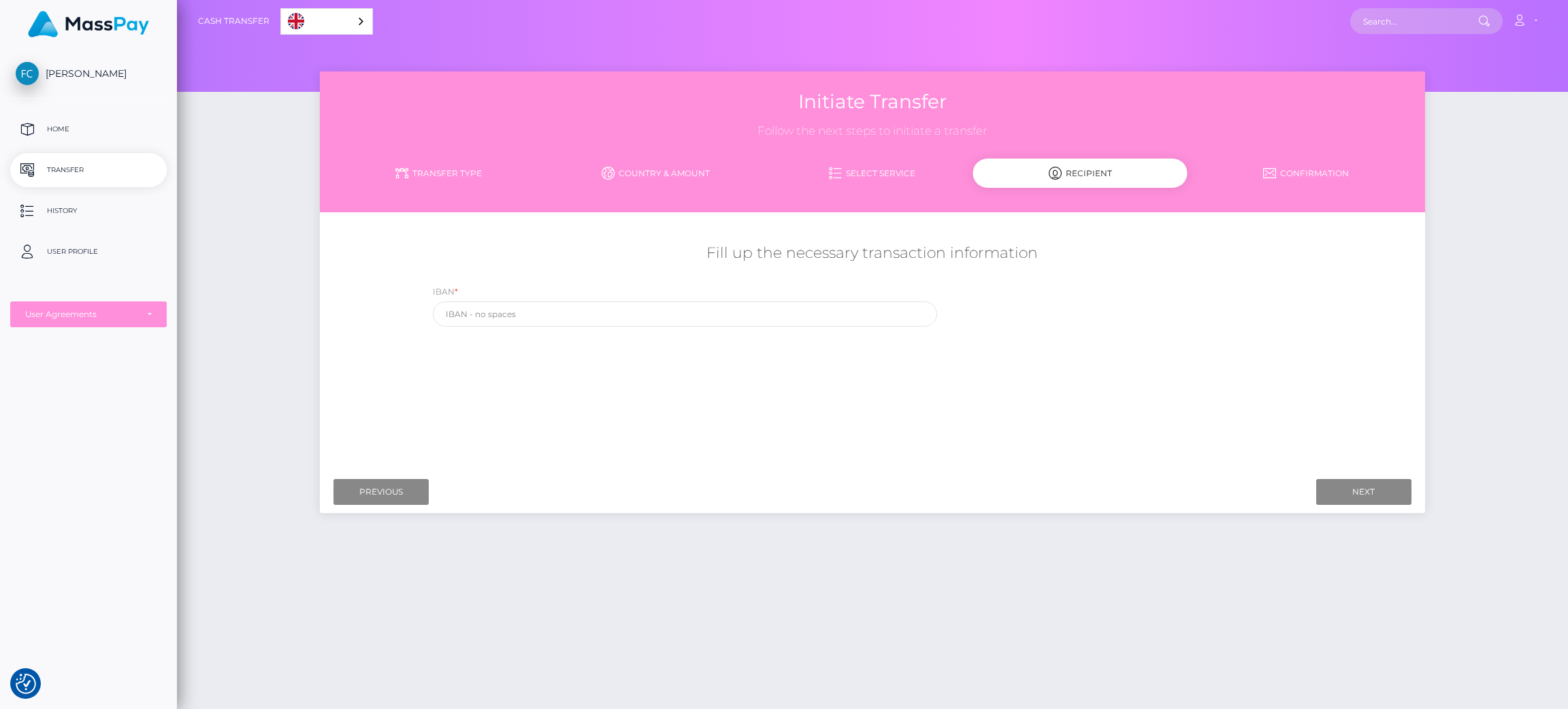 click on "Initiate Transfer
Follow the next steps to initiate a transfer
Transfer Type
Country & Amount
Select Service" at bounding box center (872, 142) 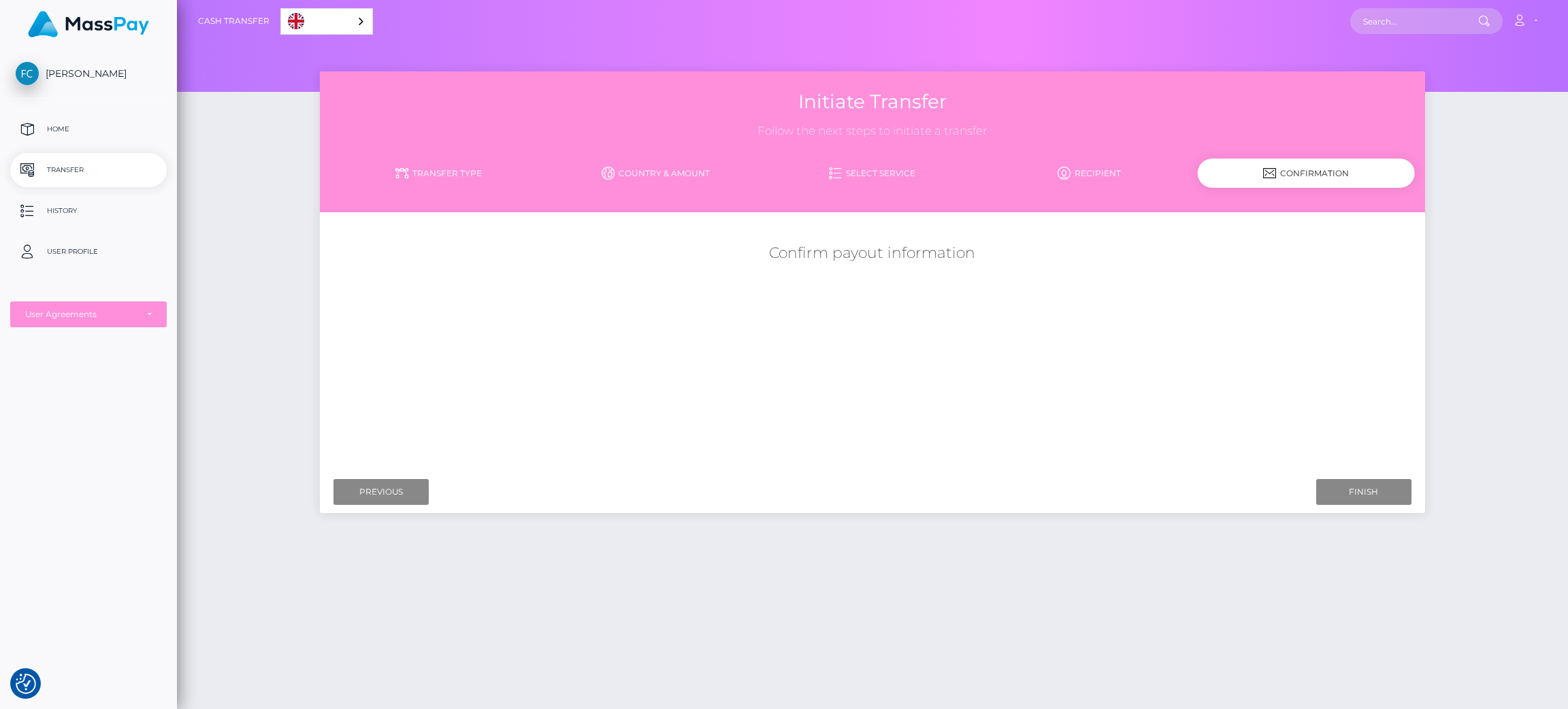click on "Confirm payout information" at bounding box center (872, 253) 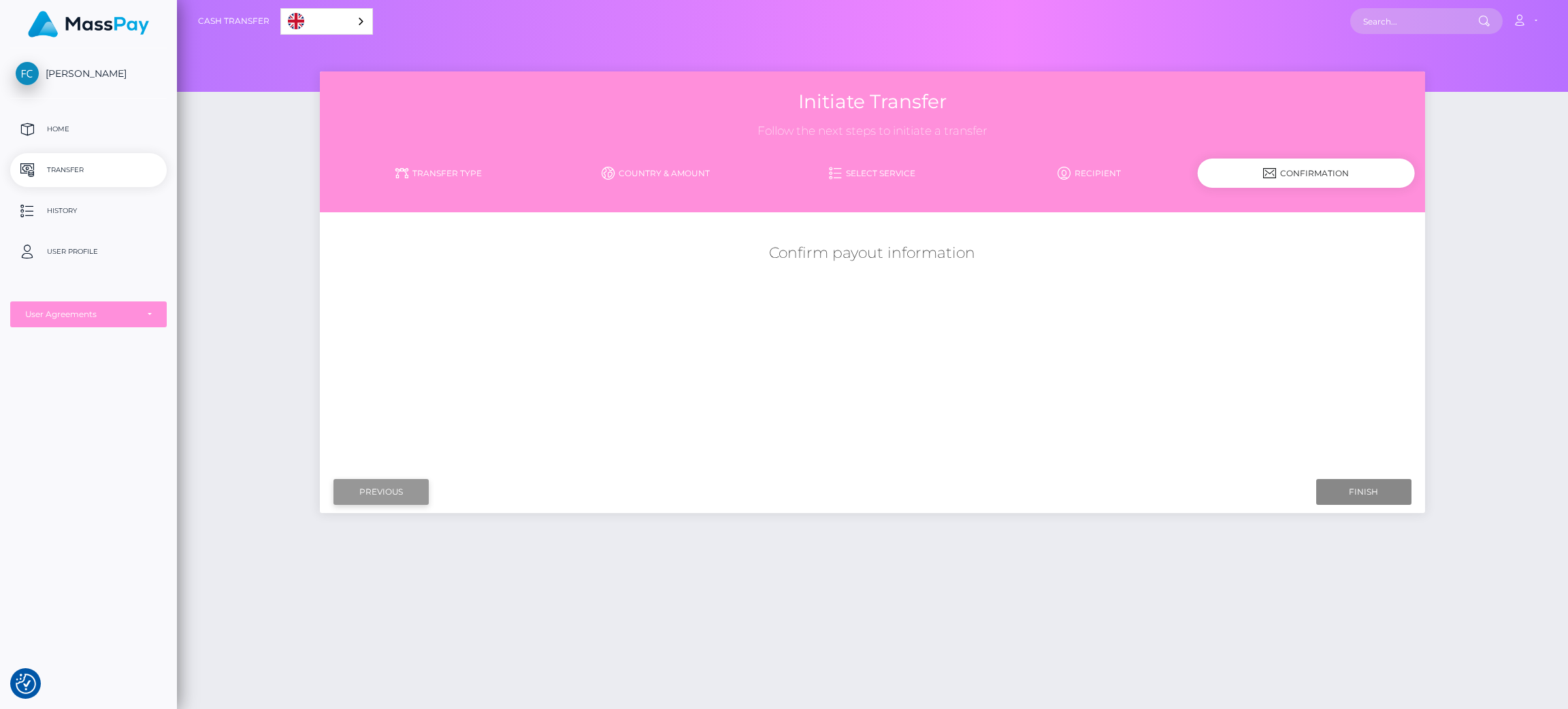 click on "Previous" at bounding box center (381, 492) 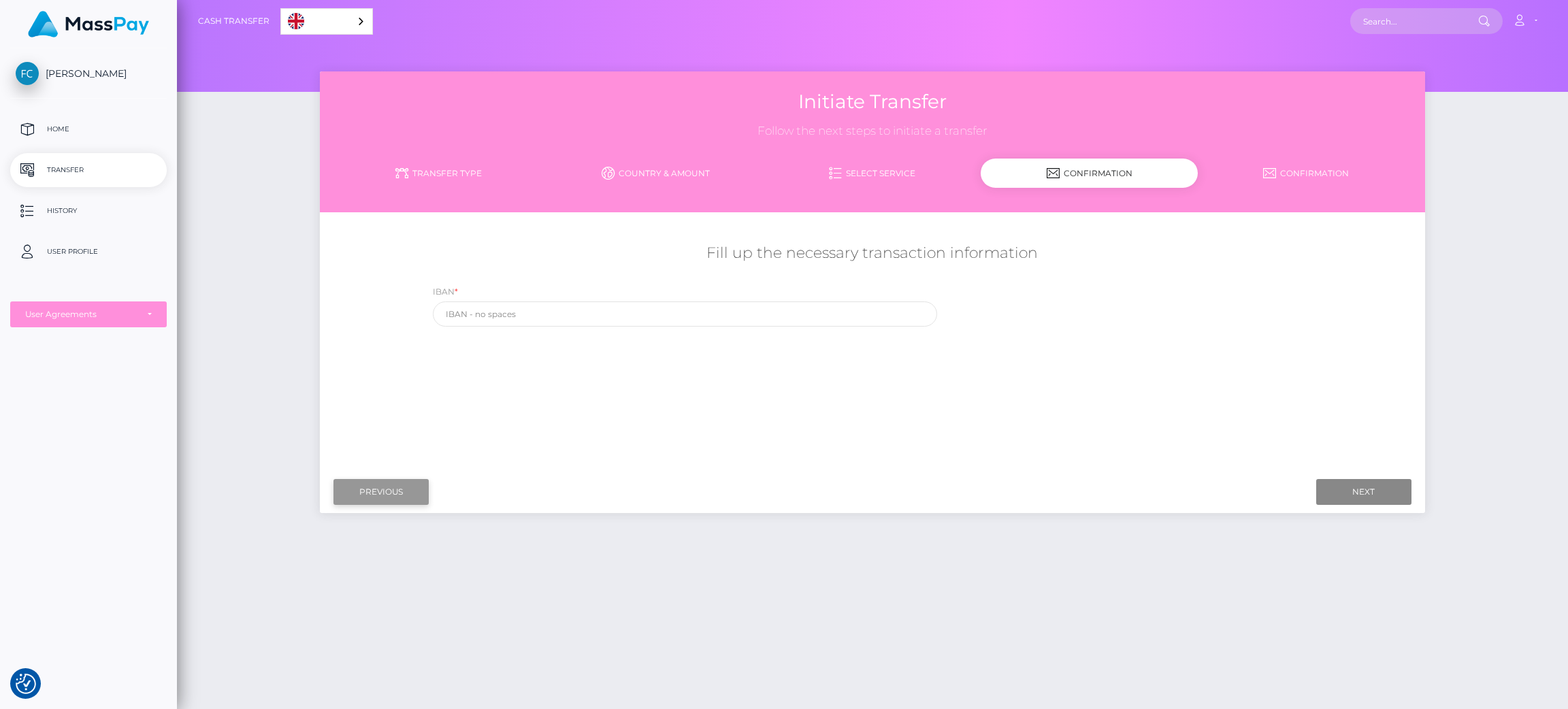 click on "Initiate Transfer
Follow the next steps to initiate a transfer
Transfer Type
Country & Amount
Select Service" at bounding box center [872, 292] 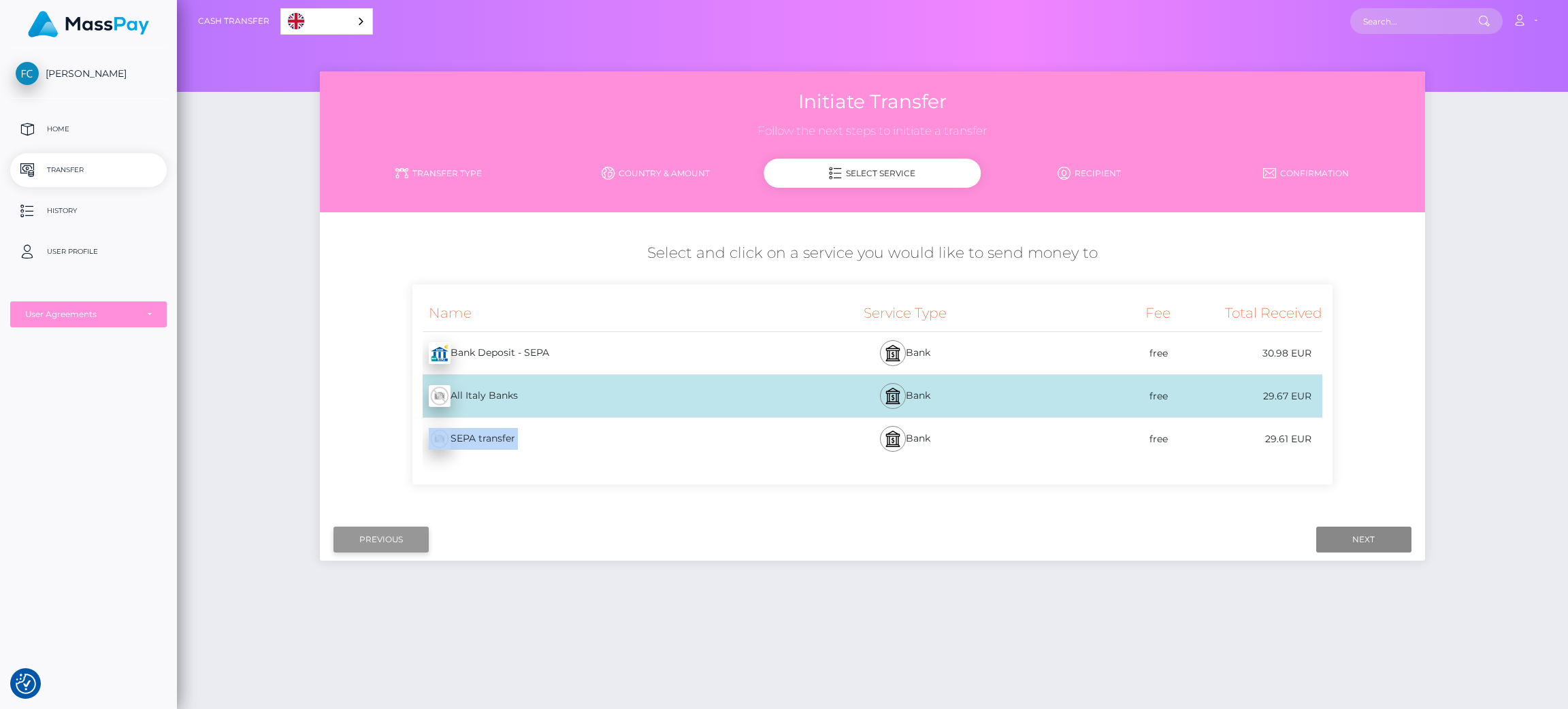 click on "Name
Service Type
Fee
Total Received
Bank Deposit - SEPA  - EUR  All Italy Banks" at bounding box center [872, 391] 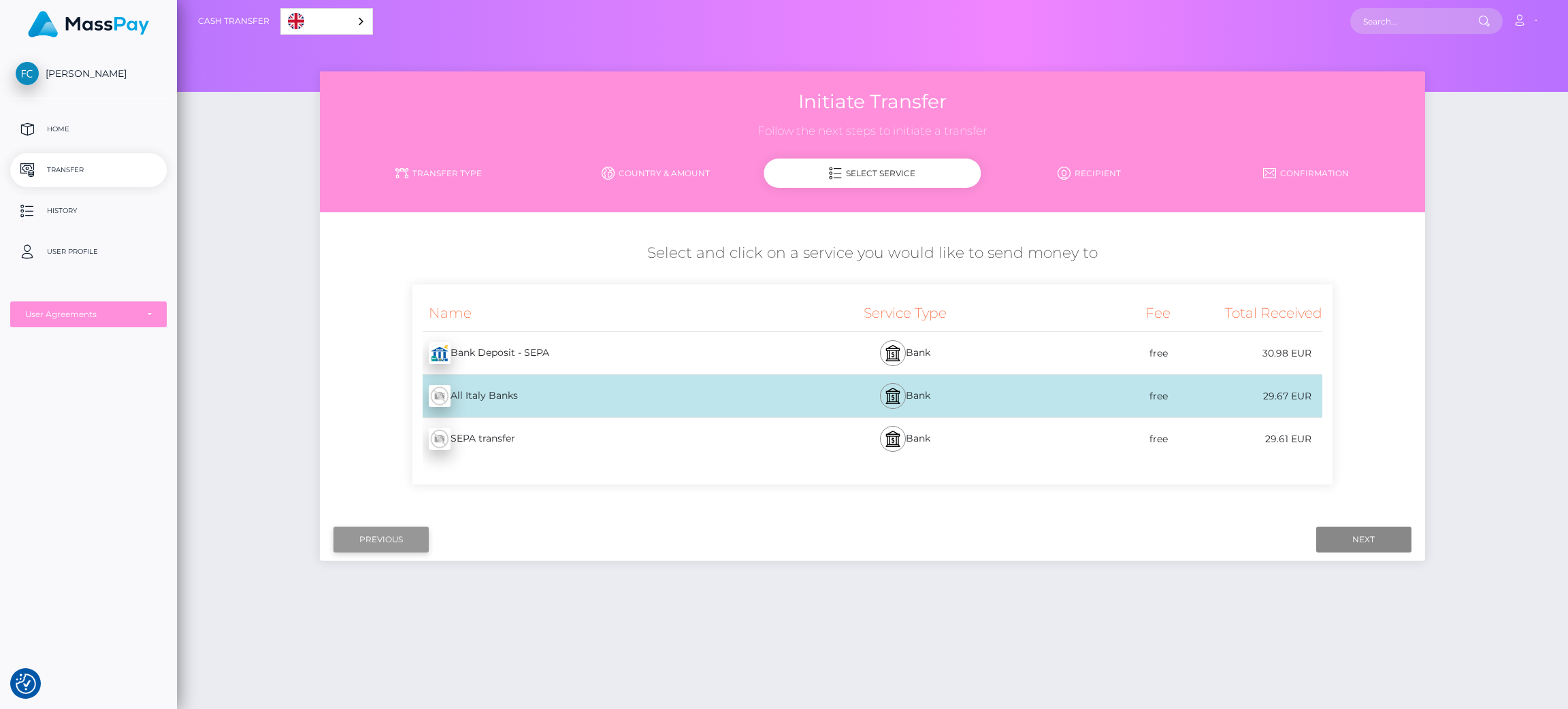 click on "Previous" at bounding box center [381, 540] 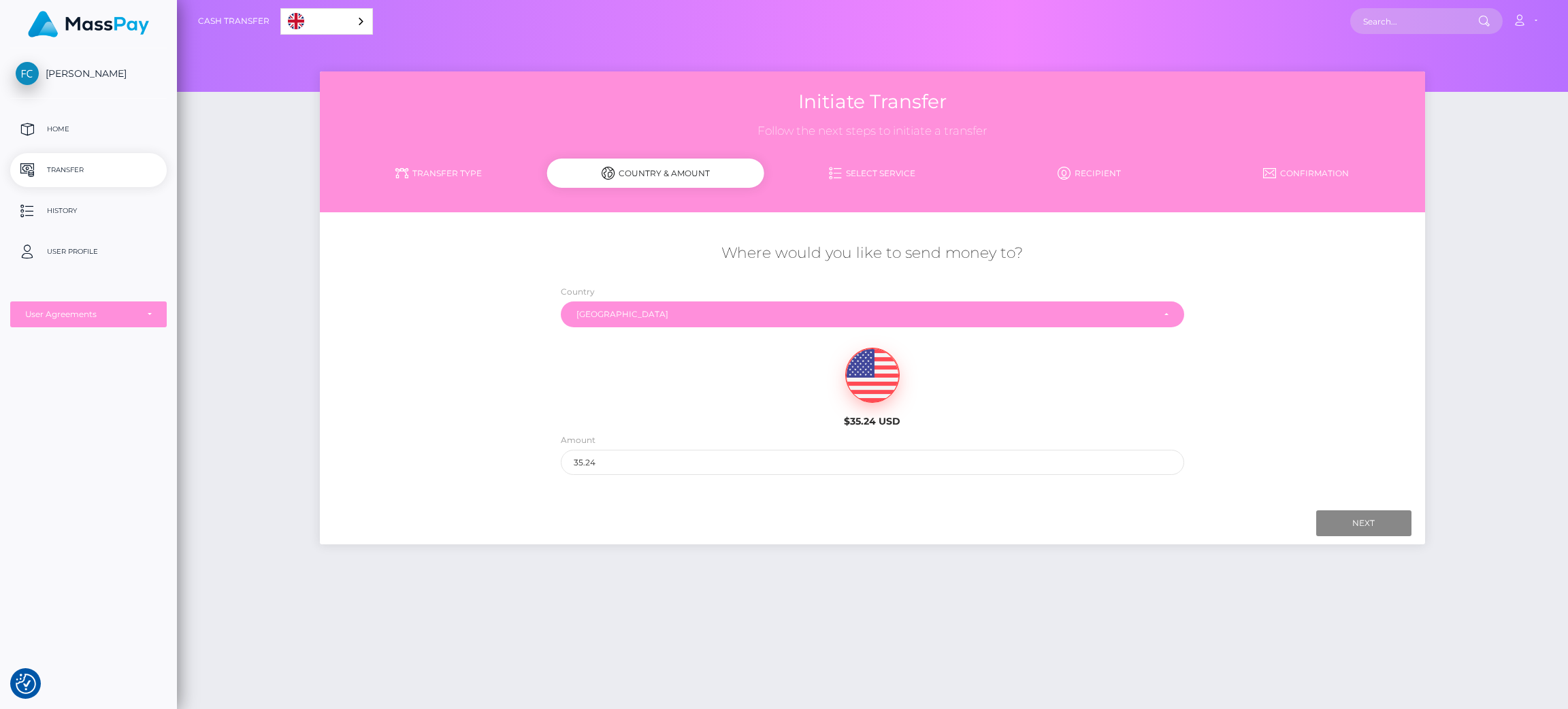 click on "Next
Finish
Previous" at bounding box center (872, 523) 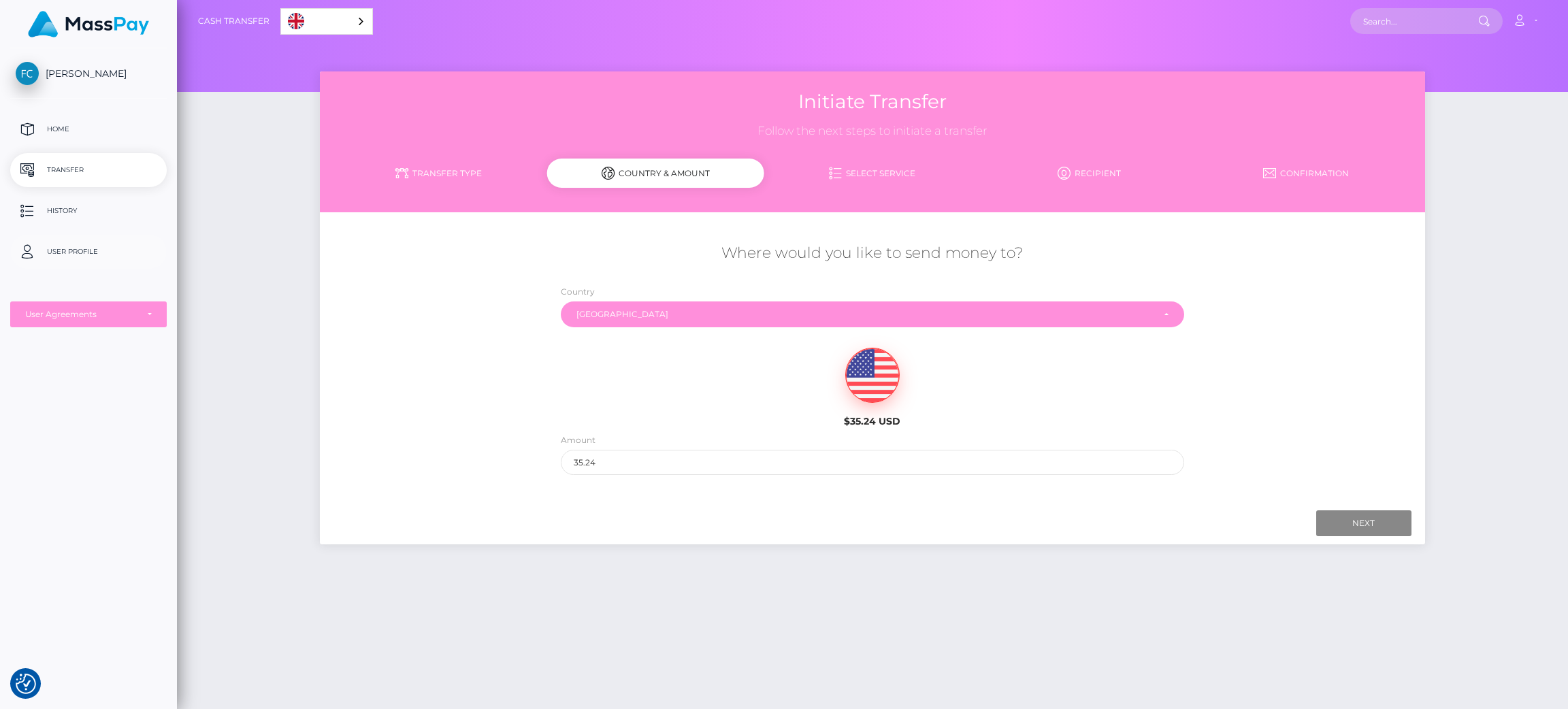 click on "User Profile" at bounding box center [88, 252] 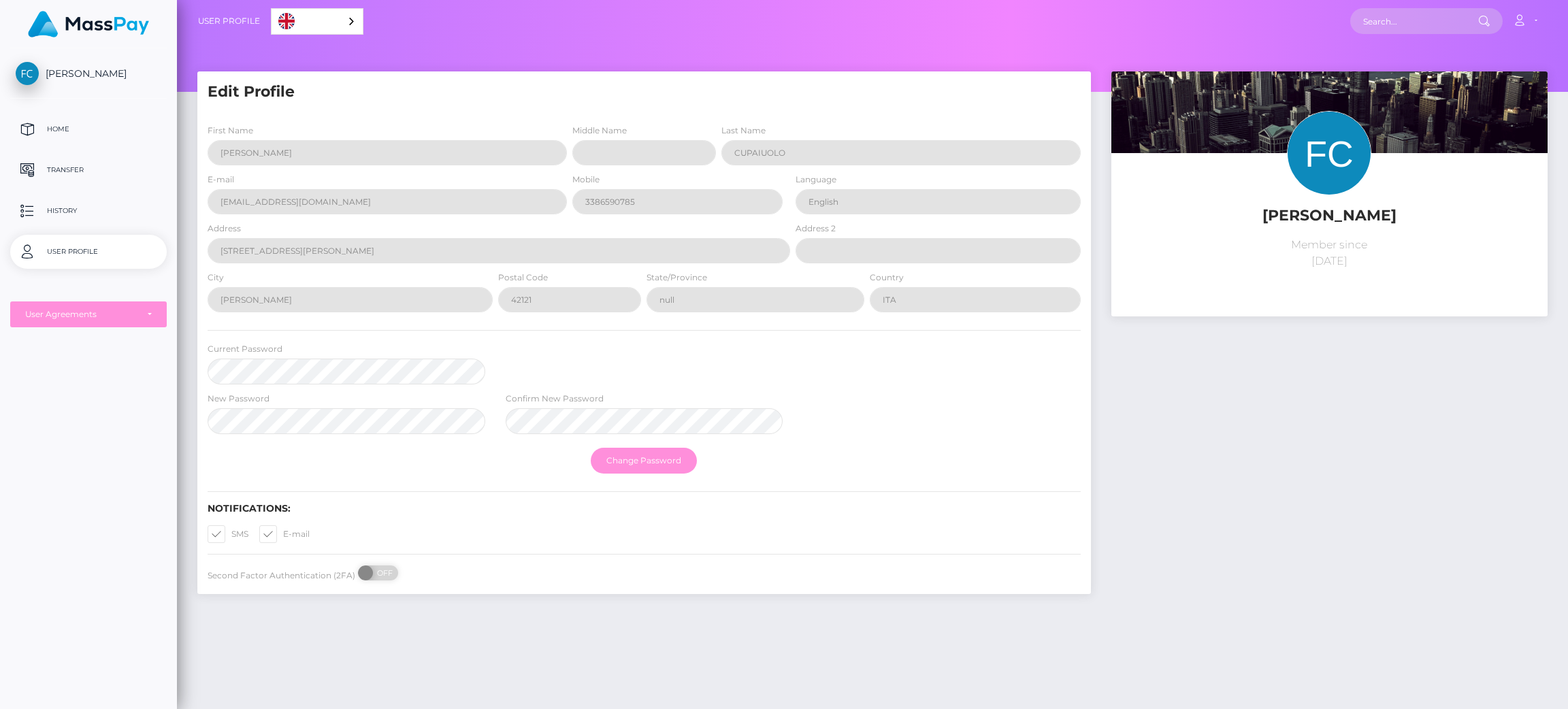 scroll, scrollTop: 0, scrollLeft: 0, axis: both 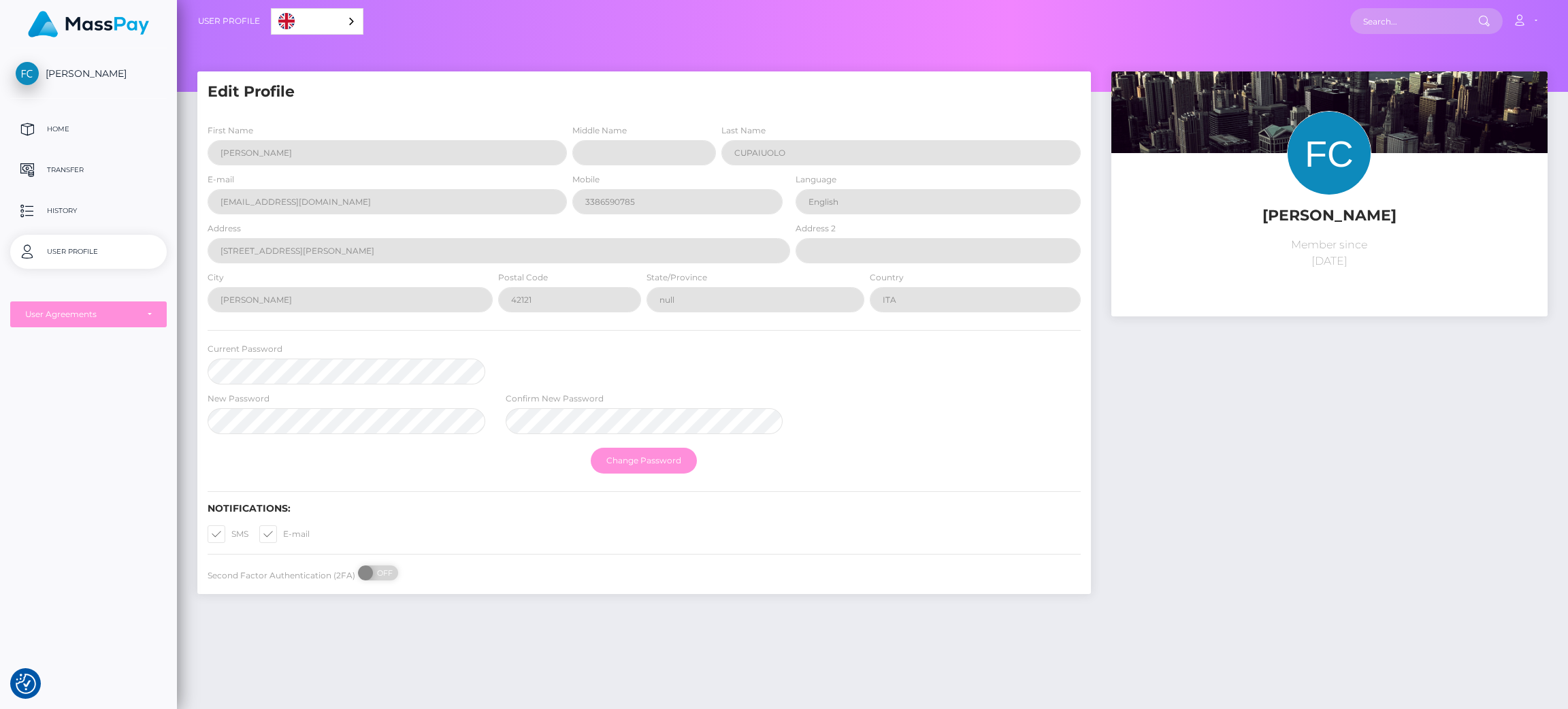 click at bounding box center [283, 533] 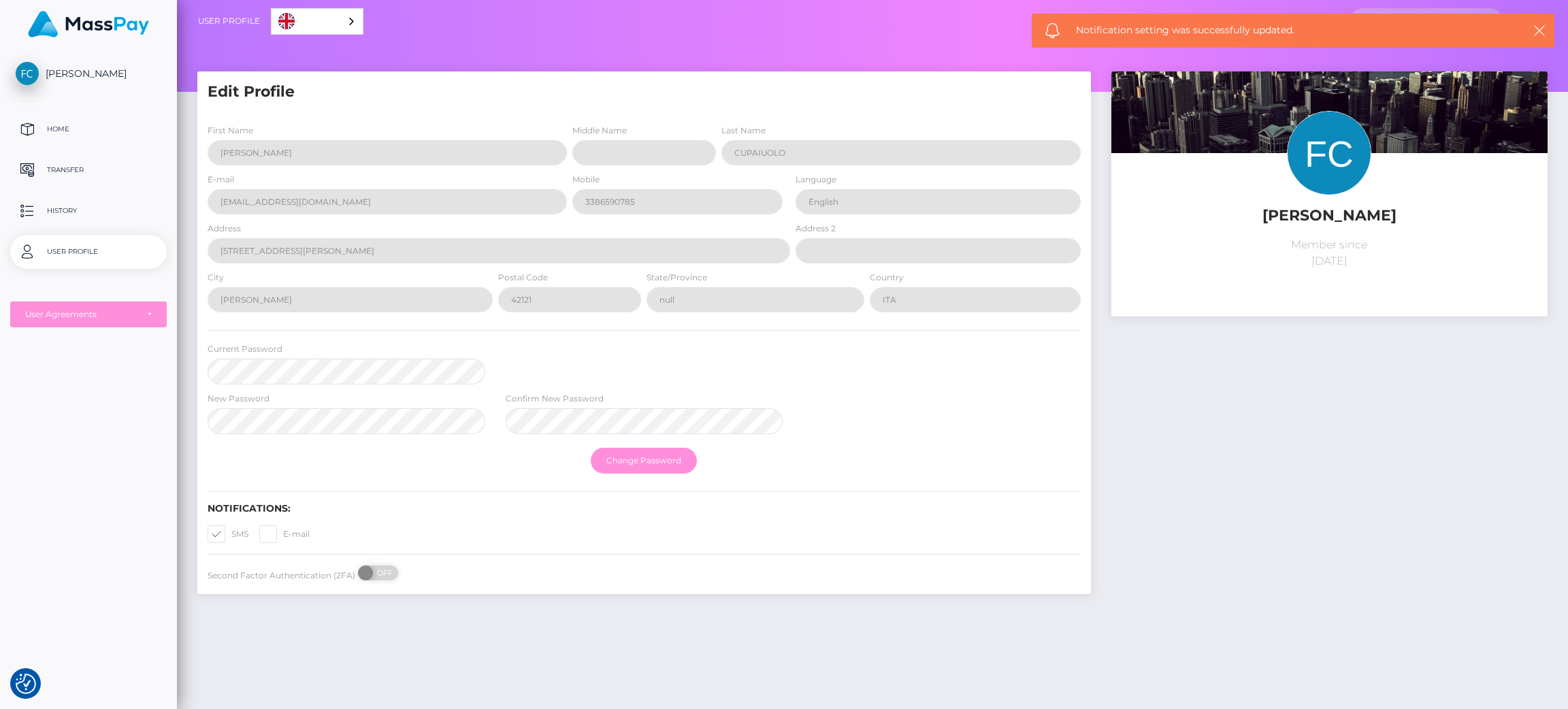 click on "E-mail" at bounding box center (284, 534) 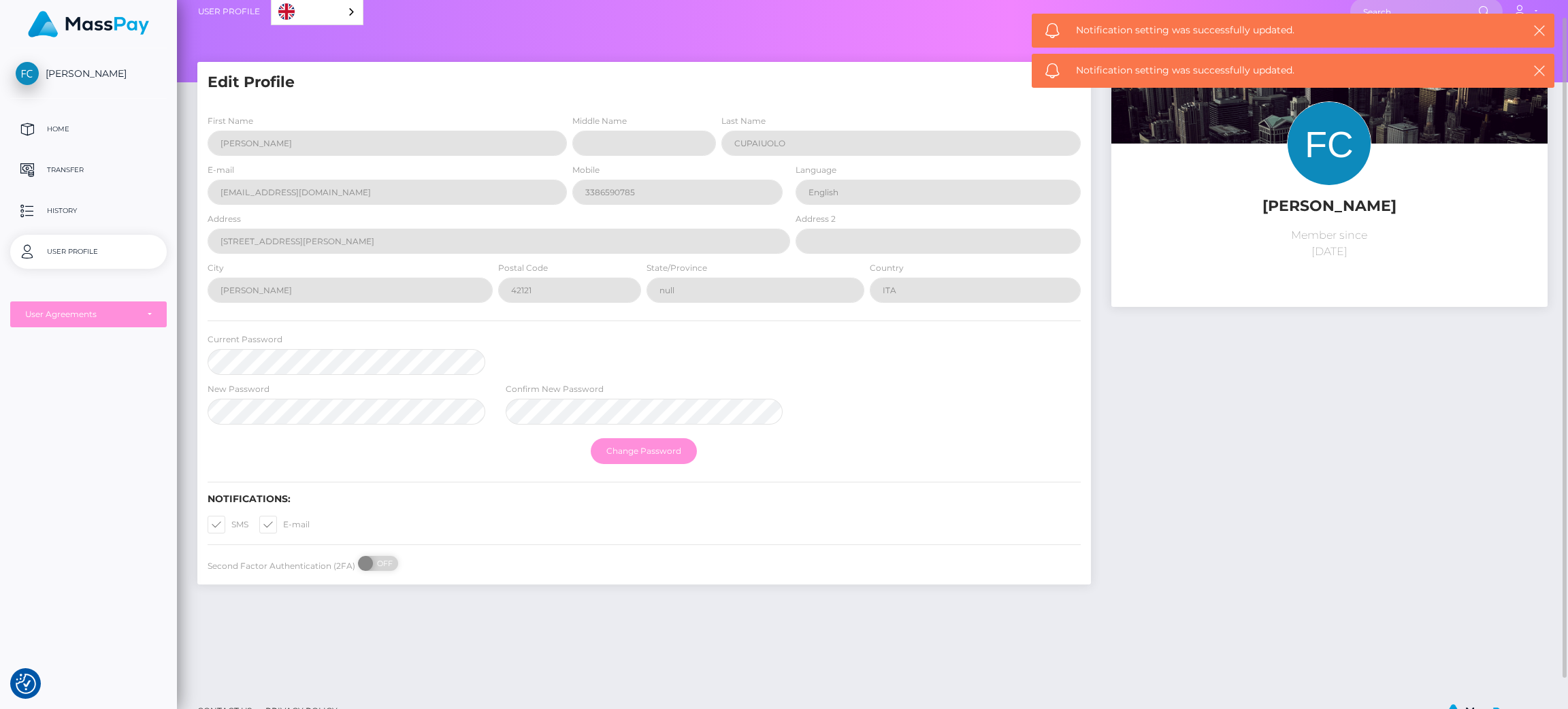 scroll, scrollTop: 18, scrollLeft: 0, axis: vertical 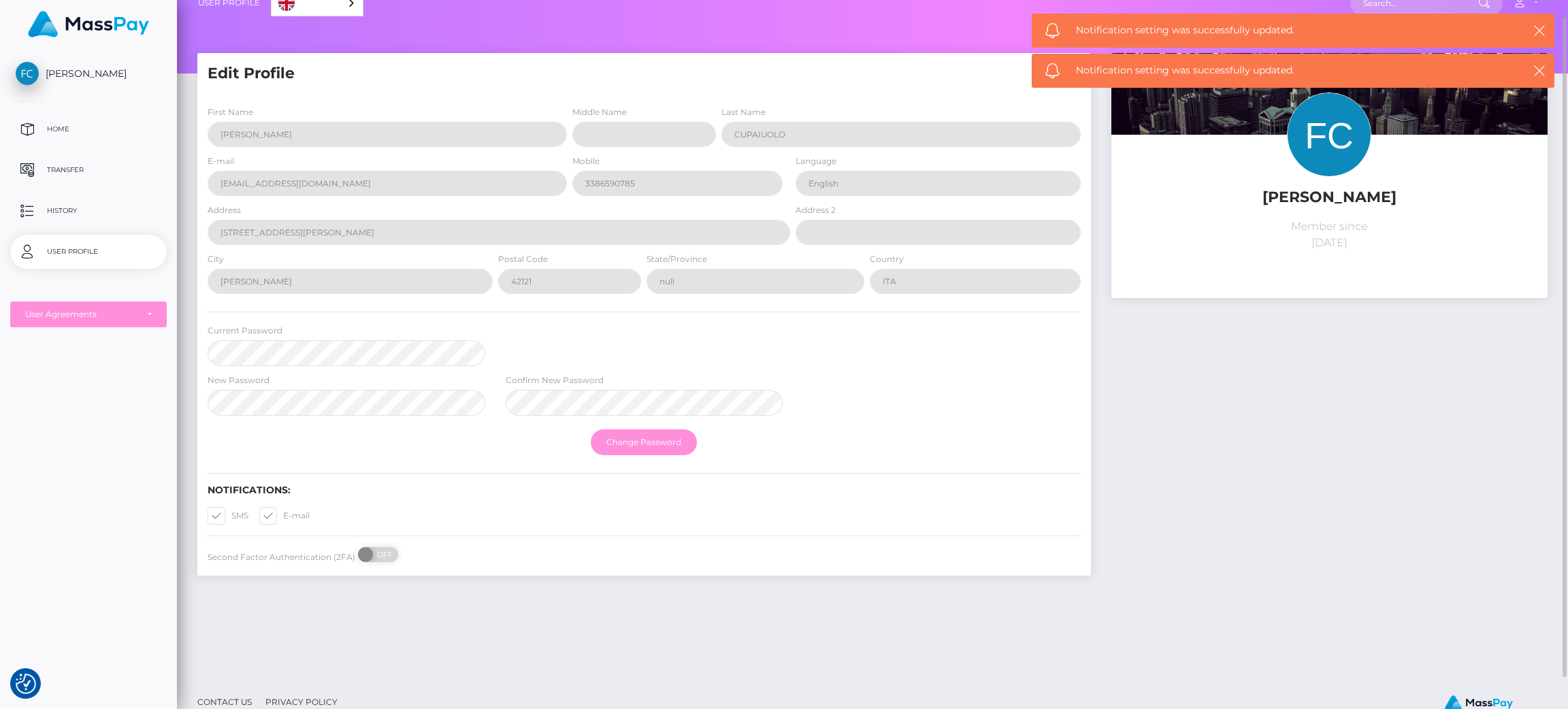 click at bounding box center [231, 515] 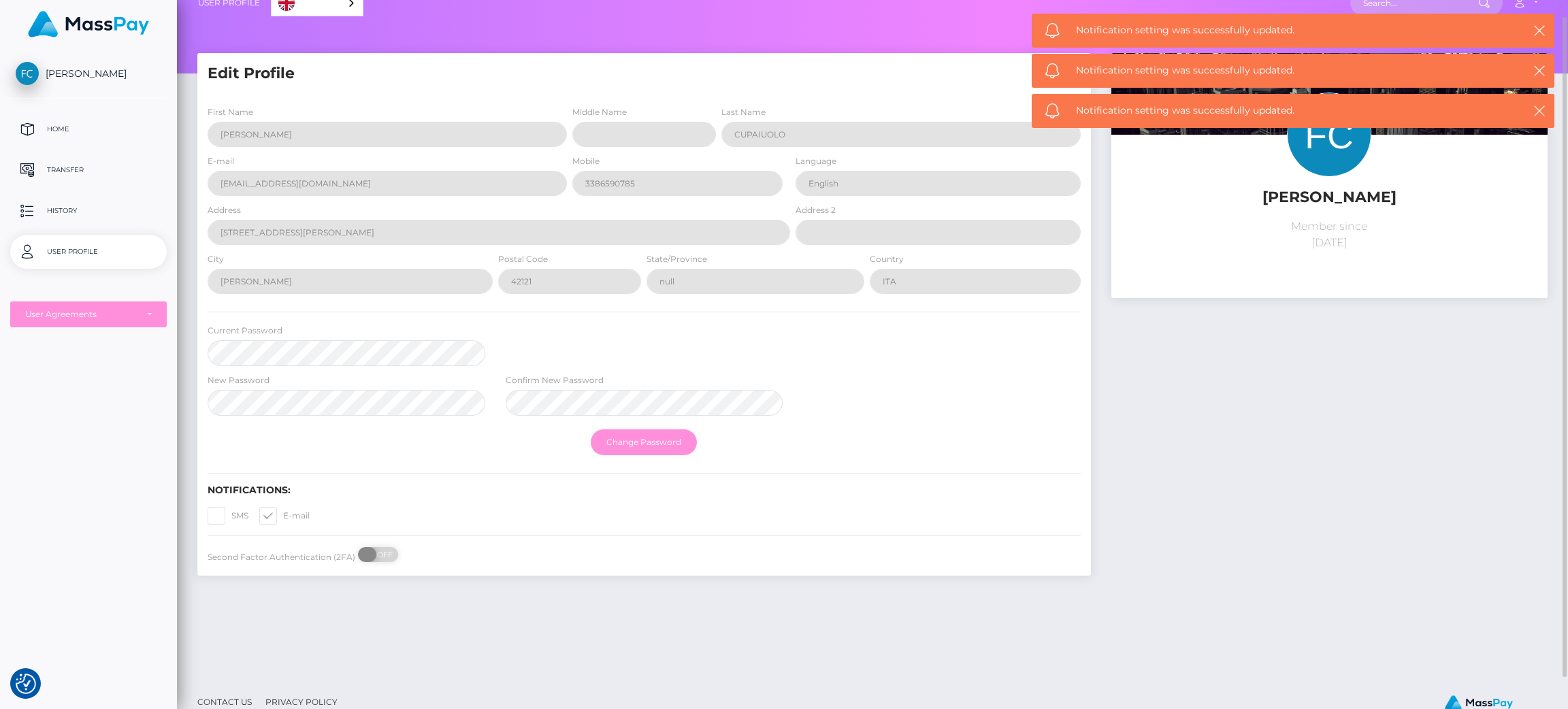 click at bounding box center (367, 555) 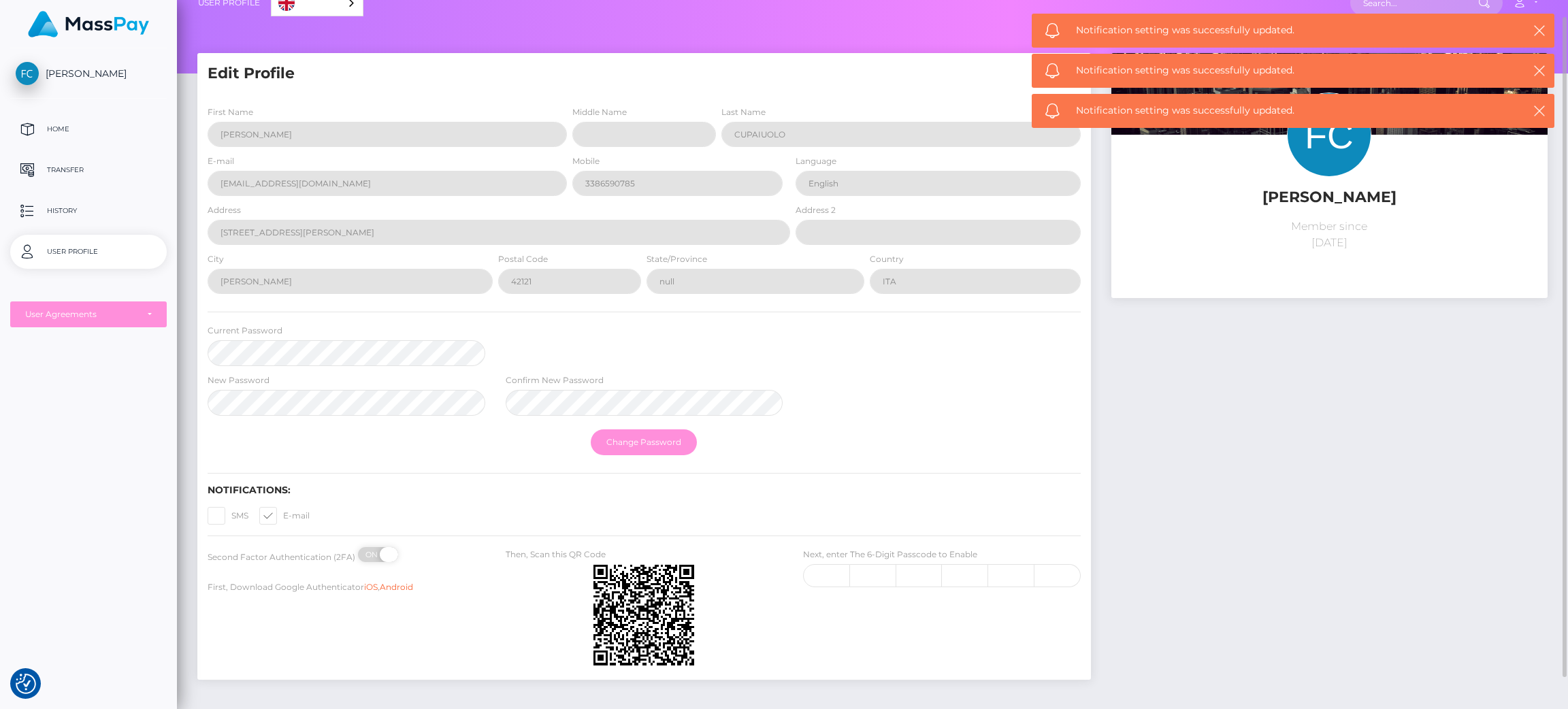 click at bounding box center [389, 555] 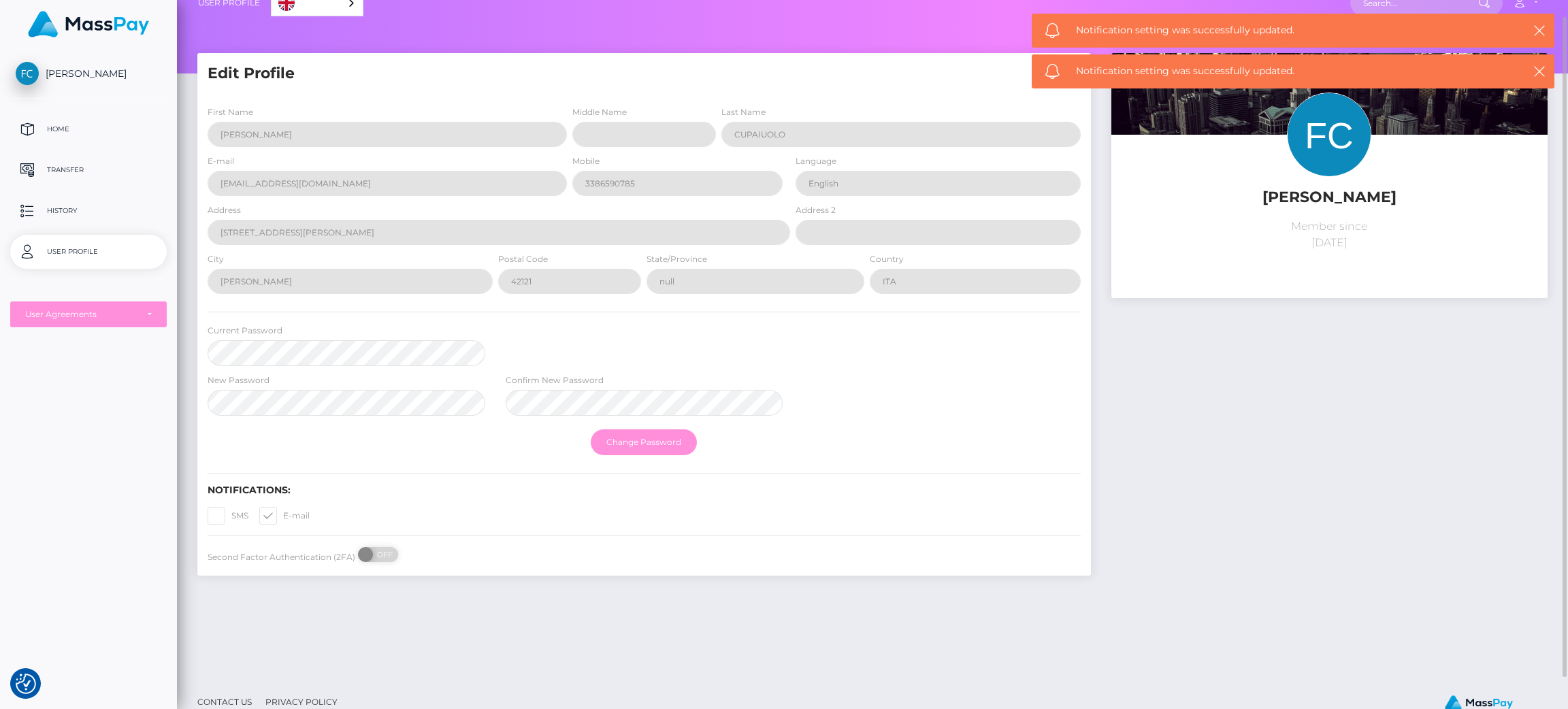 click at bounding box center (283, 515) 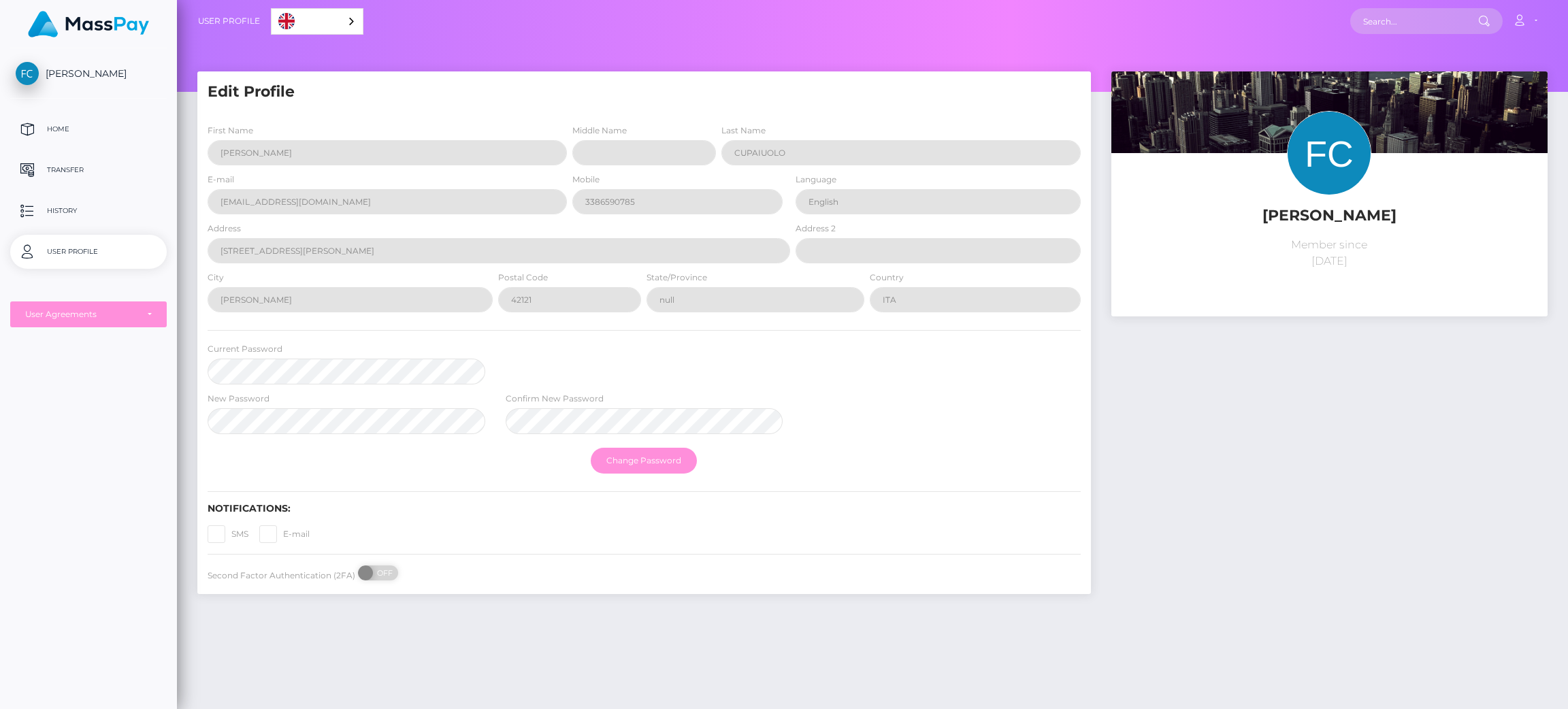 scroll, scrollTop: 0, scrollLeft: 0, axis: both 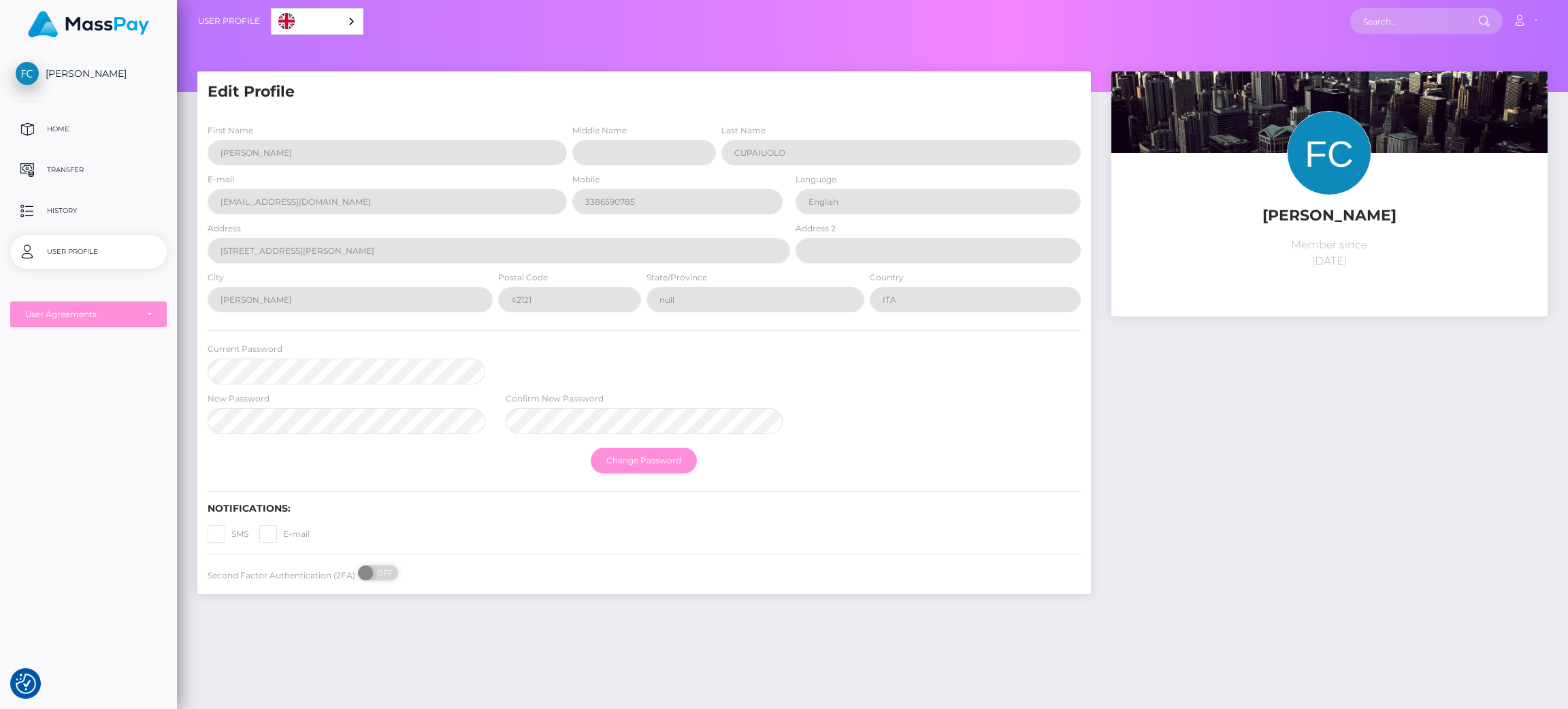click on "FERNANDA  CUPAIUOLO
Member since  April  9, 2025" at bounding box center [1329, 340] 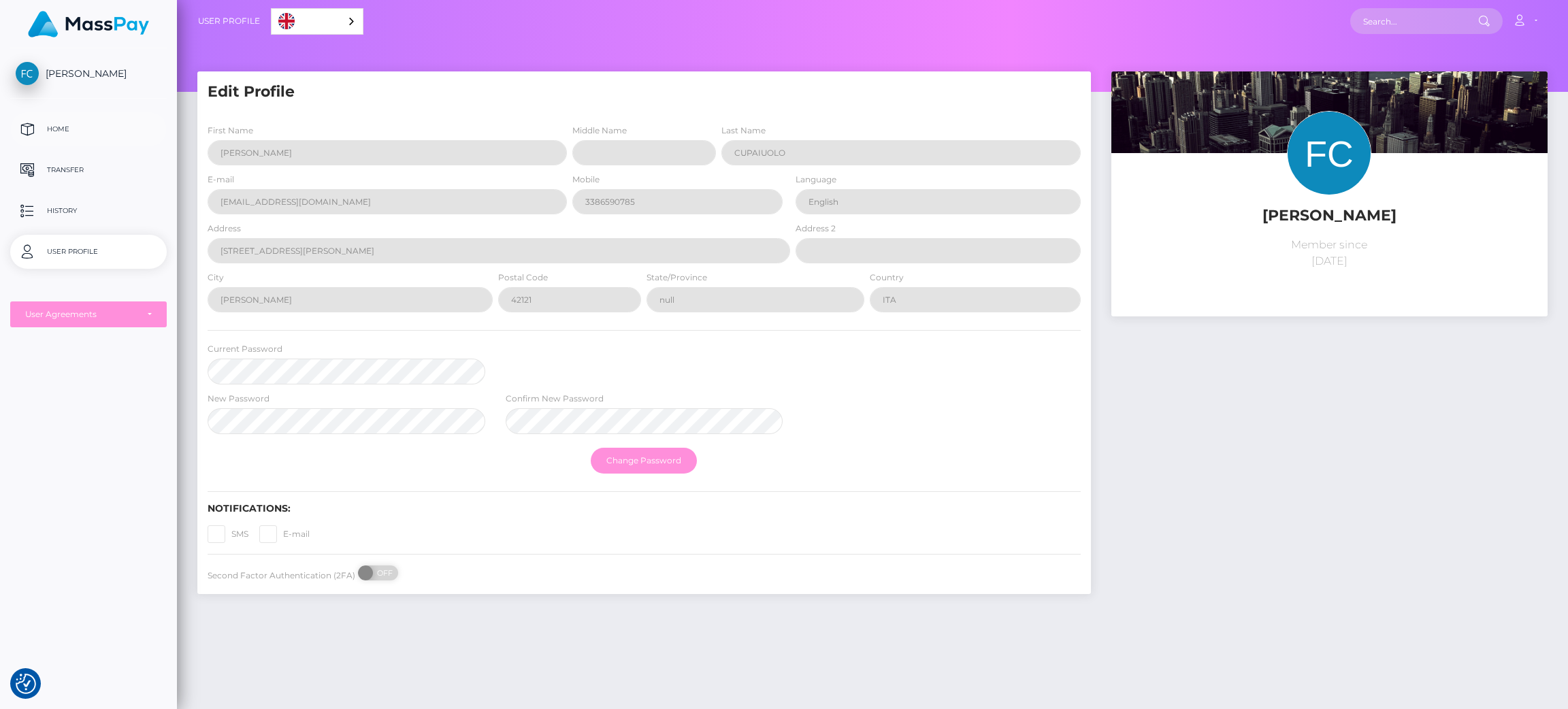 click on "Home" at bounding box center [88, 129] 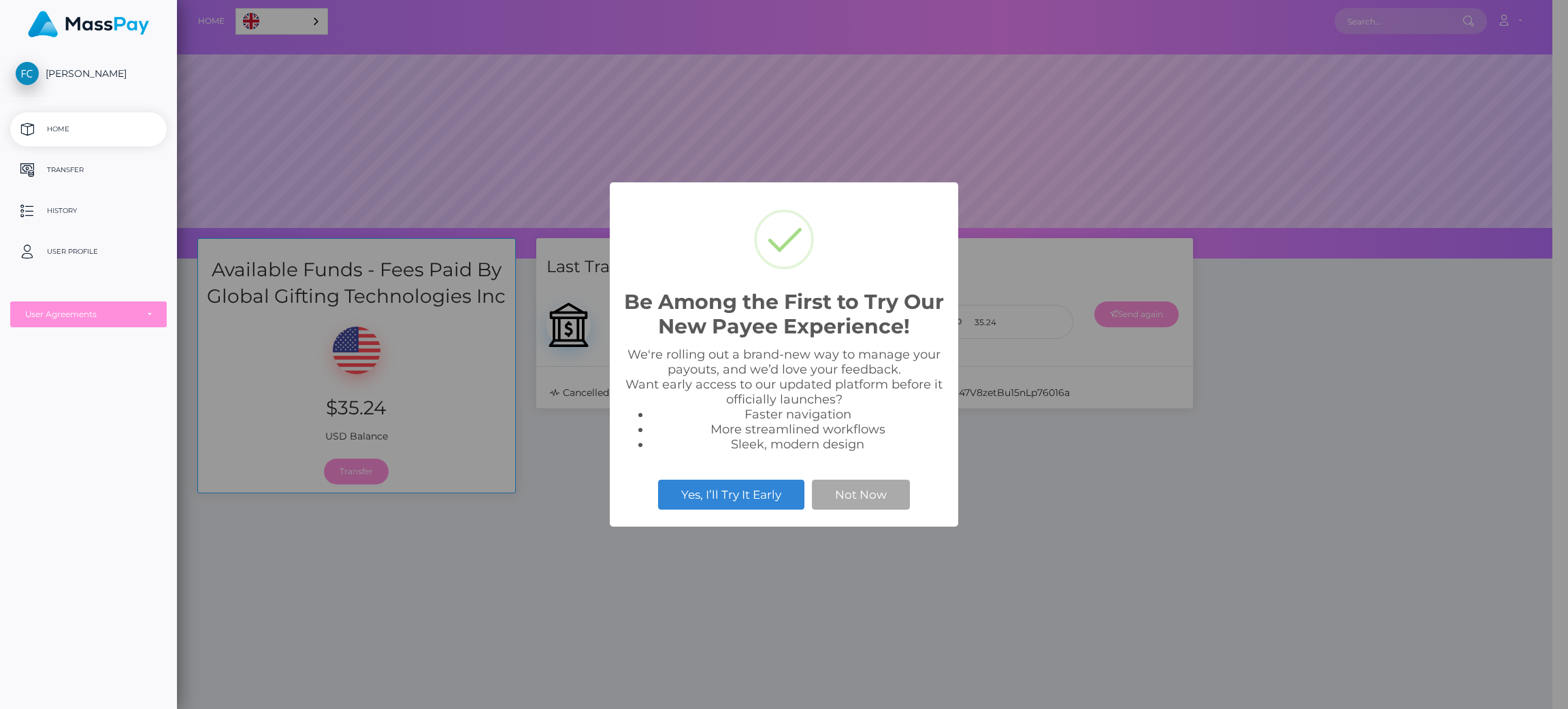 scroll, scrollTop: 0, scrollLeft: 0, axis: both 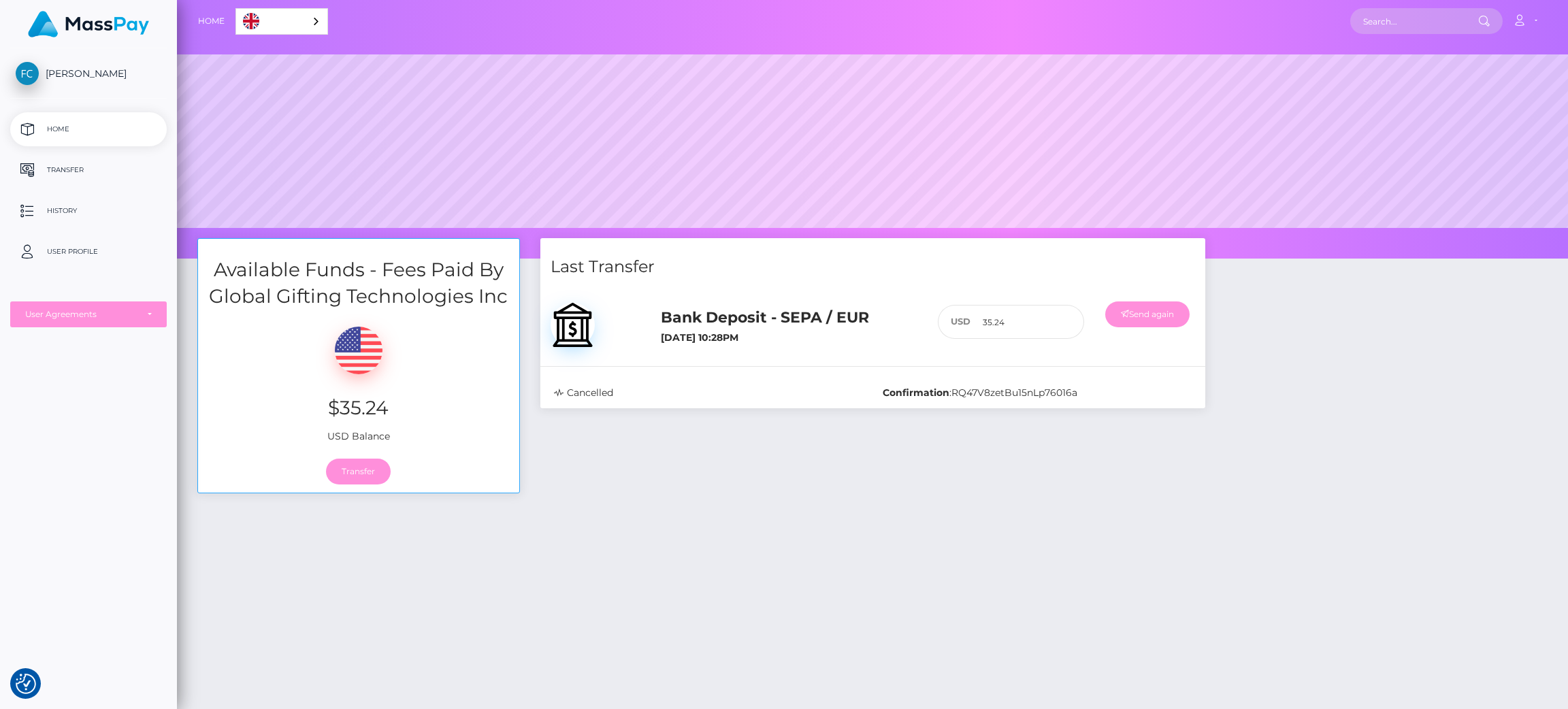 click on "Available Funds  - Fees Paid By Global Gifting Technologies Inc
$35.24
USD Balance
Transfer
Last Transfer
Bank Deposit - SEPA / EUR" at bounding box center (872, 550) 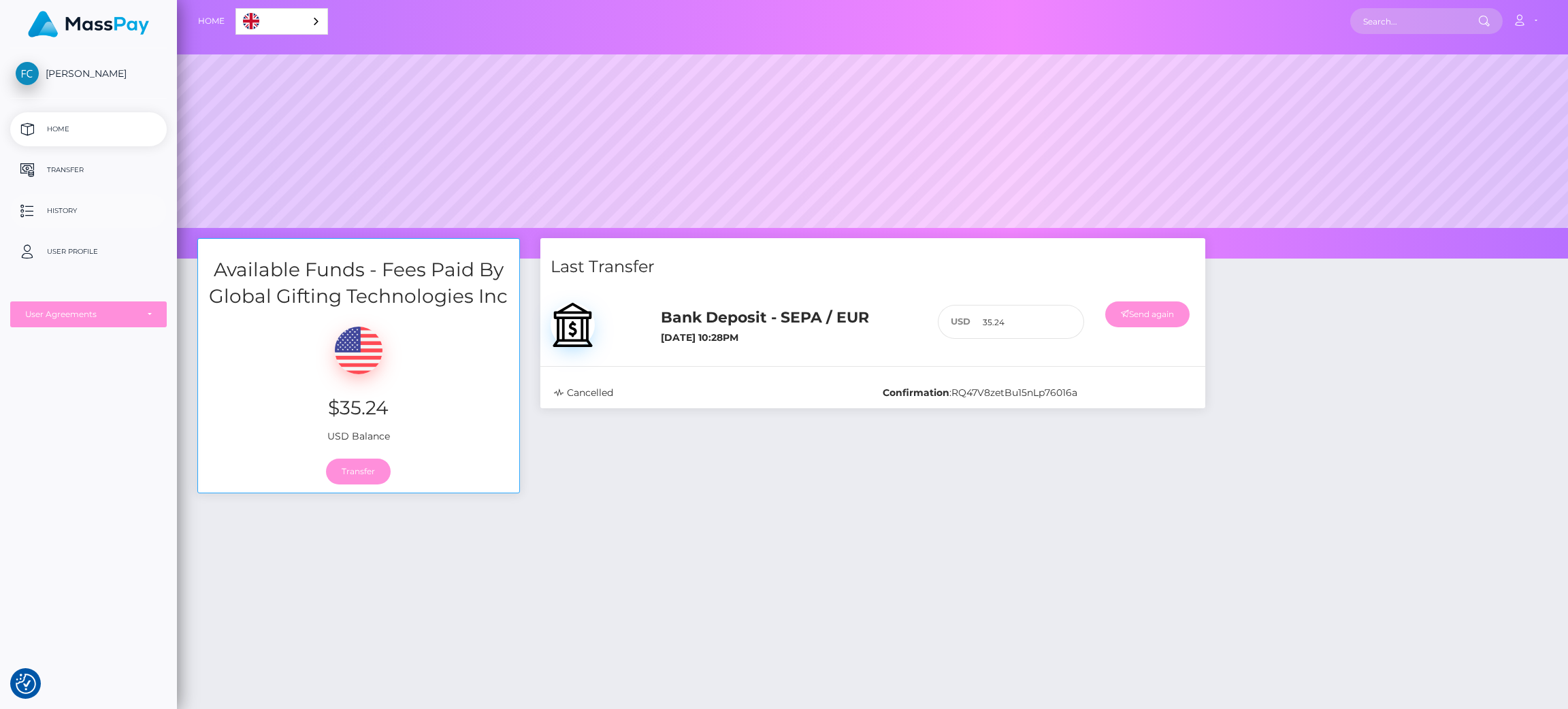 click on "History" at bounding box center (88, 211) 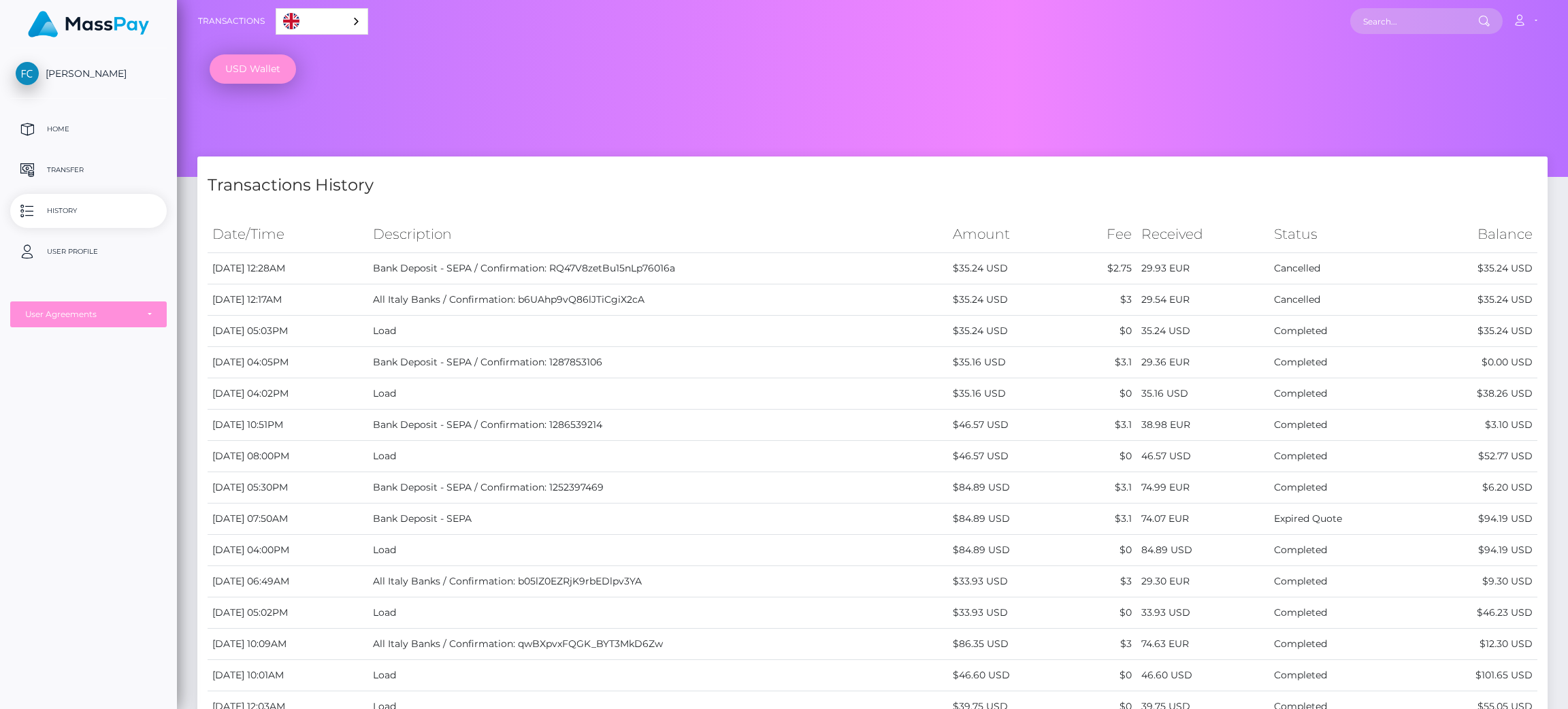 scroll, scrollTop: 0, scrollLeft: 0, axis: both 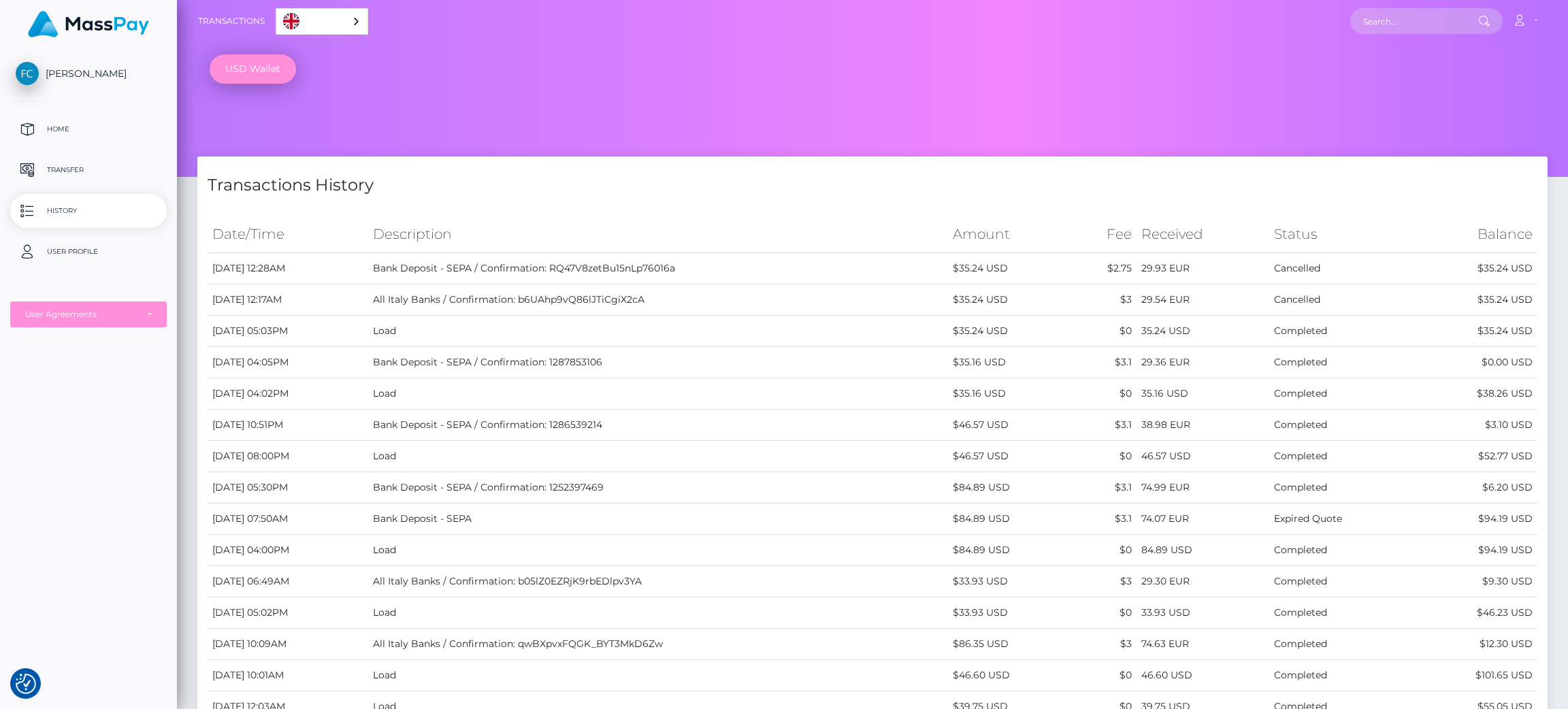 click on "Cancelled" at bounding box center [1341, 300] 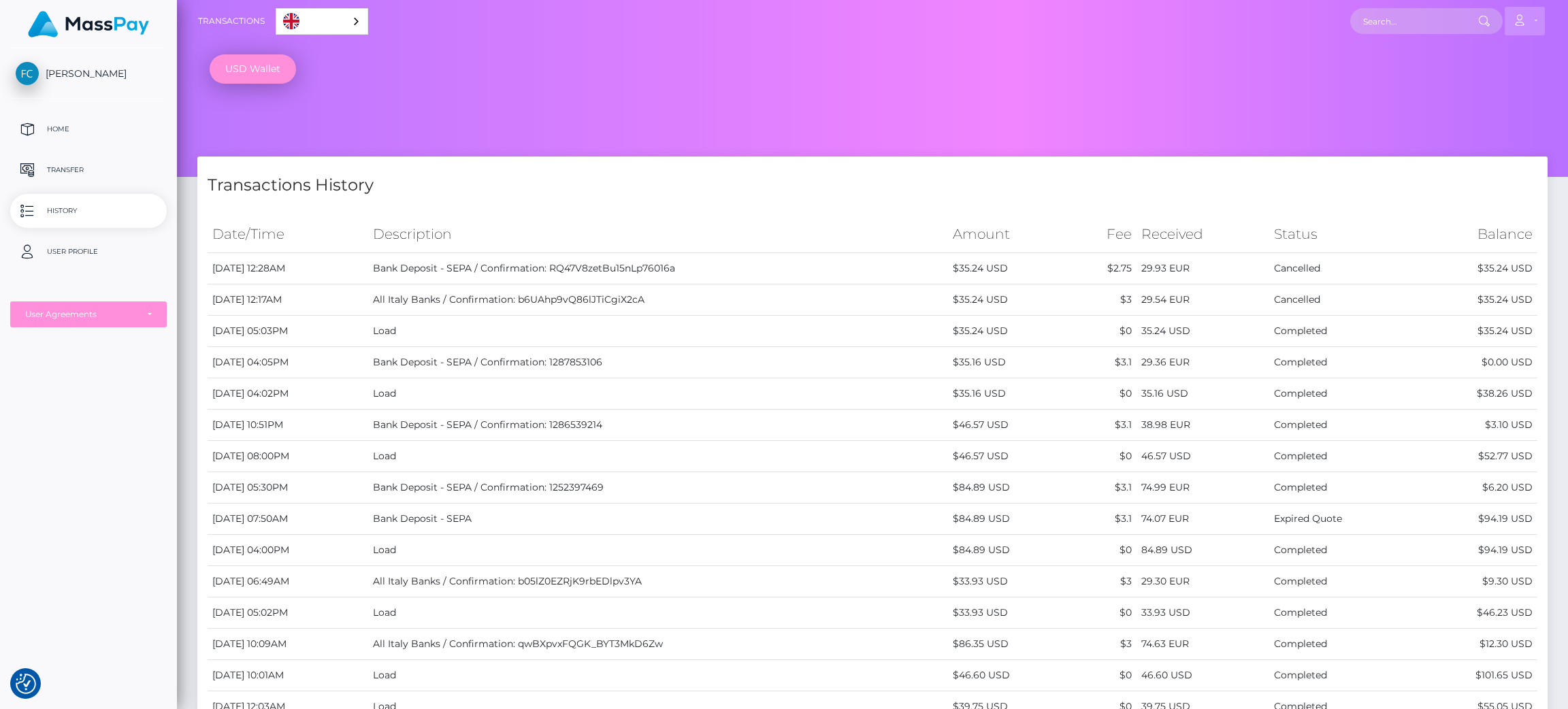 click on "Account" at bounding box center [1524, 21] 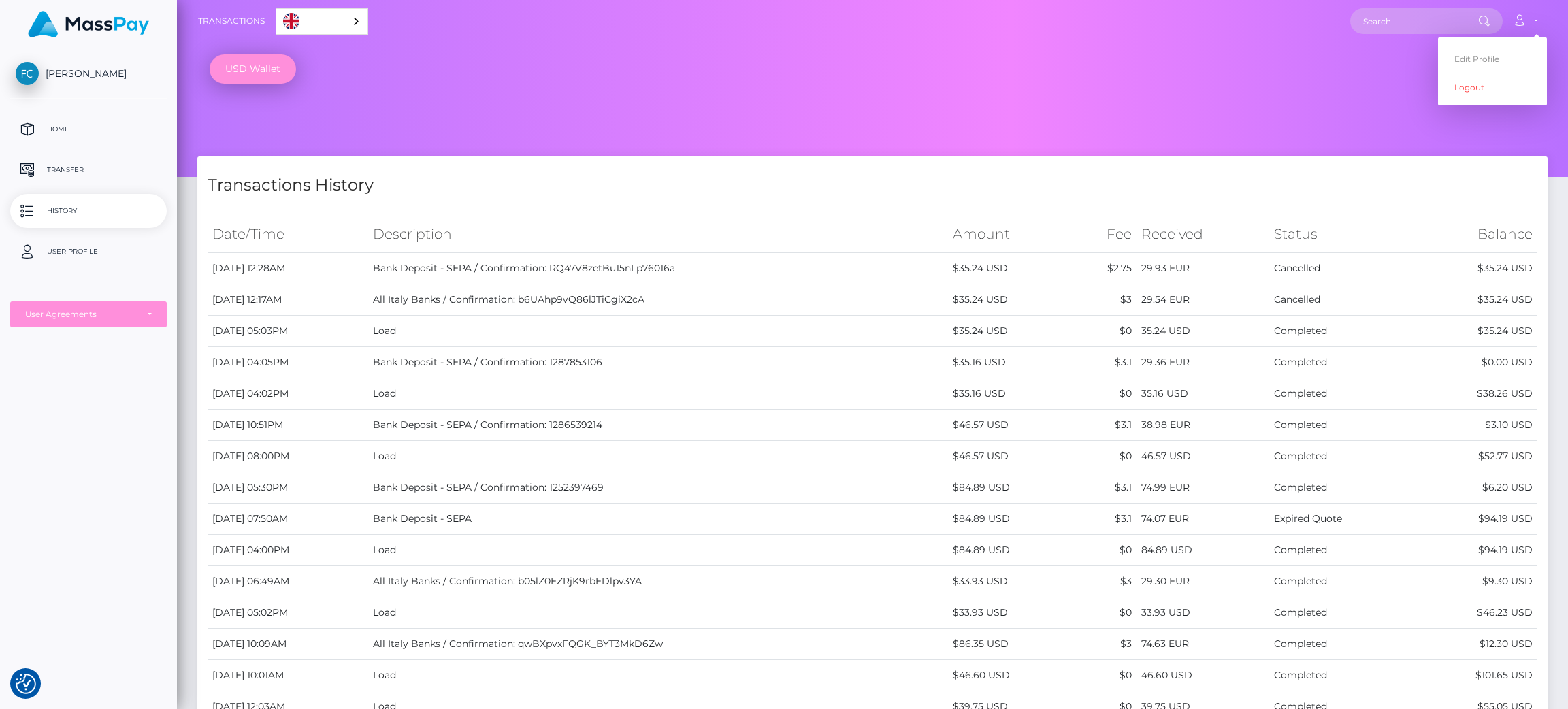 click on "USD Wallet" at bounding box center (889, 69) 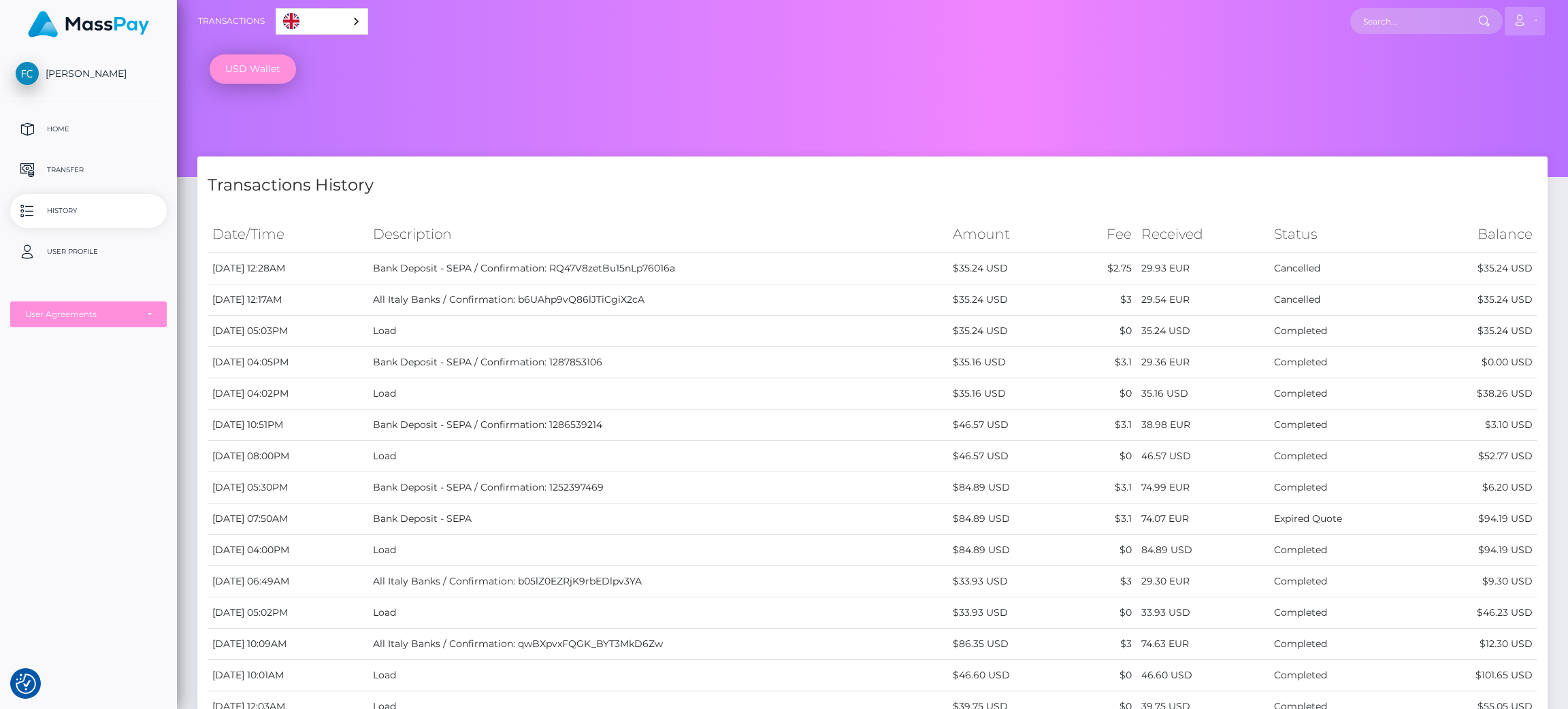 click on "Account" at bounding box center (1524, 21) 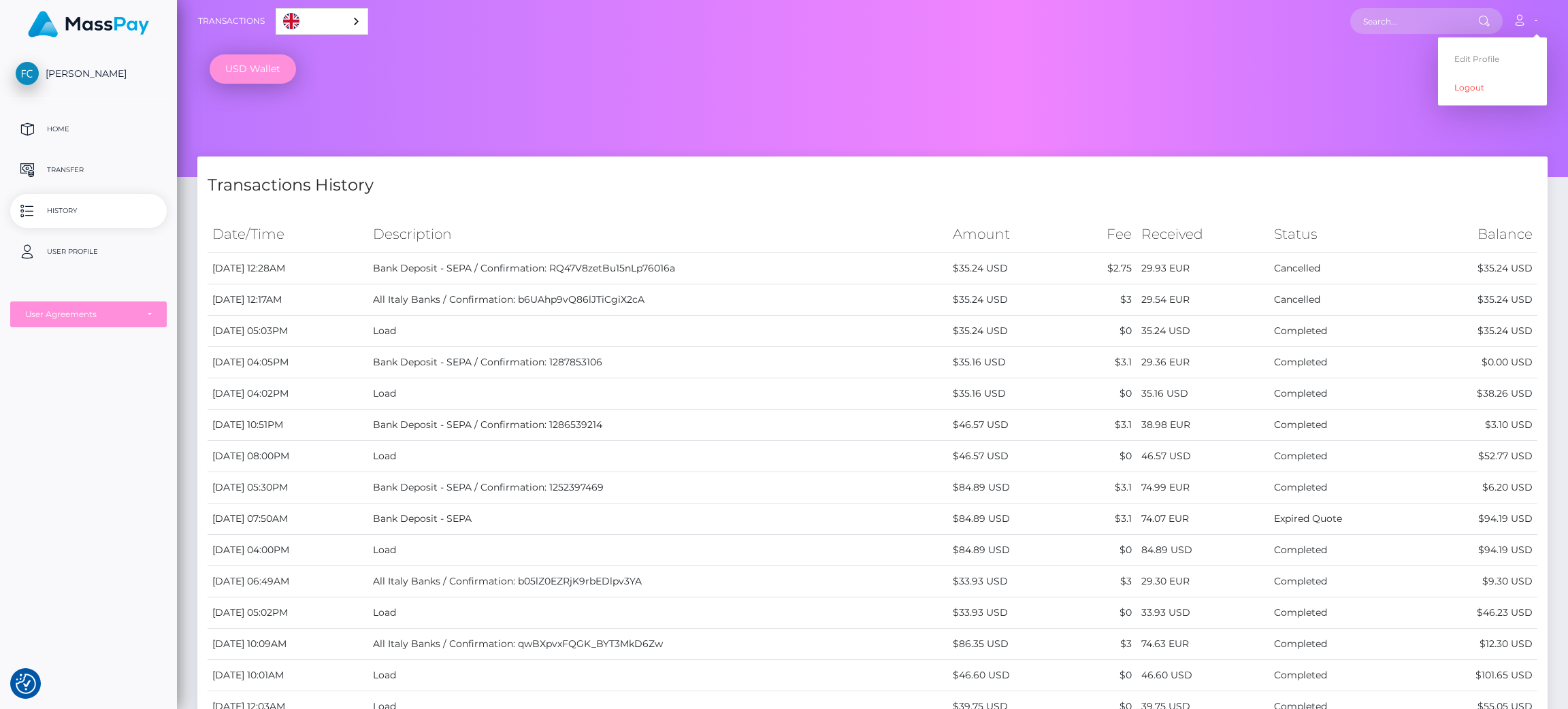 click on "Received" at bounding box center [1203, 234] 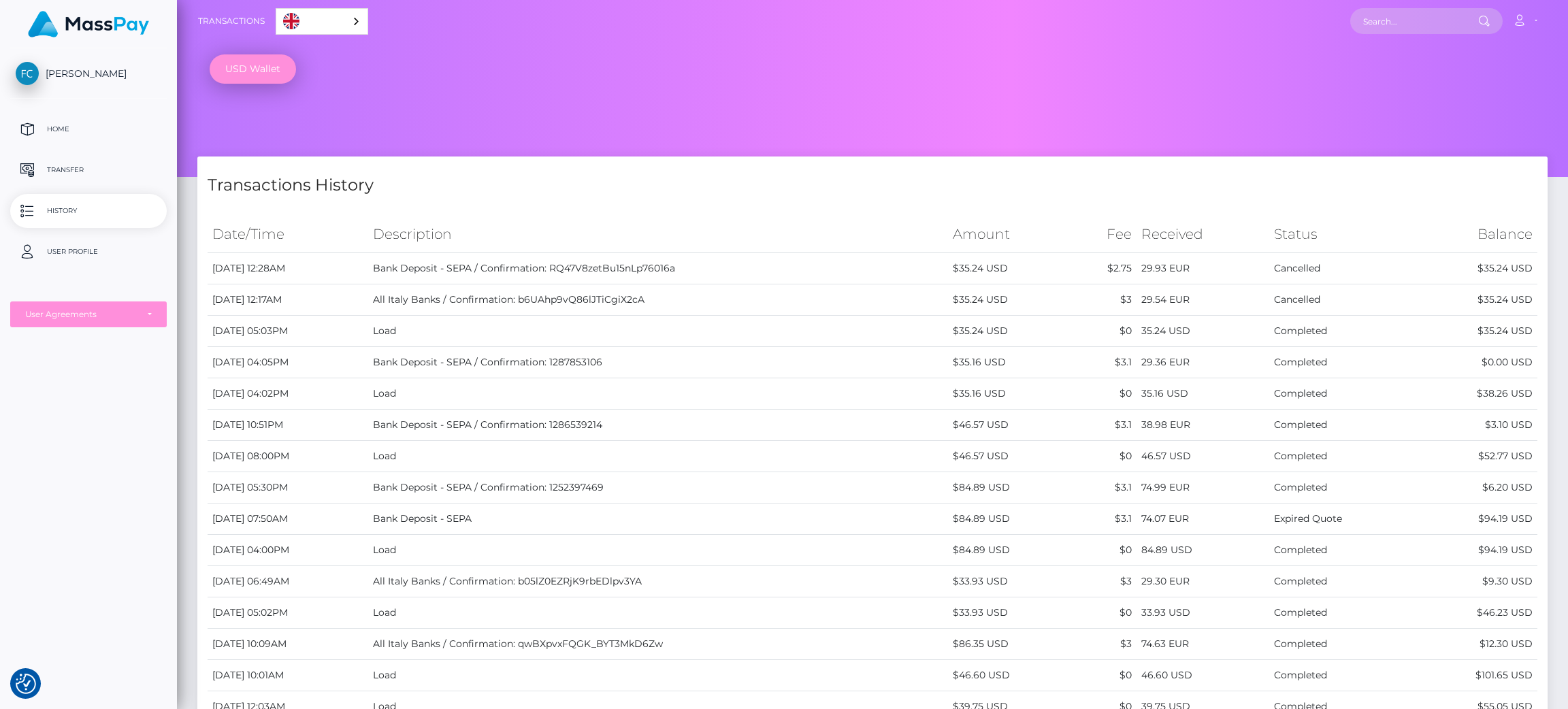 drag, startPoint x: 1567, startPoint y: 214, endPoint x: 1567, endPoint y: 406, distance: 192 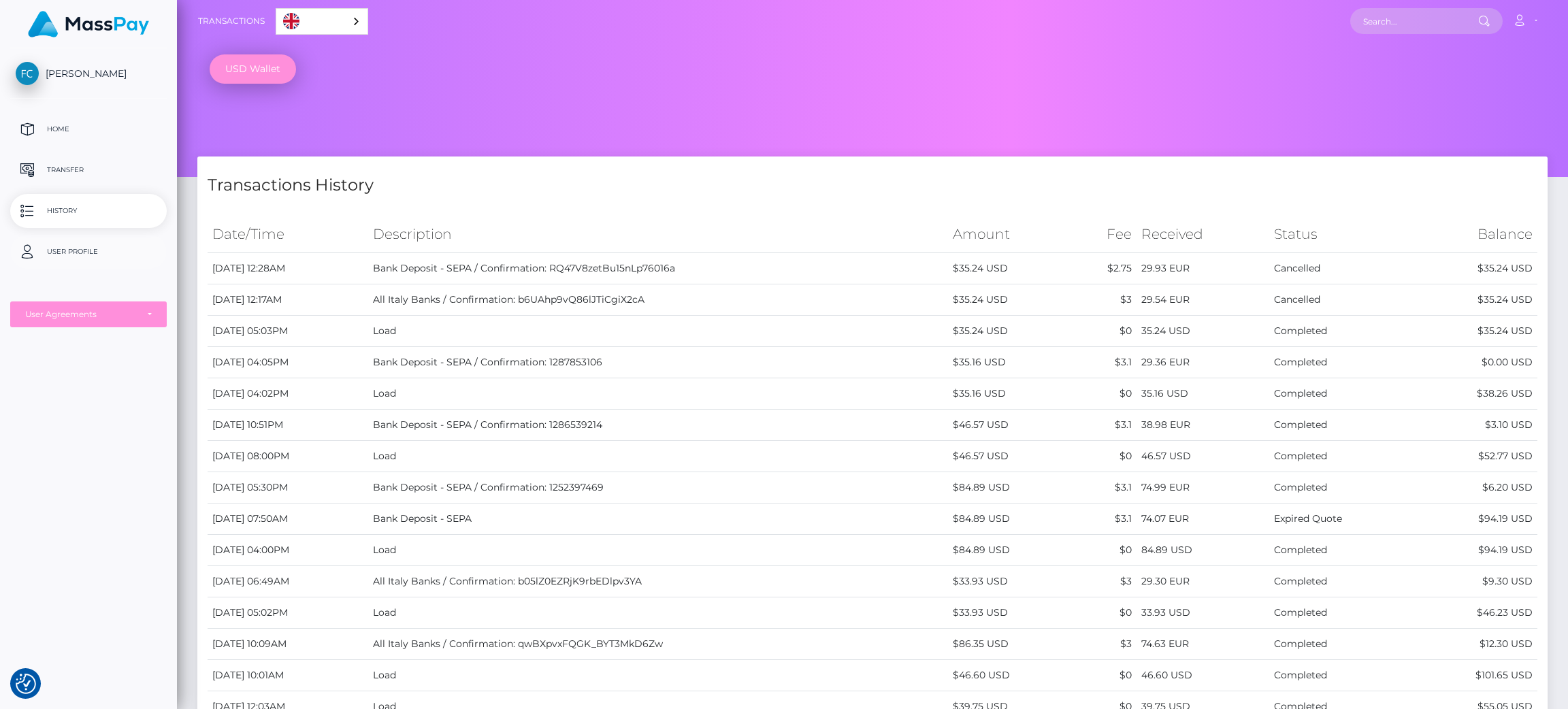 click on "User Profile" at bounding box center [88, 252] 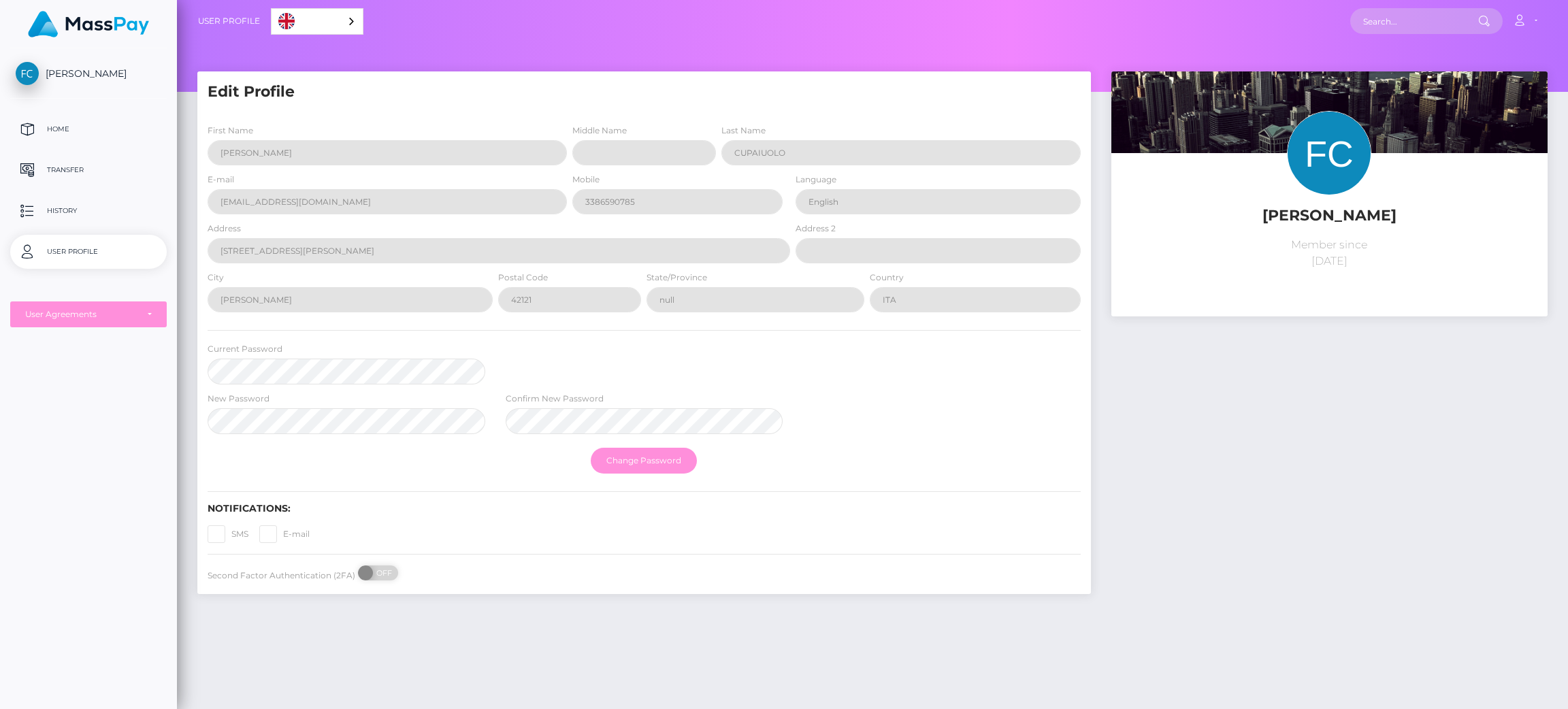 scroll, scrollTop: 0, scrollLeft: 0, axis: both 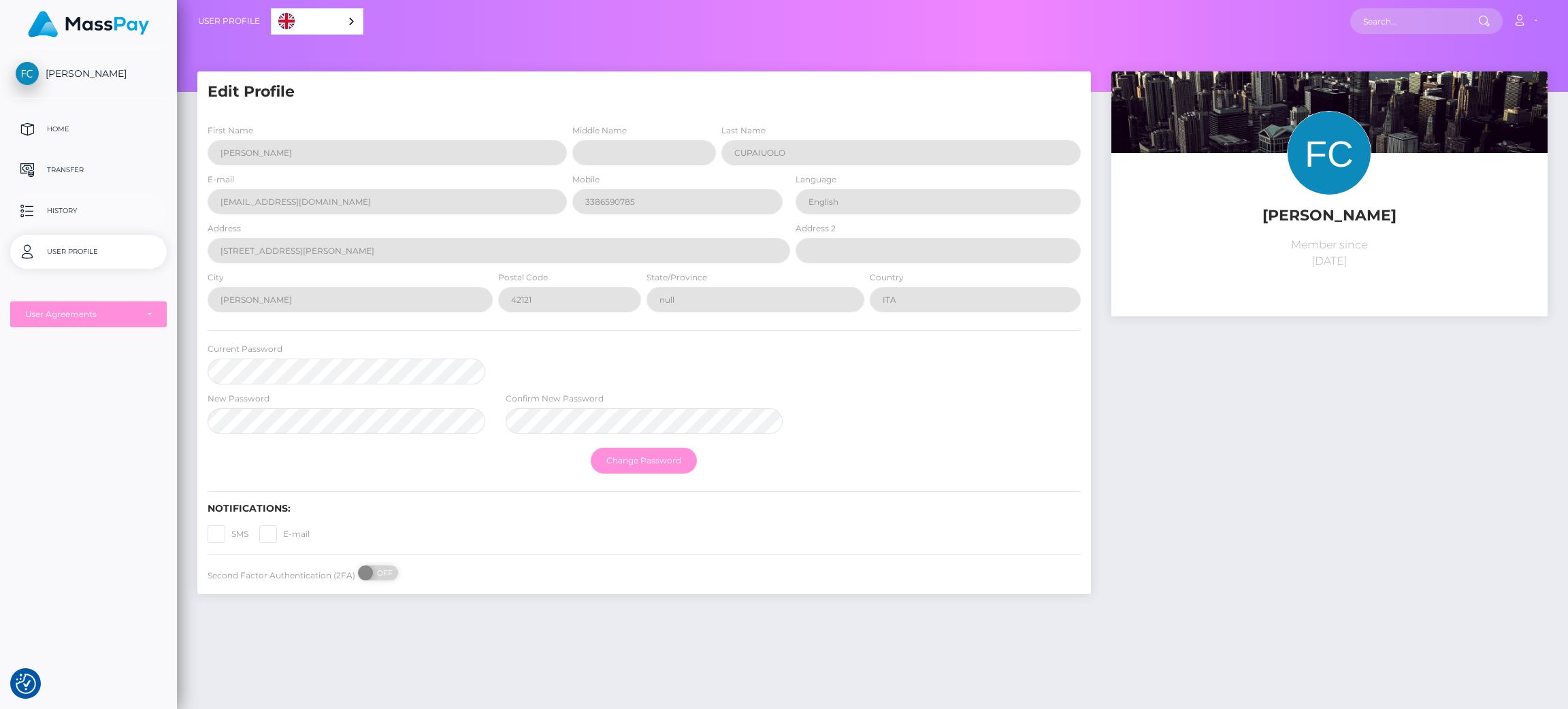 click on "History" at bounding box center [88, 211] 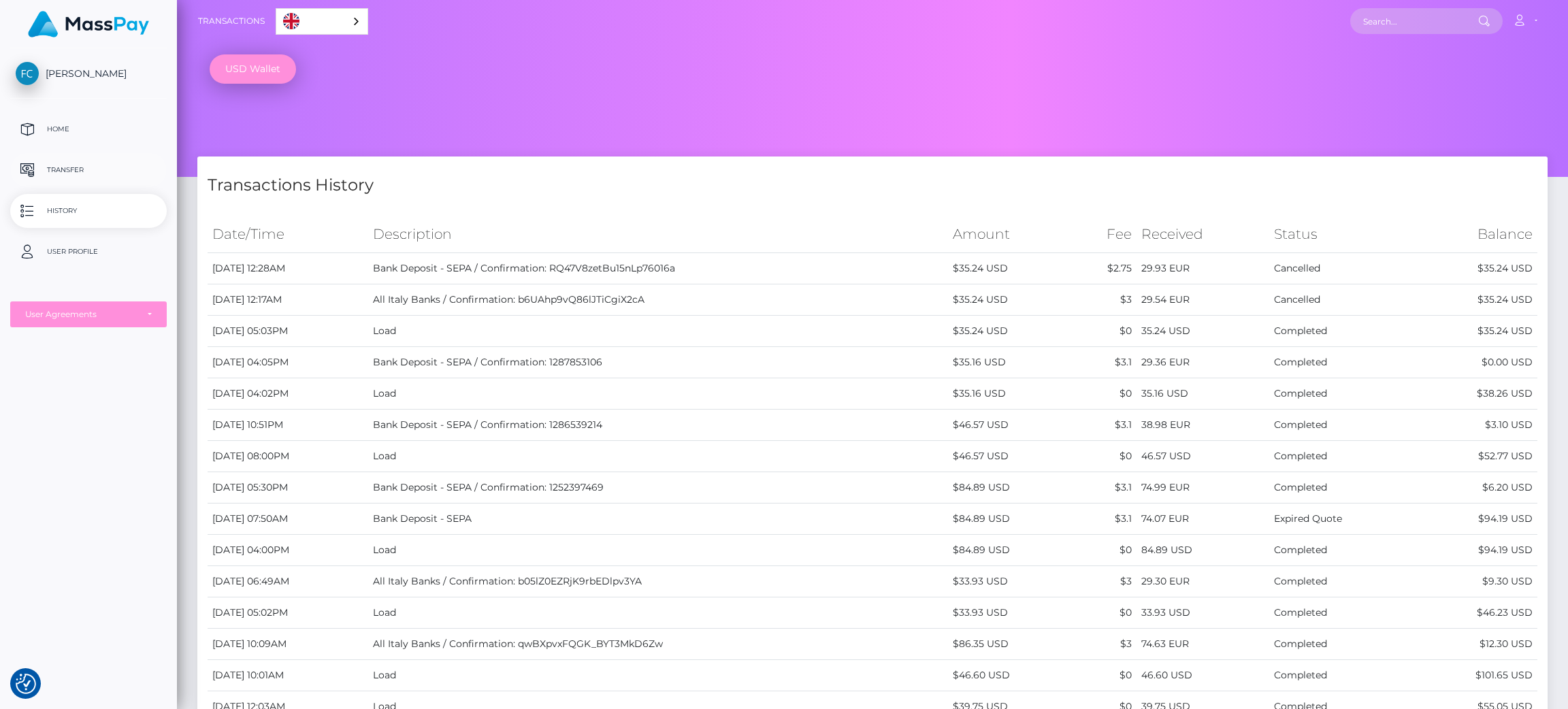 scroll, scrollTop: 0, scrollLeft: 0, axis: both 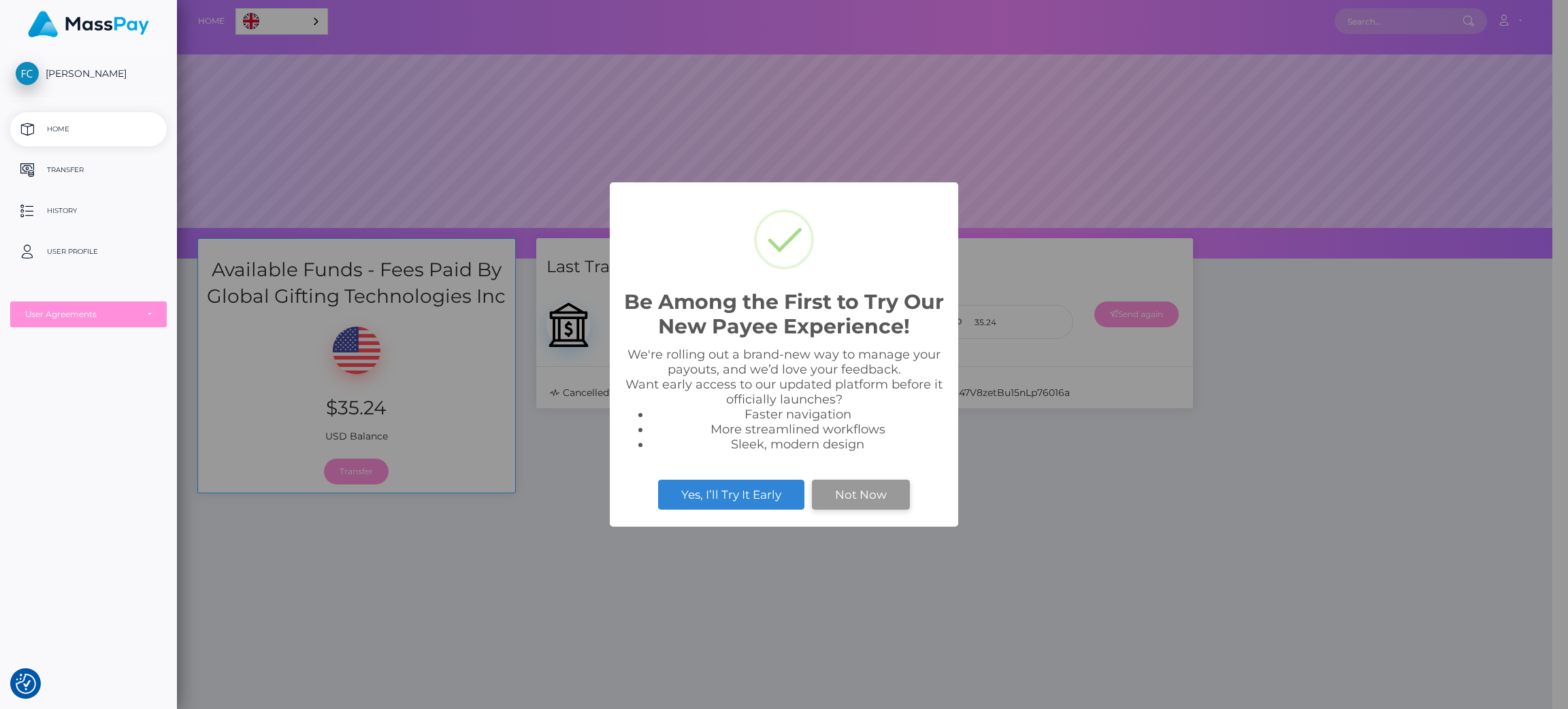 click on "Not Now" at bounding box center (861, 495) 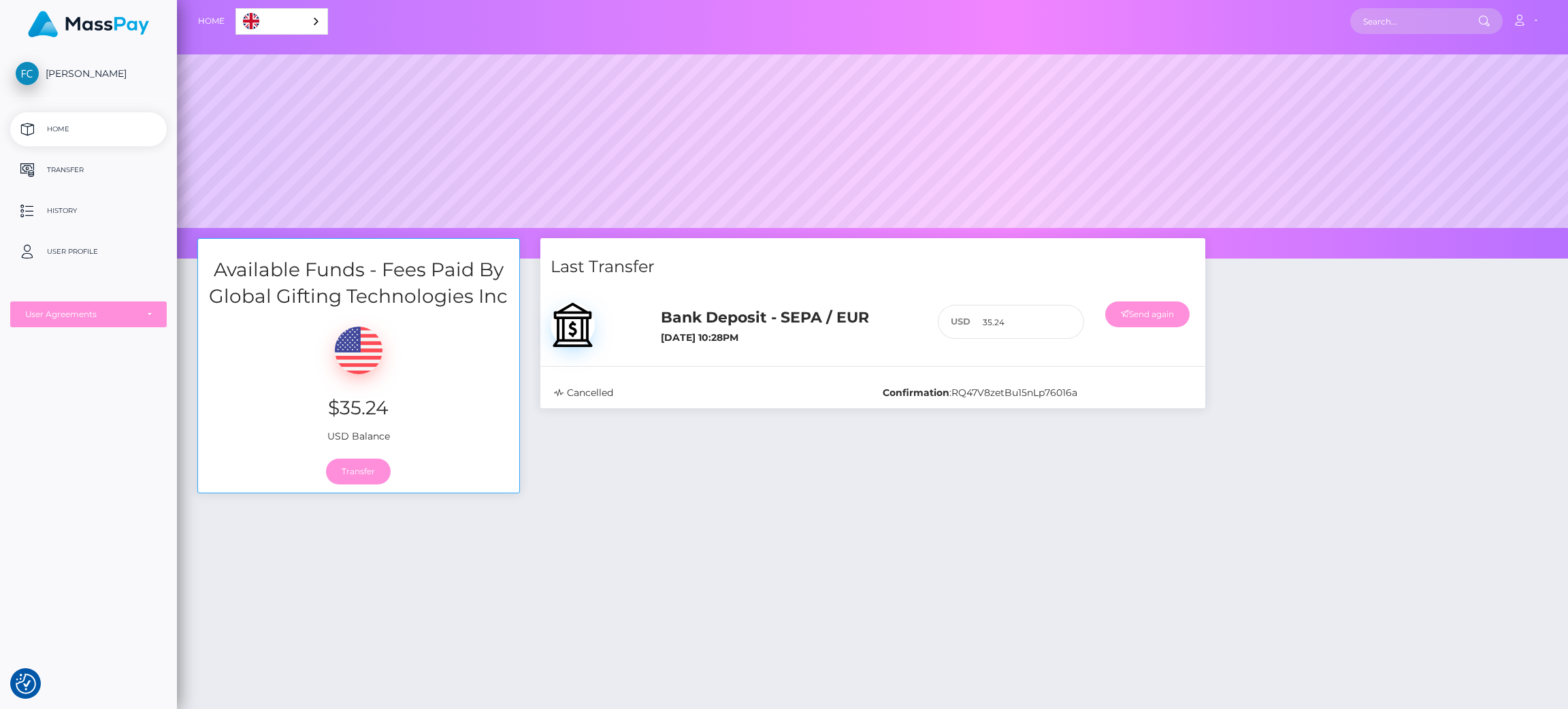 scroll, scrollTop: 680163, scrollLeft: 679164, axis: both 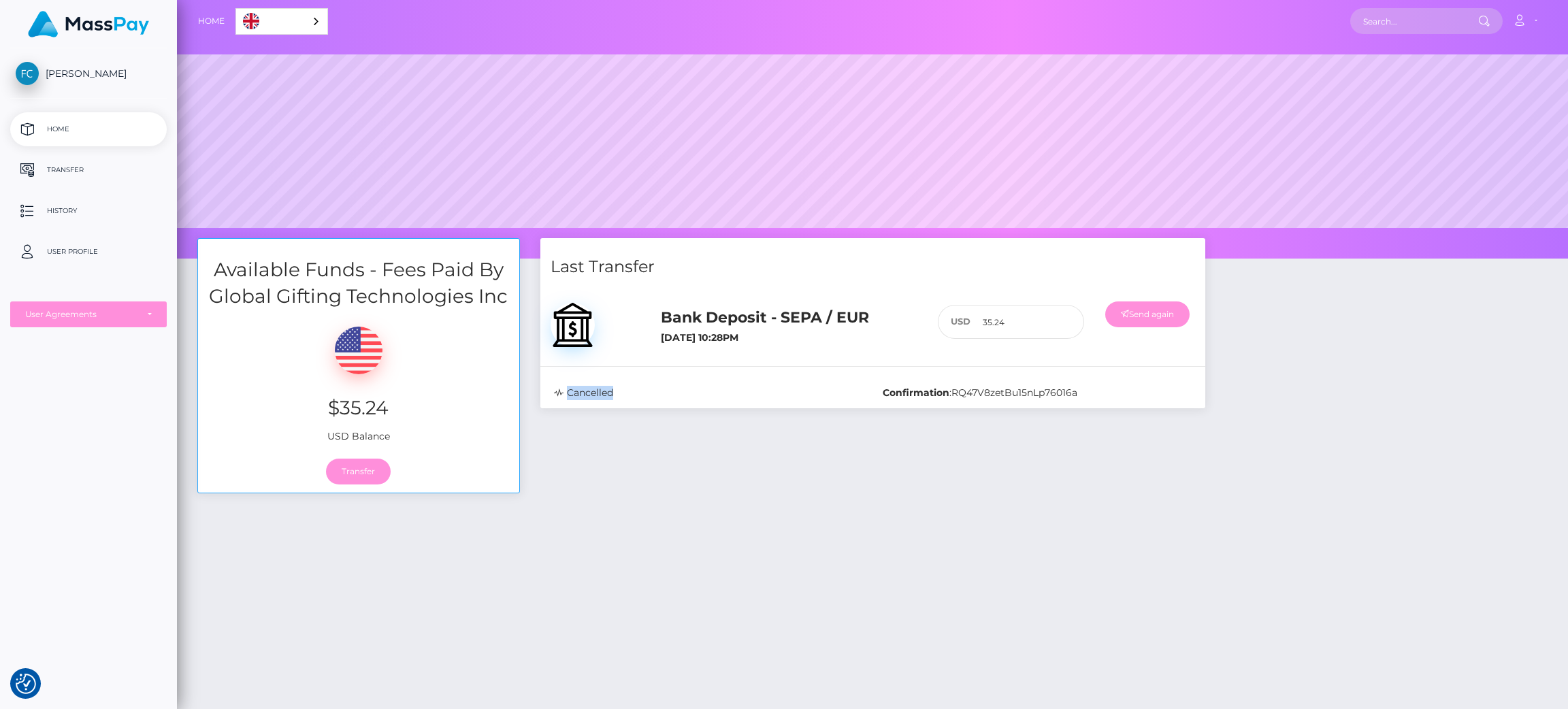 click on "Cancelled" at bounding box center (708, 393) 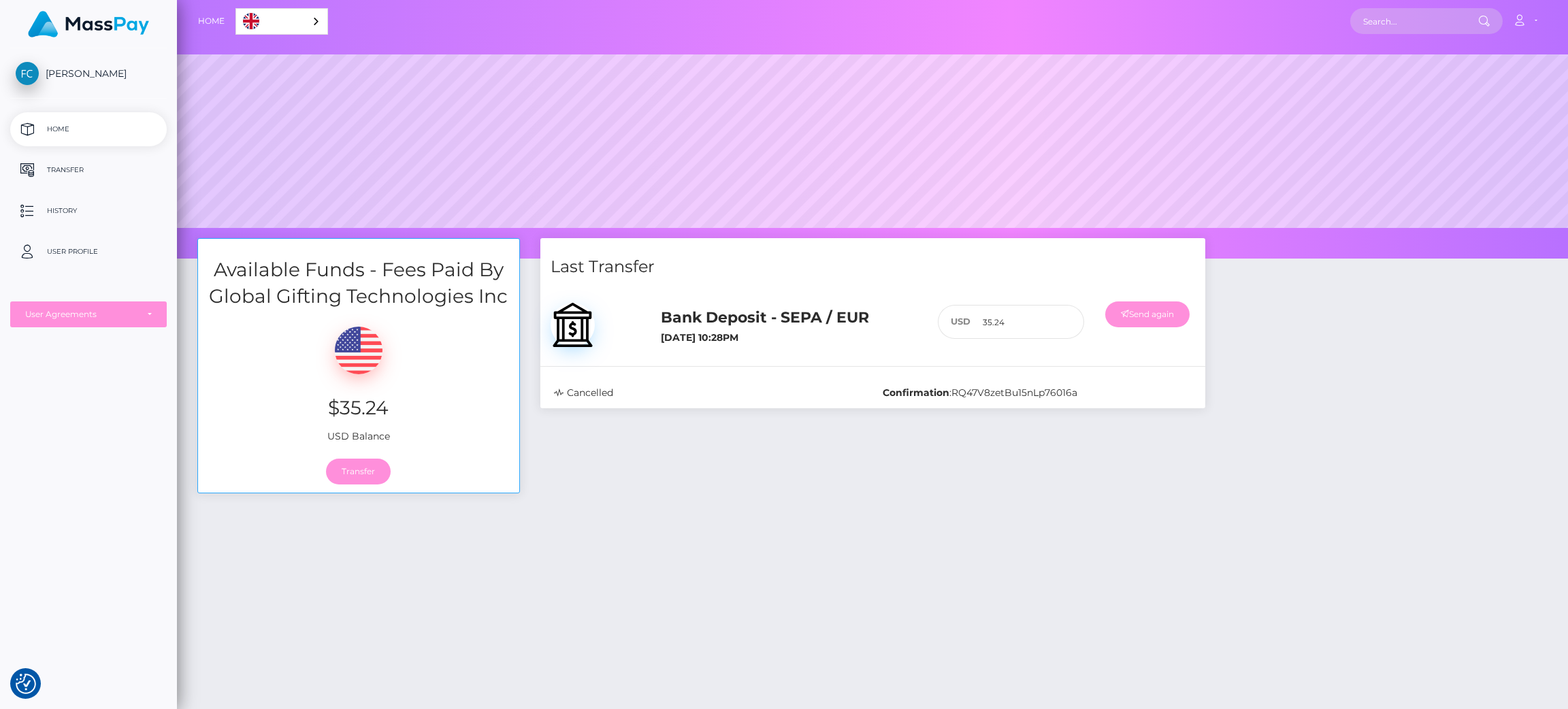 click on "Last Transfer
Bank Deposit - SEPA / EUR
July 15, 2025 10:28PM
35.24 :" at bounding box center (872, 372) 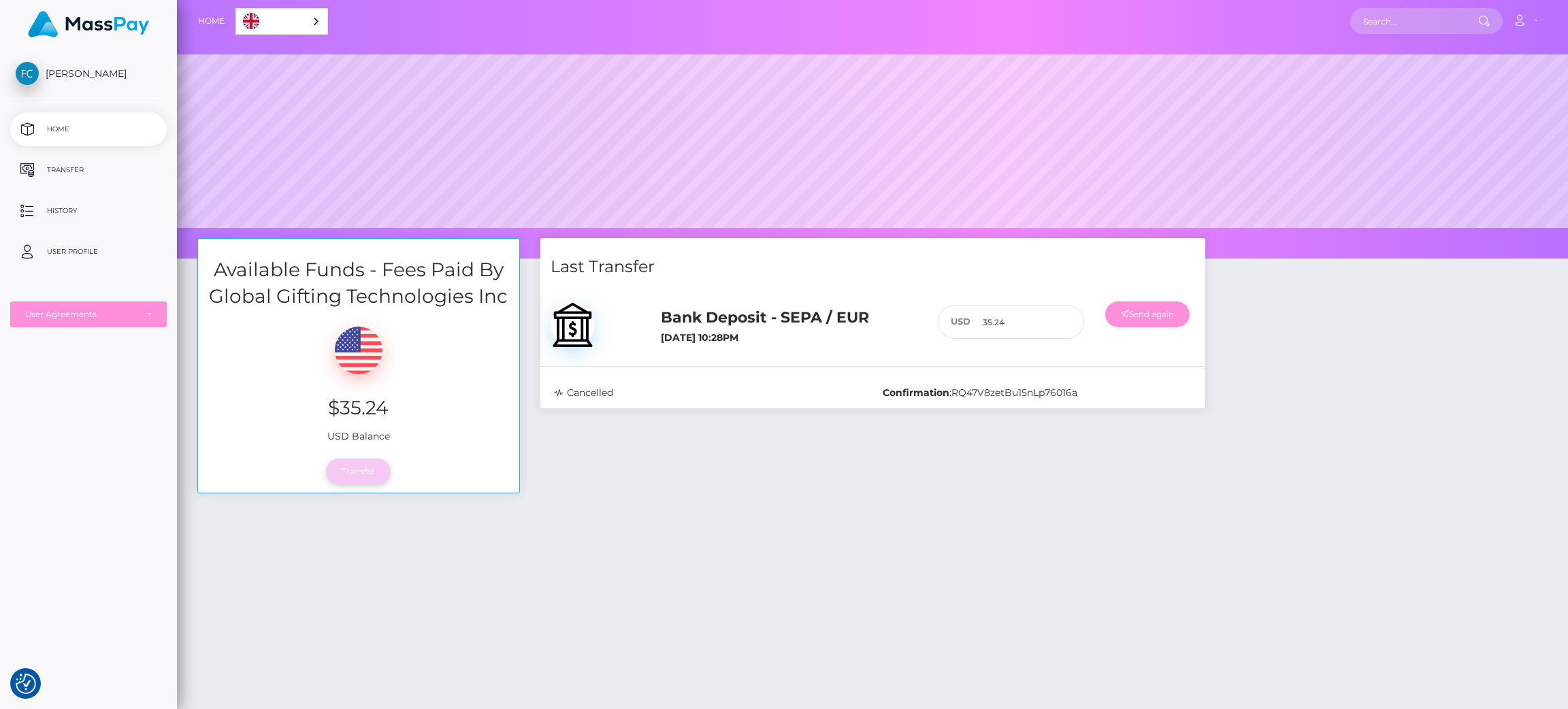 click on "Transfer" at bounding box center (358, 472) 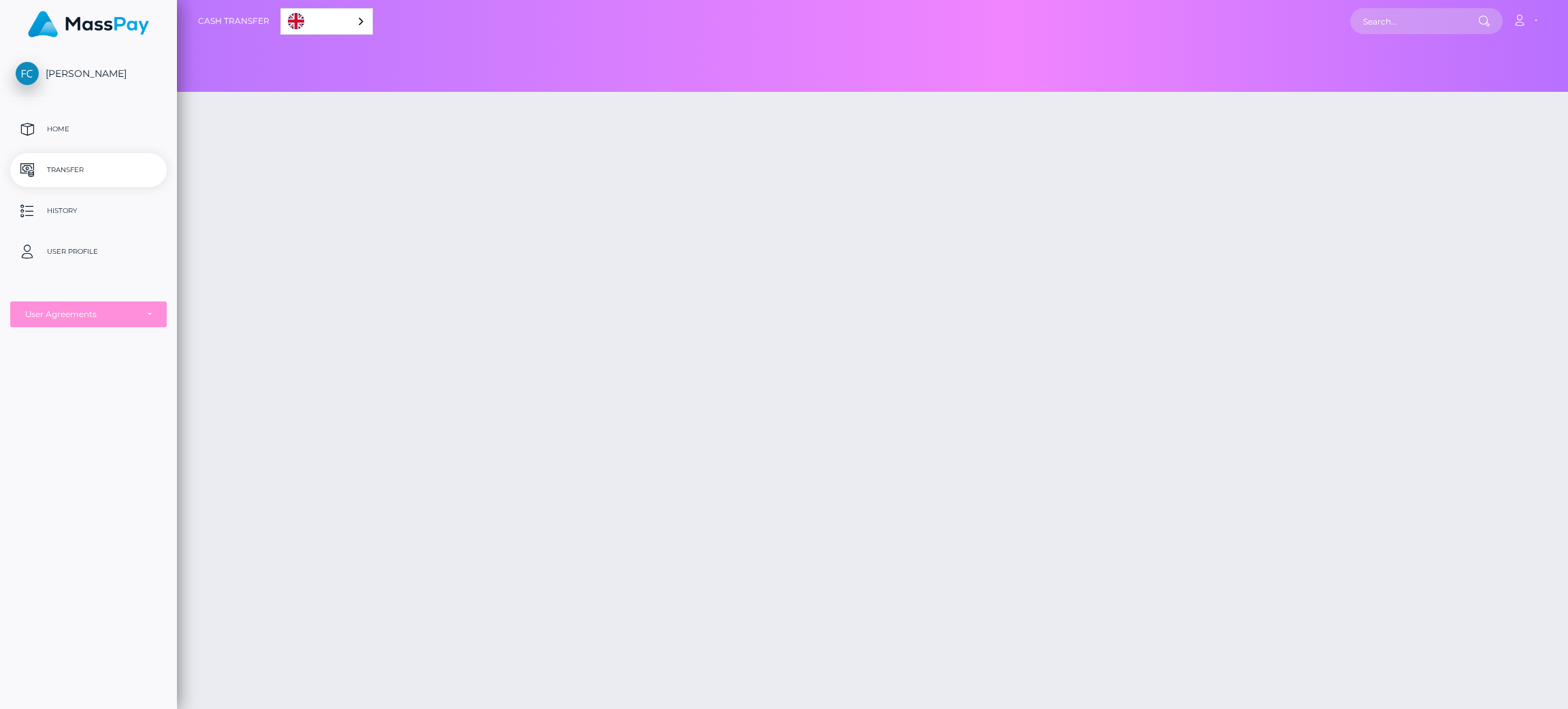 scroll, scrollTop: 0, scrollLeft: 0, axis: both 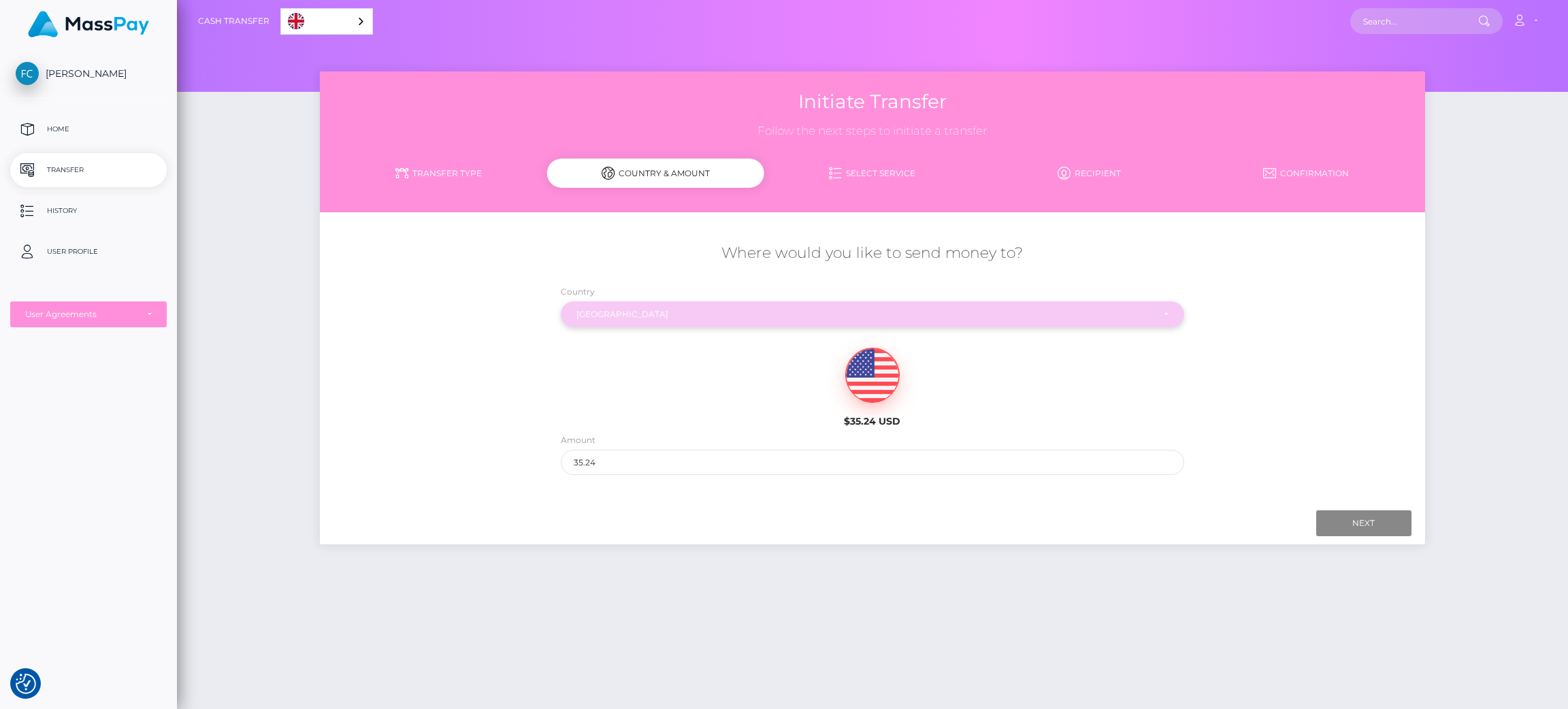click on "[GEOGRAPHIC_DATA]" at bounding box center (872, 314) 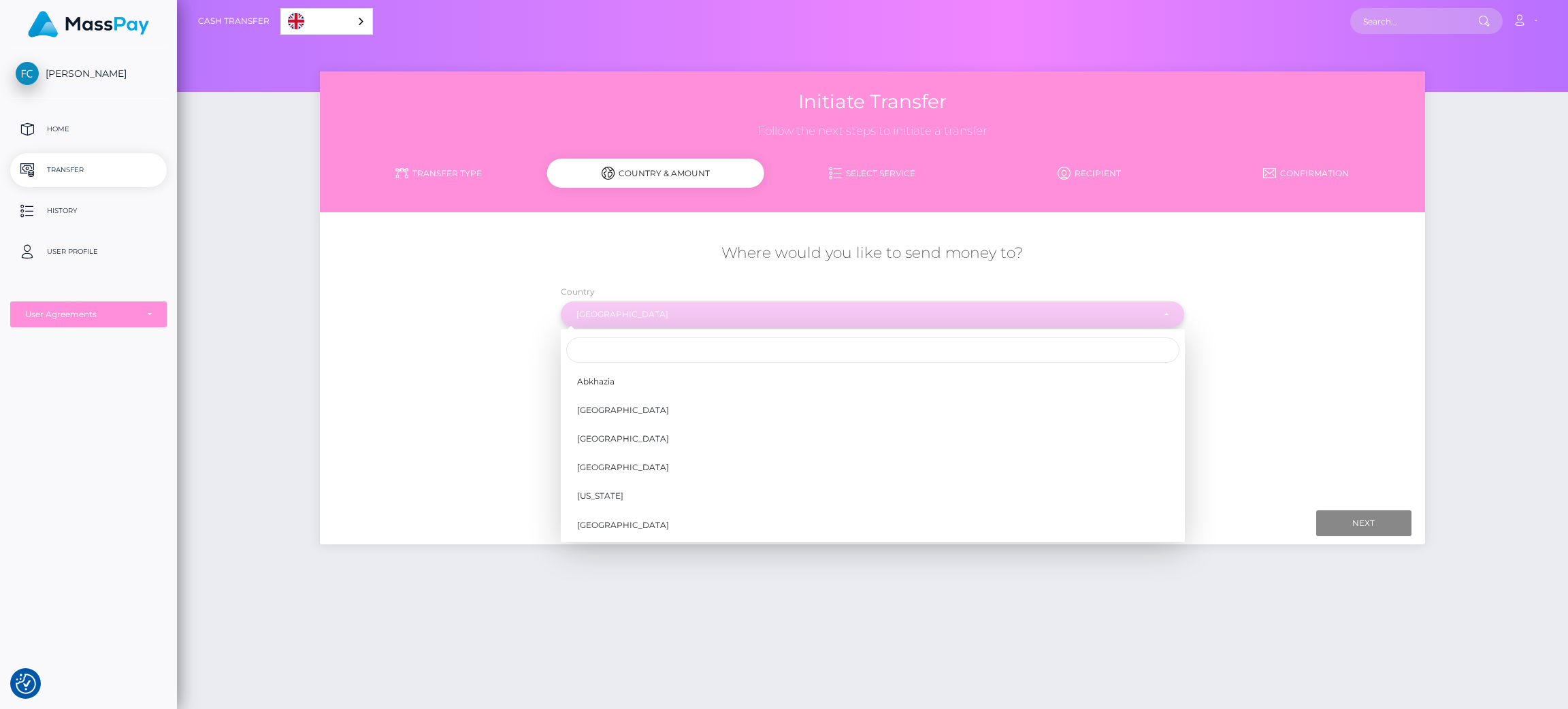 scroll, scrollTop: 2467, scrollLeft: 0, axis: vertical 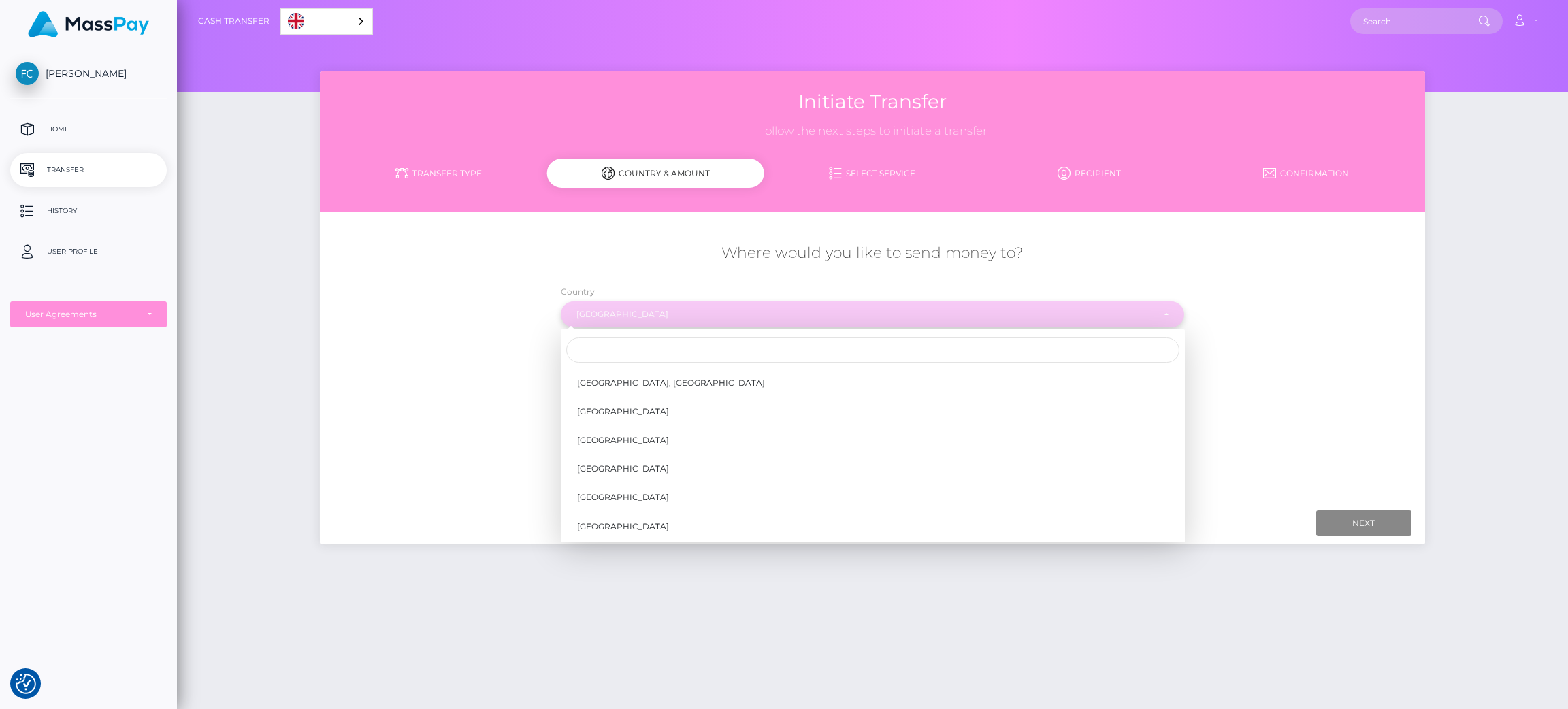 click on "[GEOGRAPHIC_DATA]" at bounding box center (872, 314) 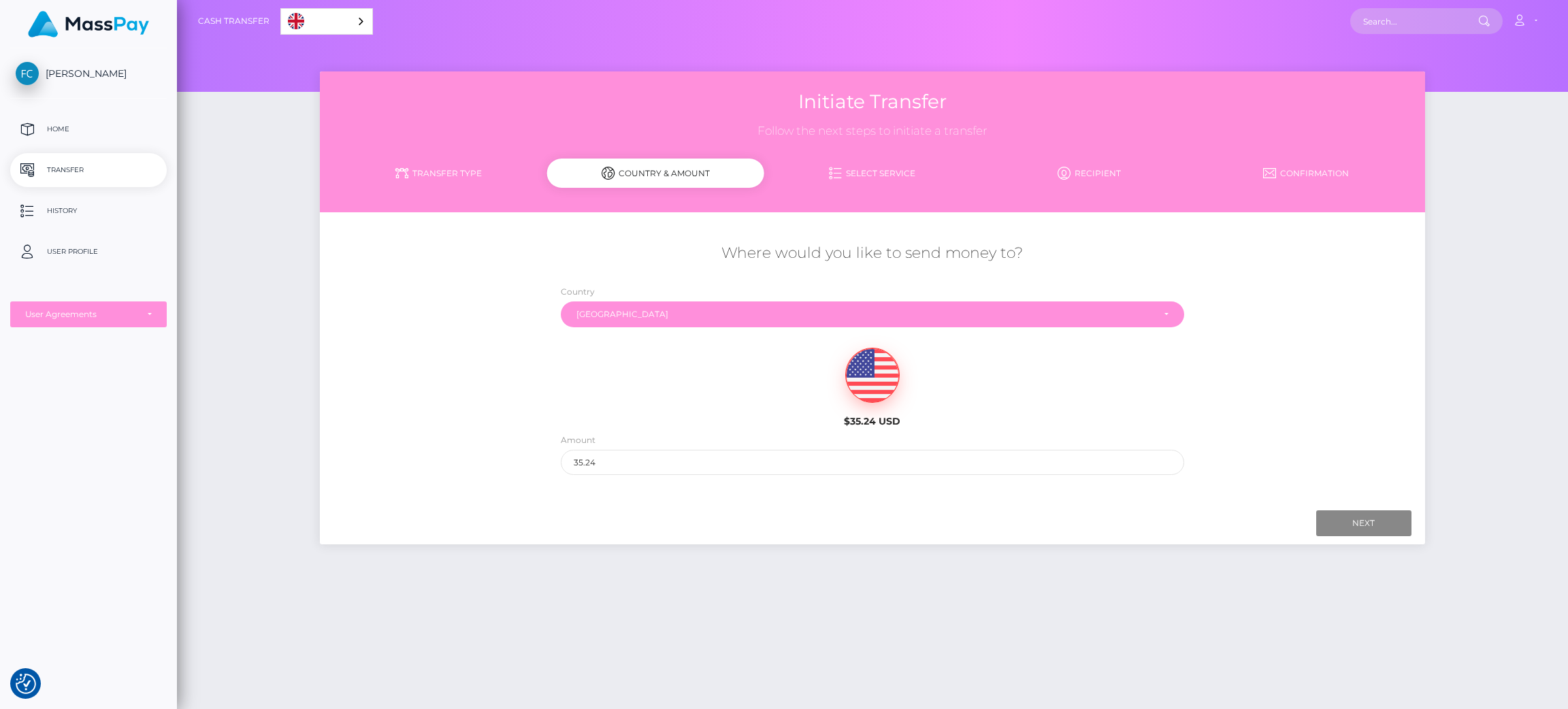 click on "Select Service" at bounding box center [872, 173] 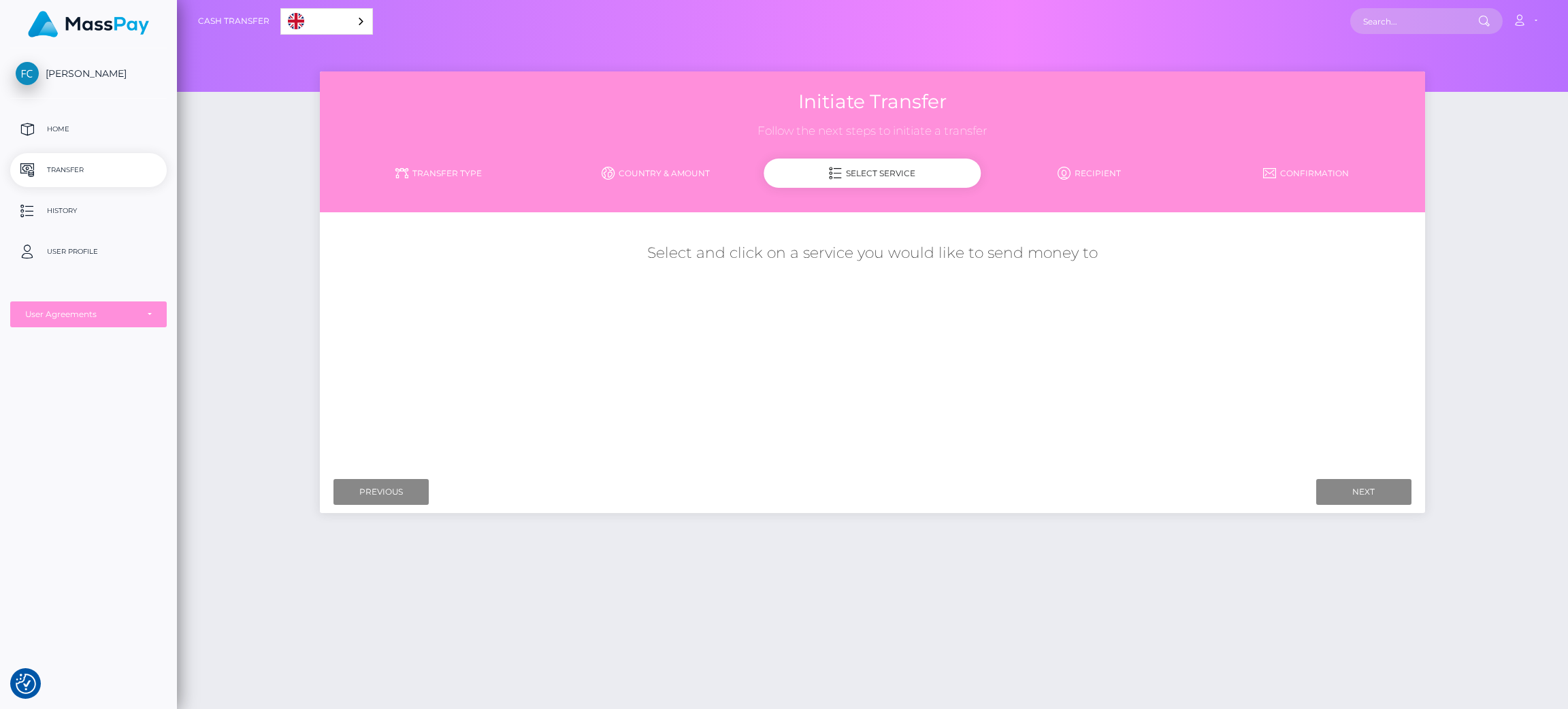 click on "Select and click on a service you would like to send money to" at bounding box center [872, 253] 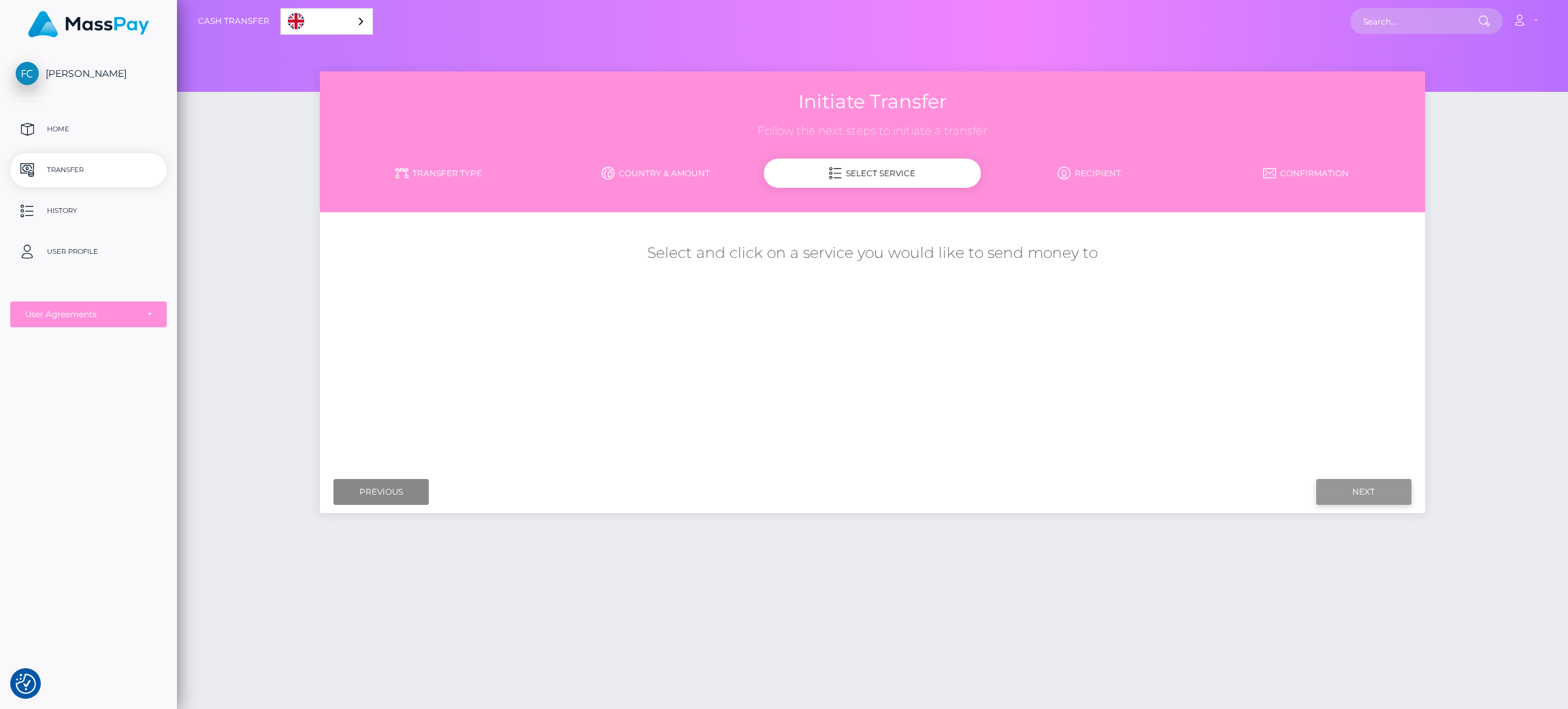 click on "Next" at bounding box center (1364, 492) 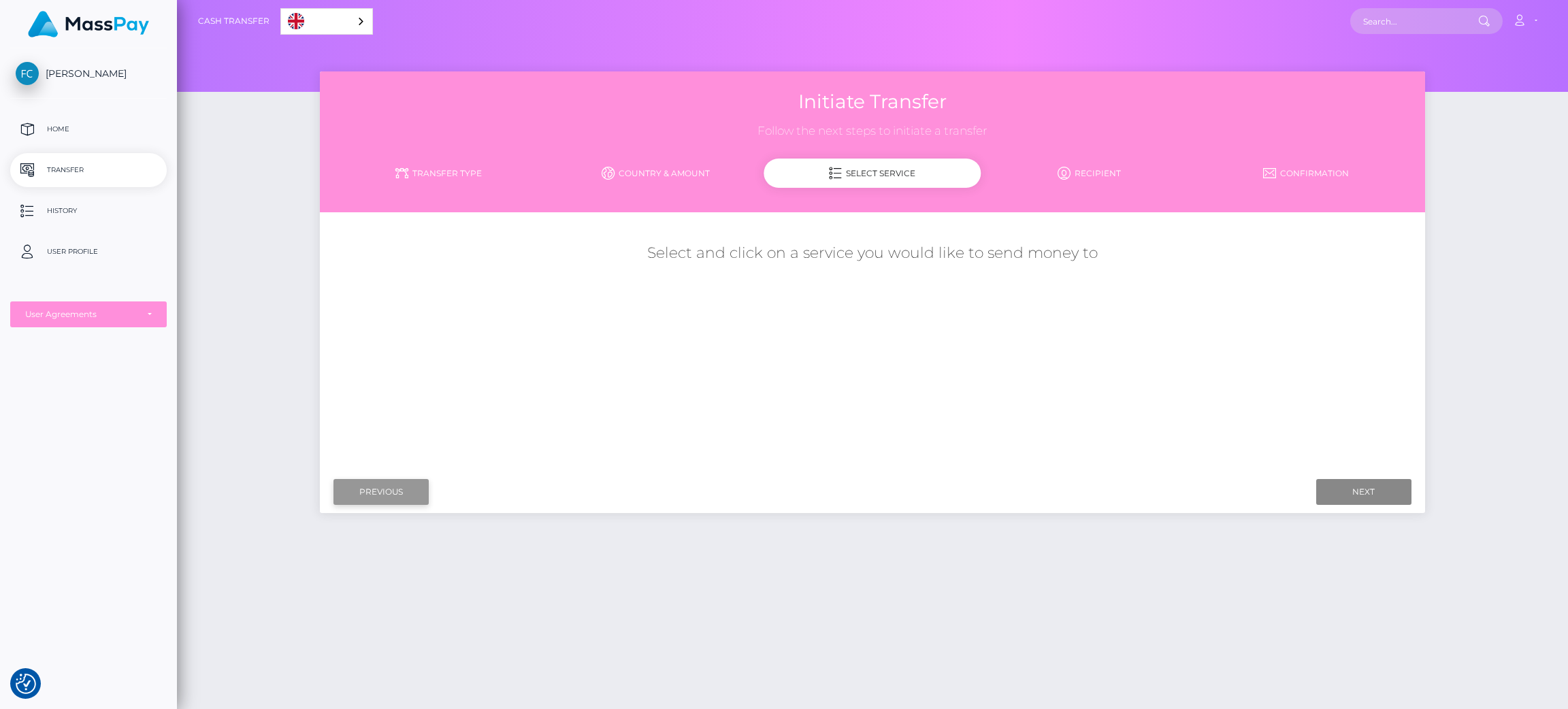 click on "Previous" at bounding box center (381, 492) 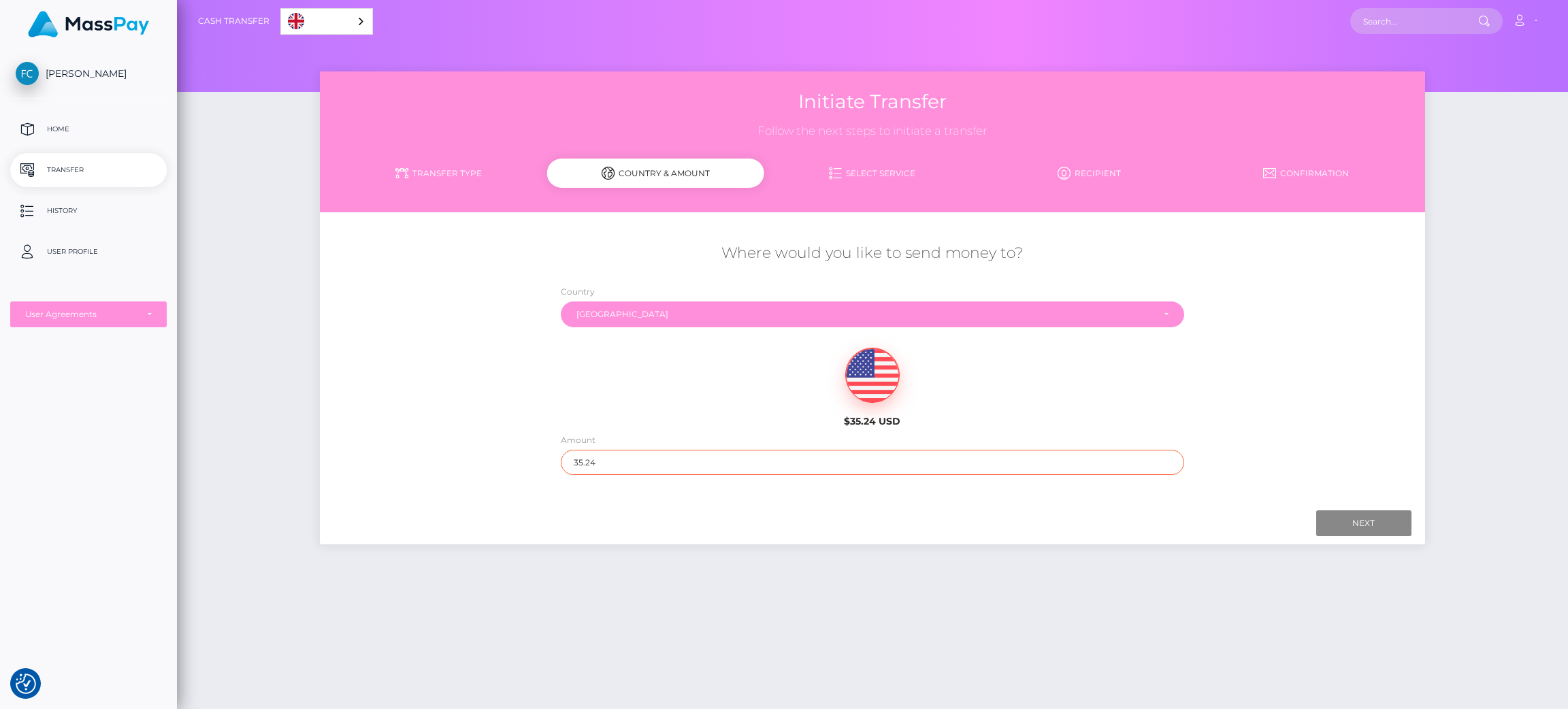 click on "35.24" at bounding box center [872, 462] 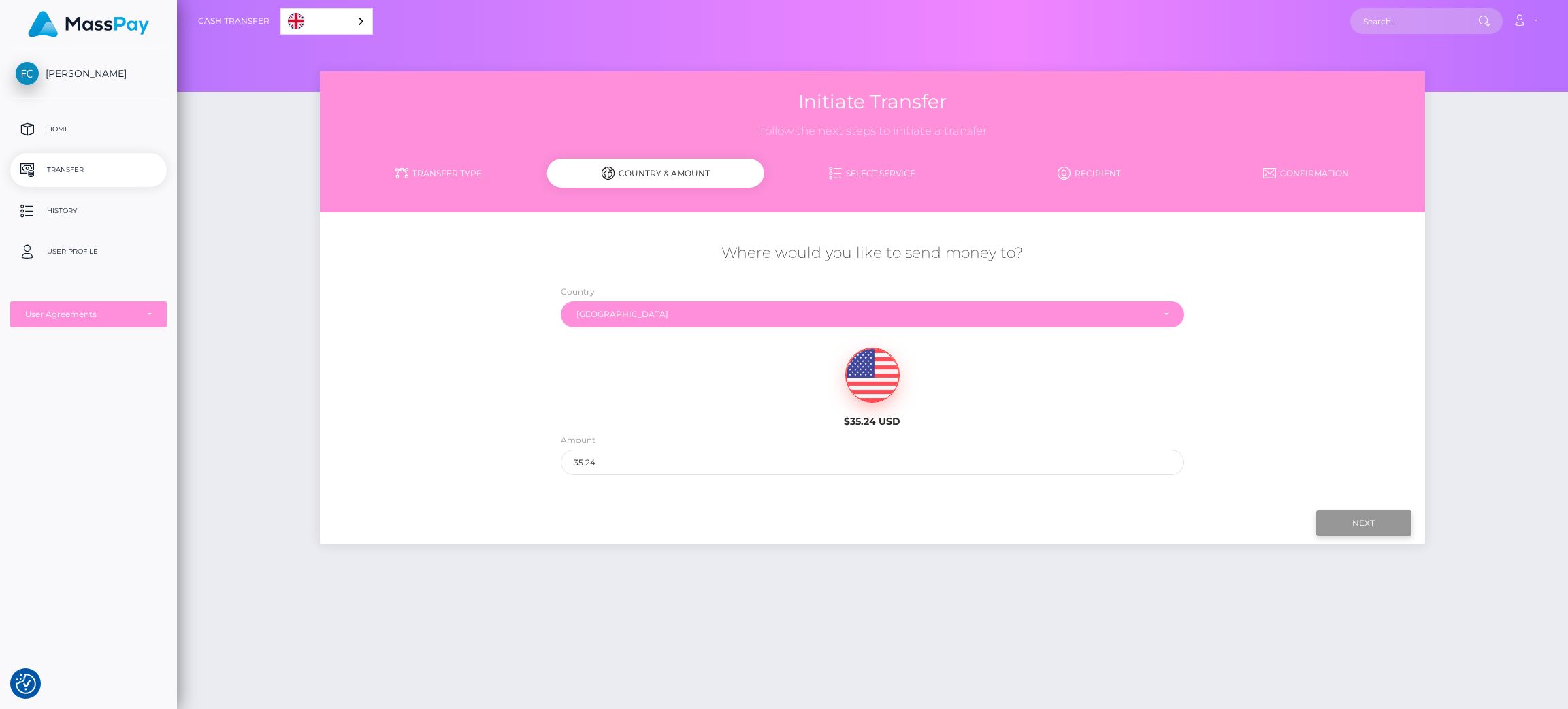 click on "Next" at bounding box center (1364, 523) 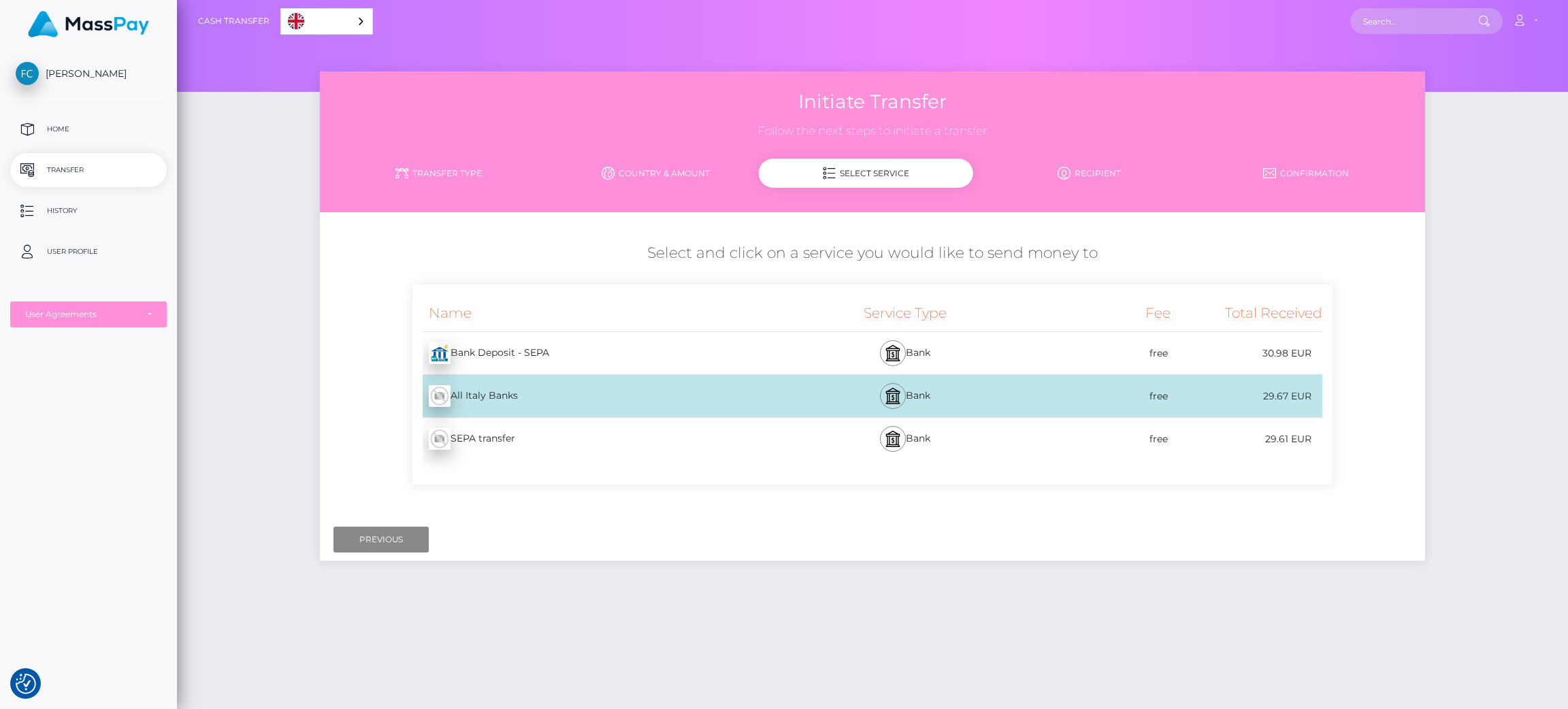click on "Bank Deposit - SEPA  - EUR" at bounding box center [602, 353] 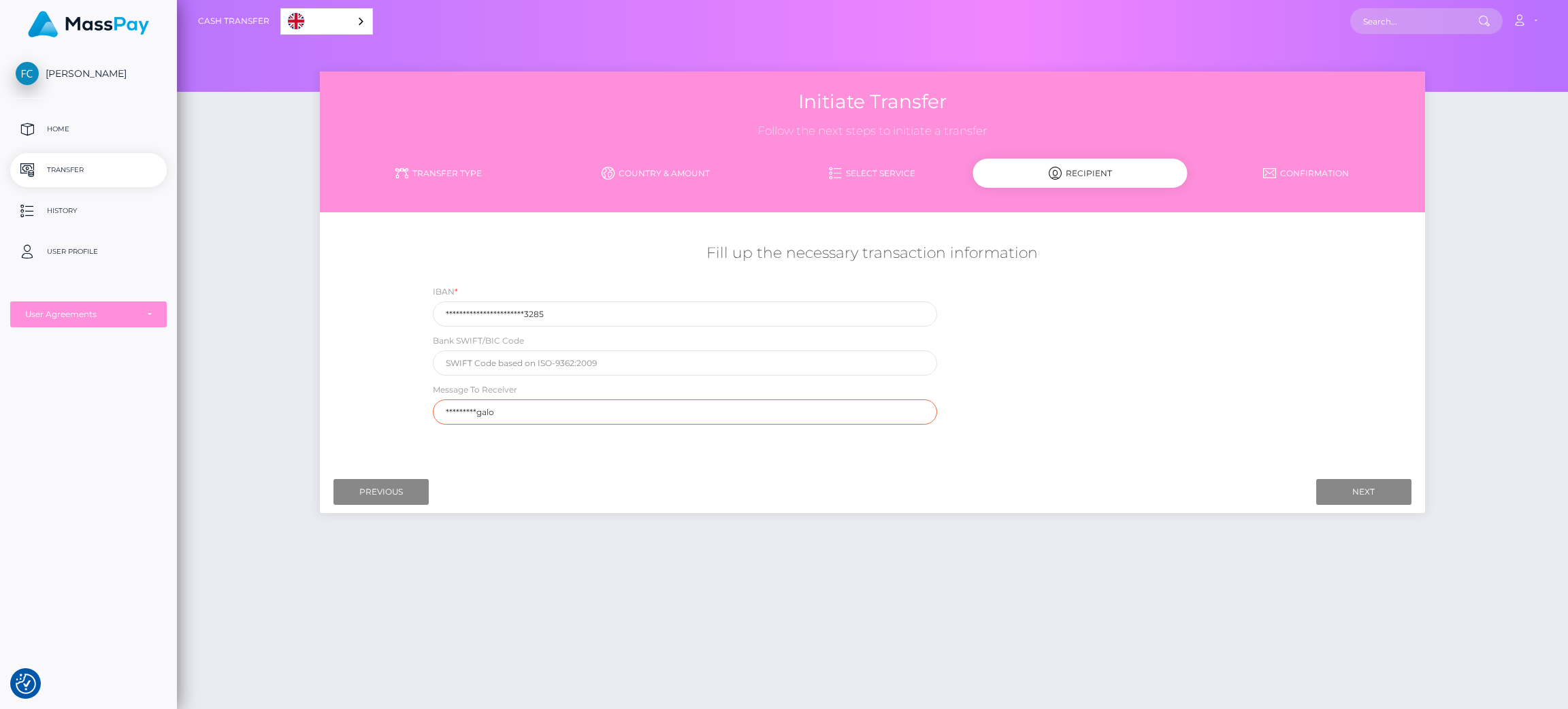 click on "*********galo" at bounding box center (685, 412) 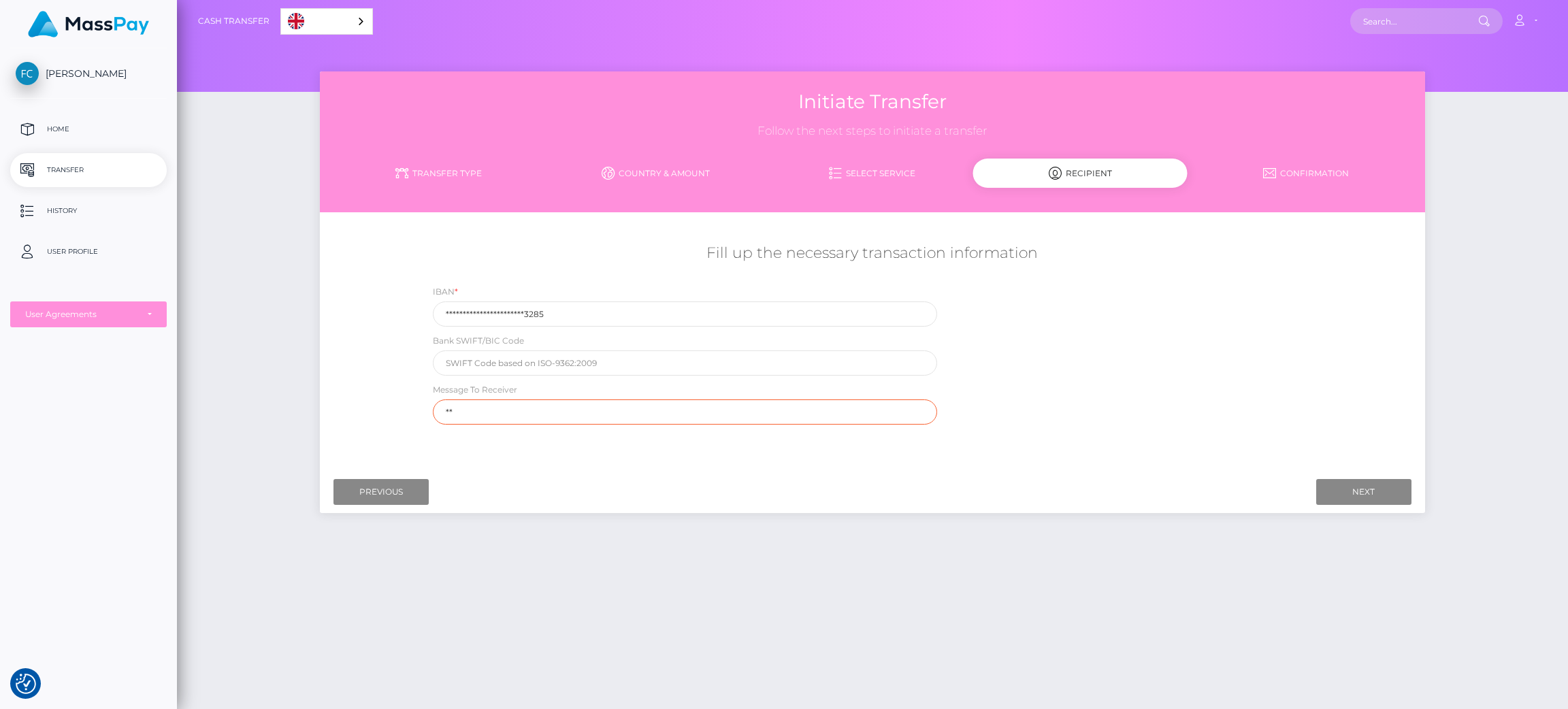 type on "*" 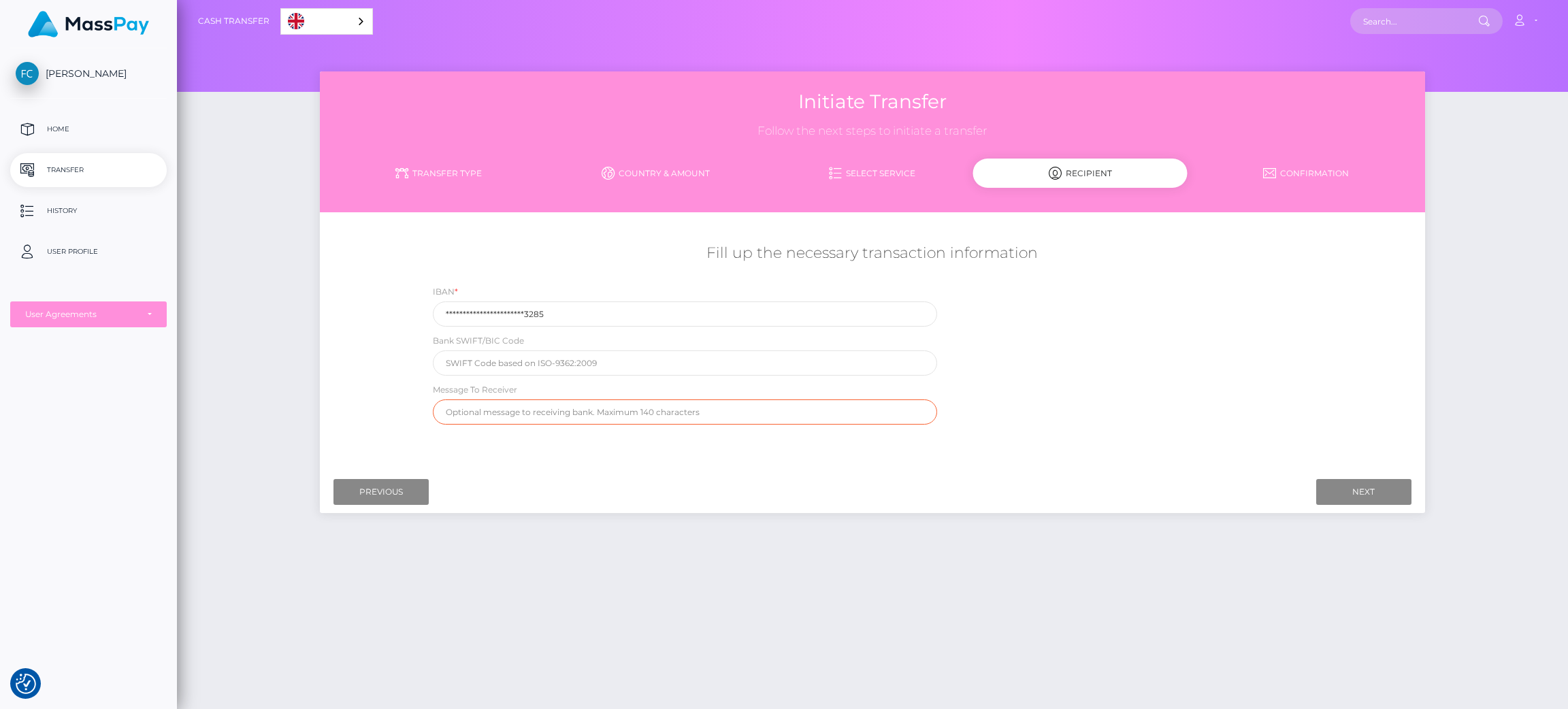 type 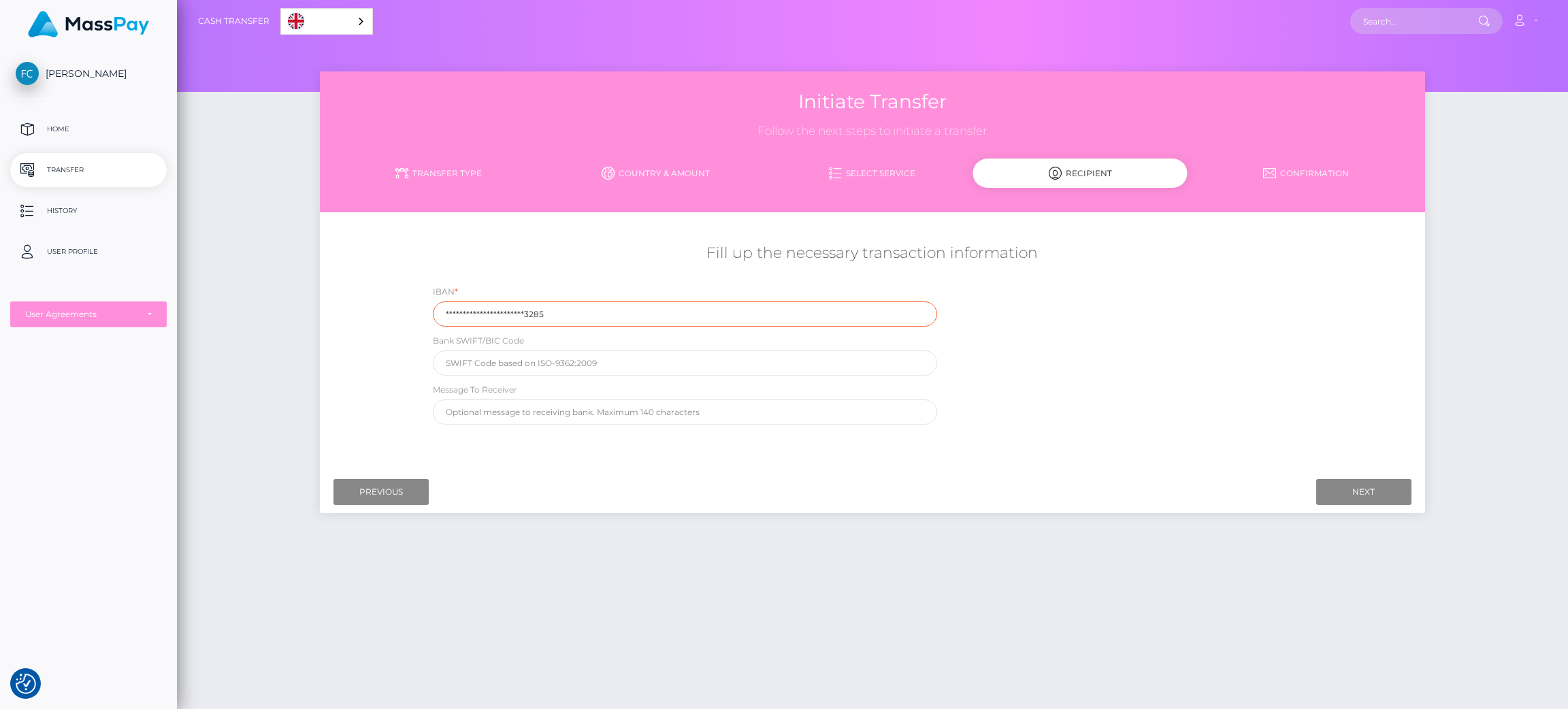 drag, startPoint x: 572, startPoint y: 310, endPoint x: 0, endPoint y: 297, distance: 572.1477 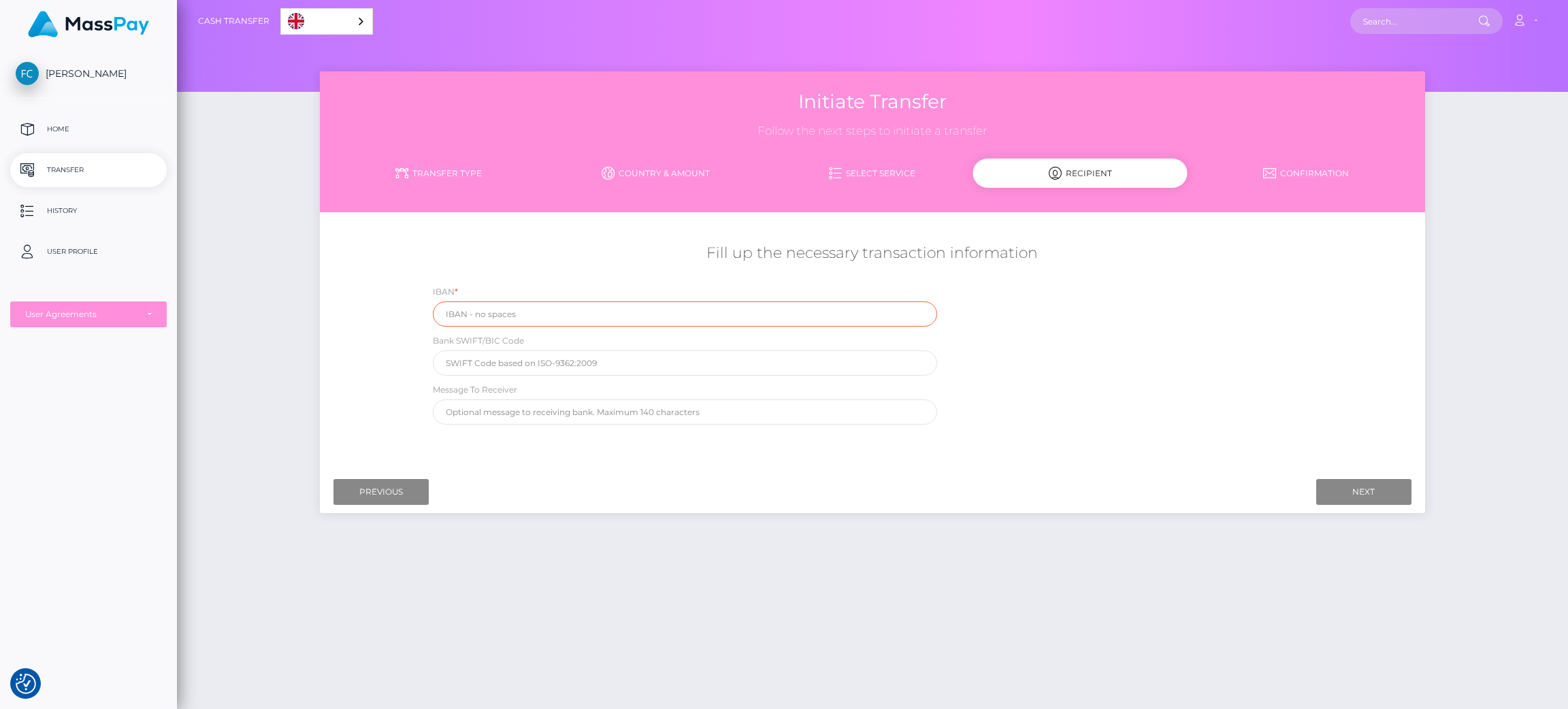 type 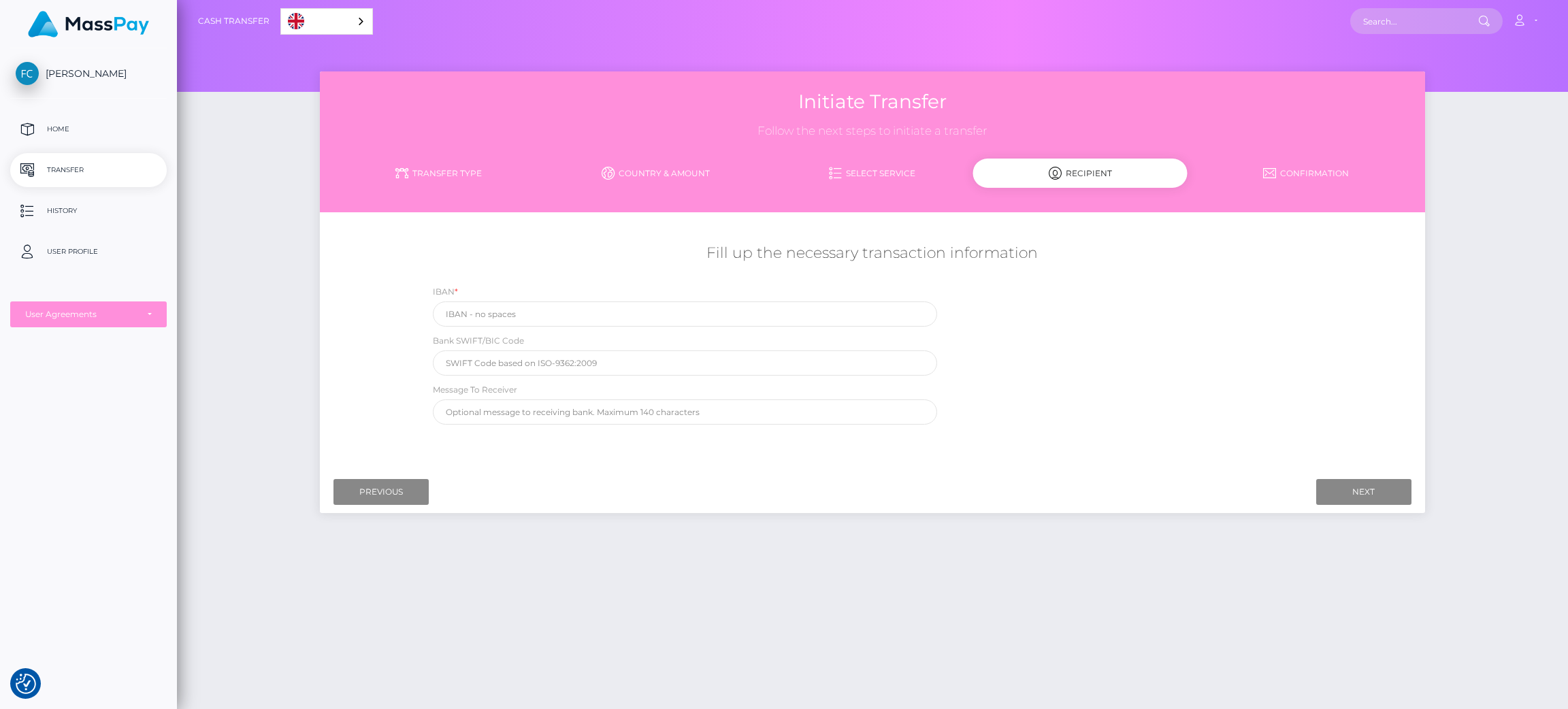 click on "Initiate Transfer
Follow the next steps to initiate a transfer
Transfer Type
Country & Amount
Select Service
[GEOGRAPHIC_DATA]" at bounding box center [872, 384] 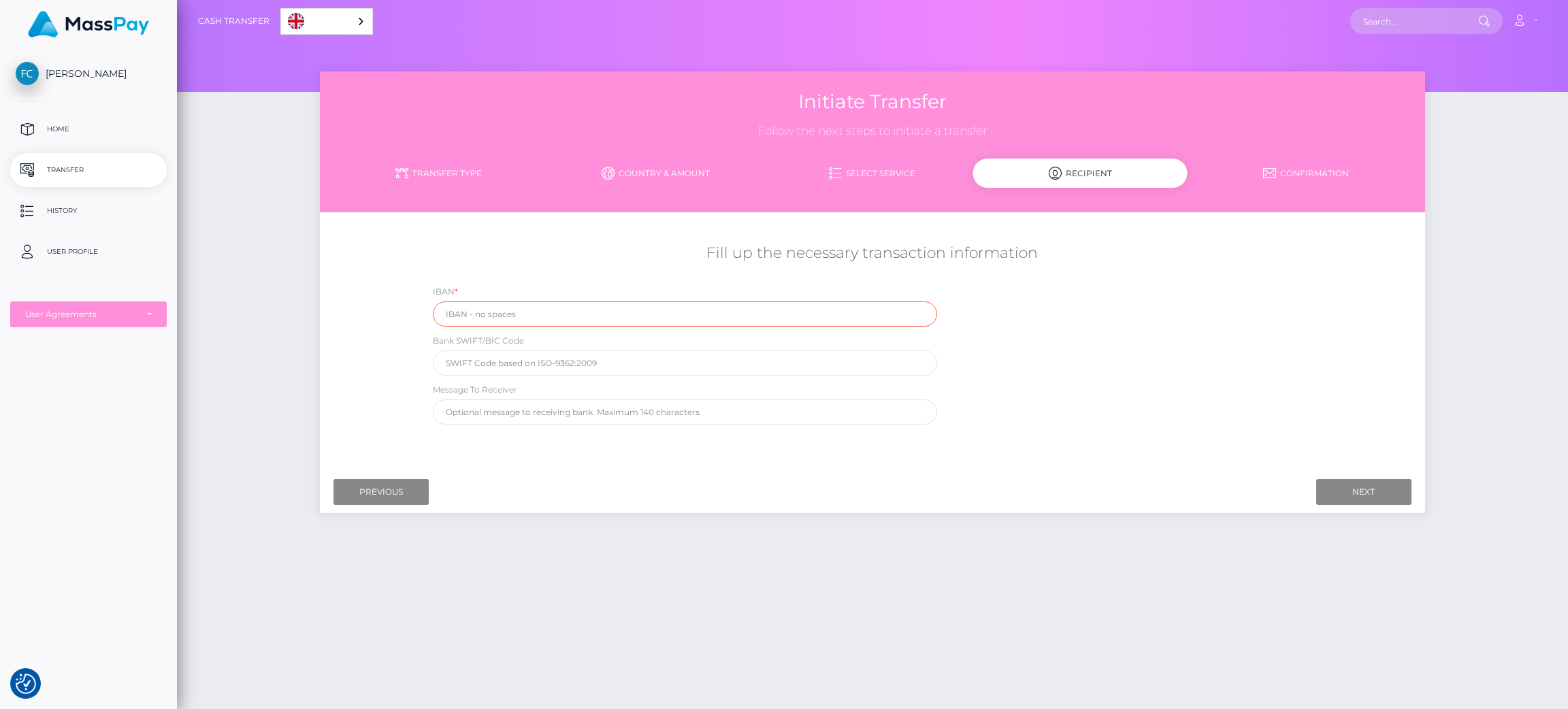 click at bounding box center [685, 314] 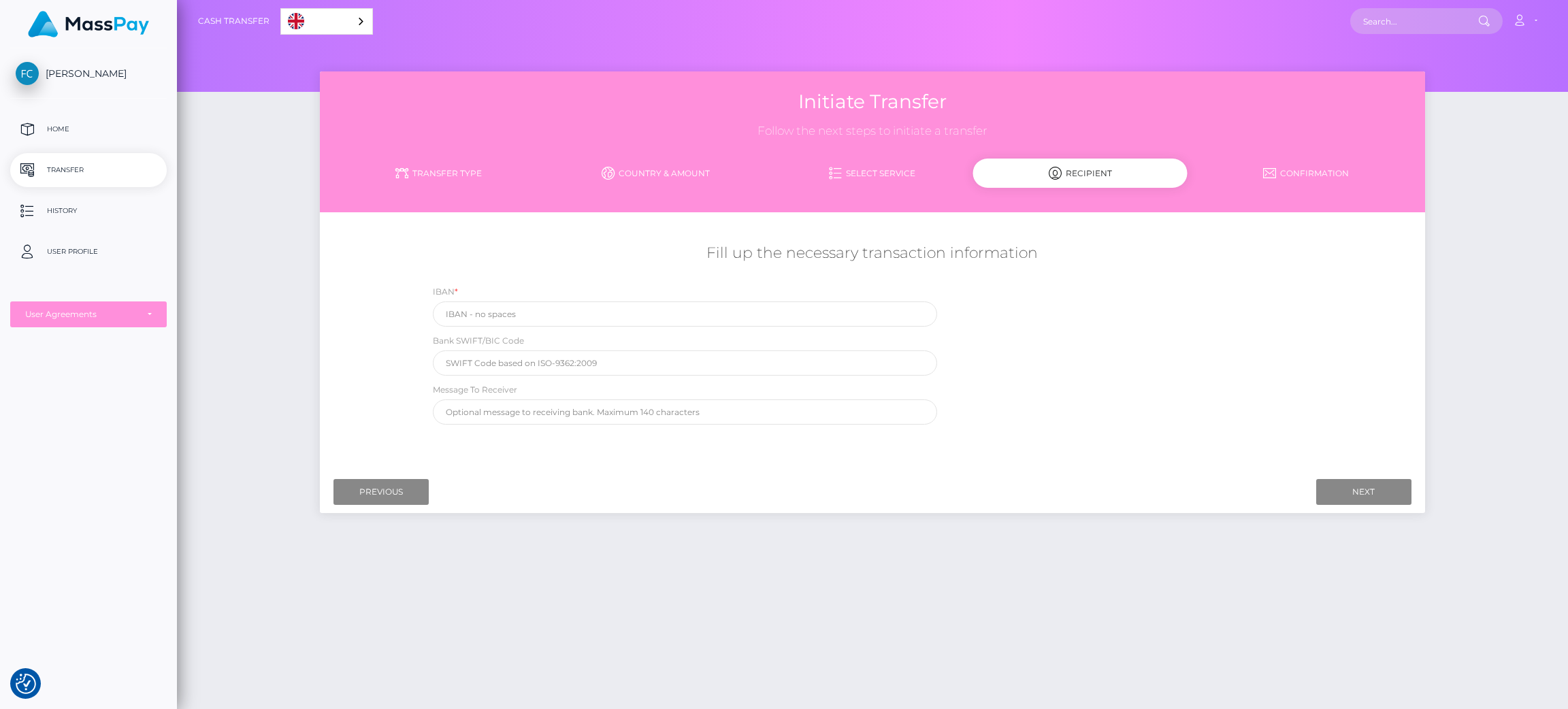 click on "Initiate Transfer
Follow the next steps to initiate a transfer
Transfer Type
Country & Amount
Select Service
[GEOGRAPHIC_DATA]" at bounding box center (872, 384) 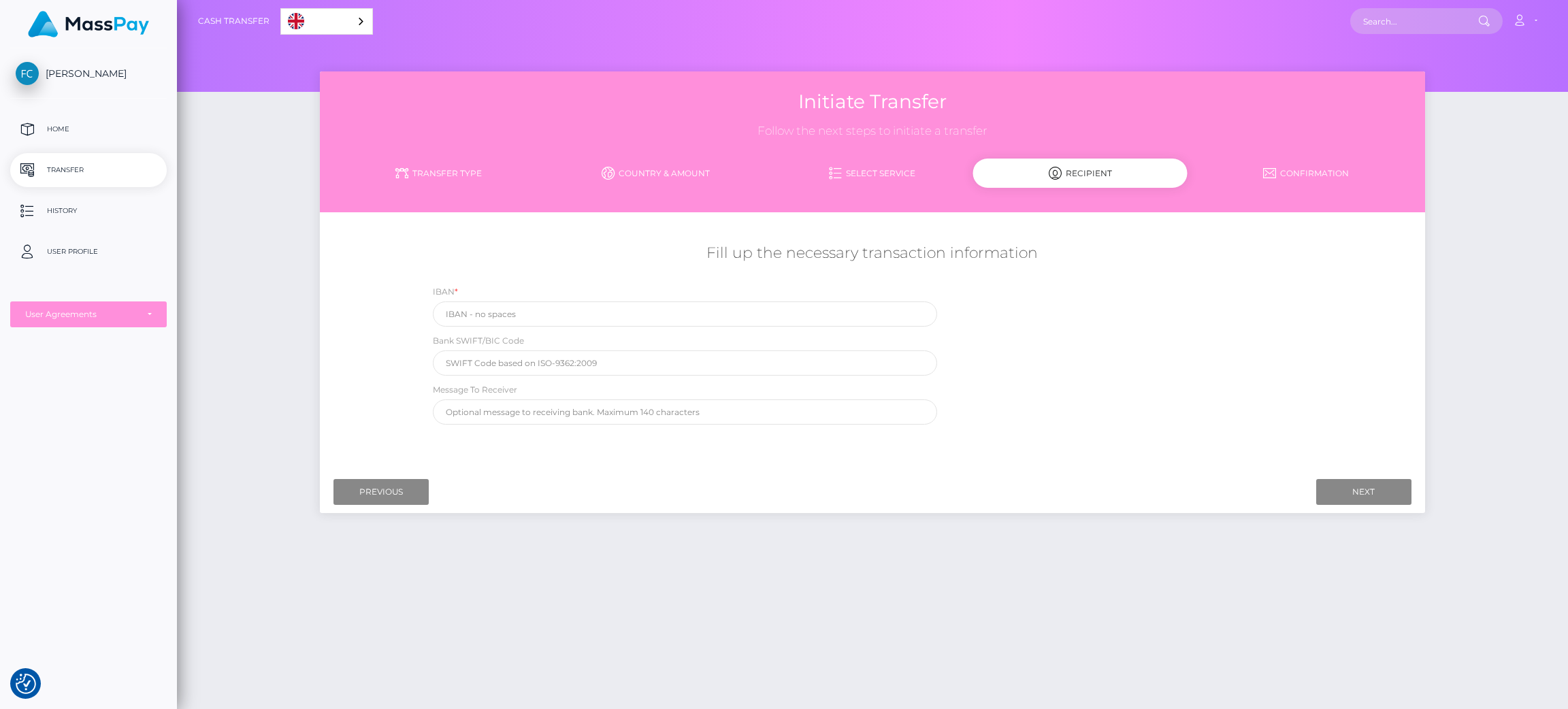click on "Initiate Transfer
Follow the next steps to initiate a transfer
Transfer Type
Country & Amount
Select Service
[GEOGRAPHIC_DATA]" at bounding box center (872, 384) 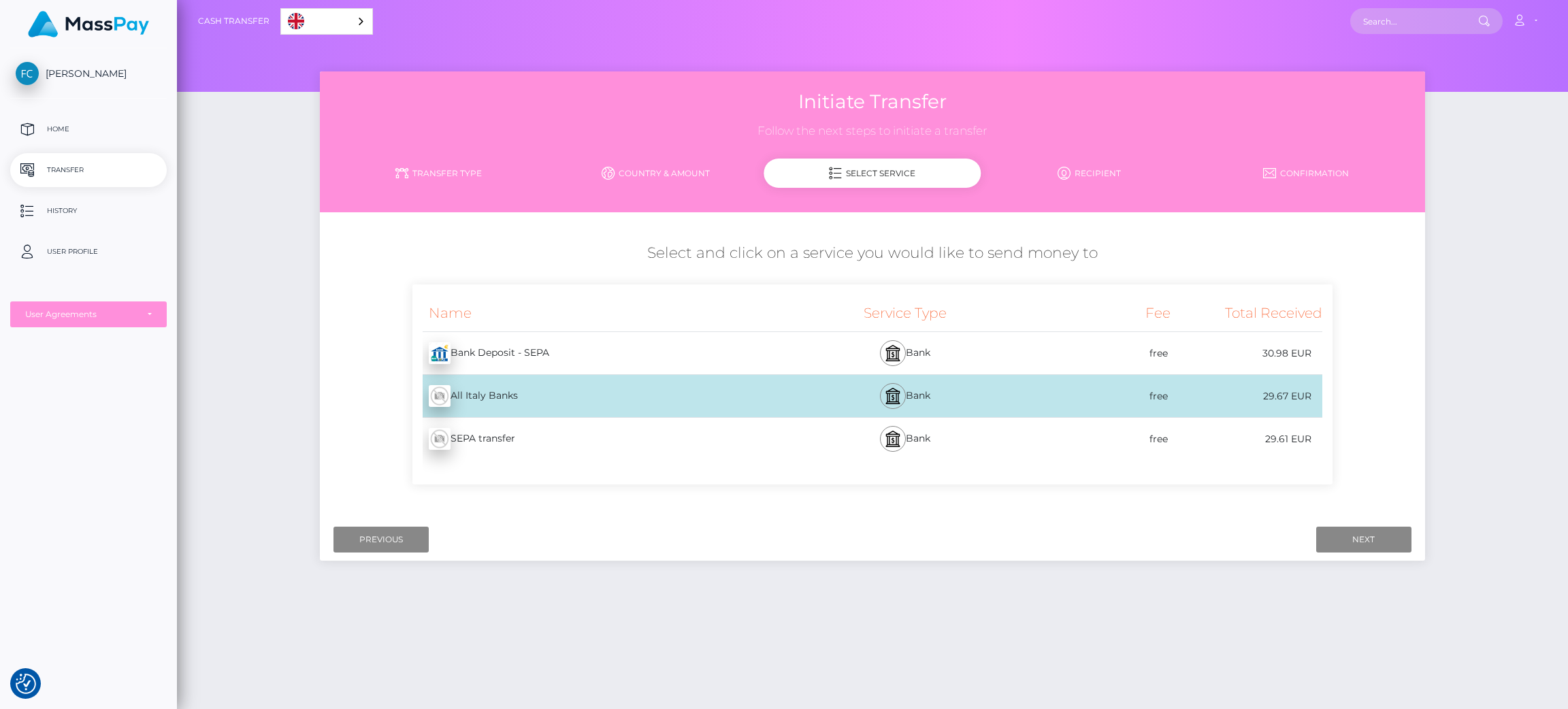 click on "Bank Deposit - SEPA  - EUR" at bounding box center (602, 353) 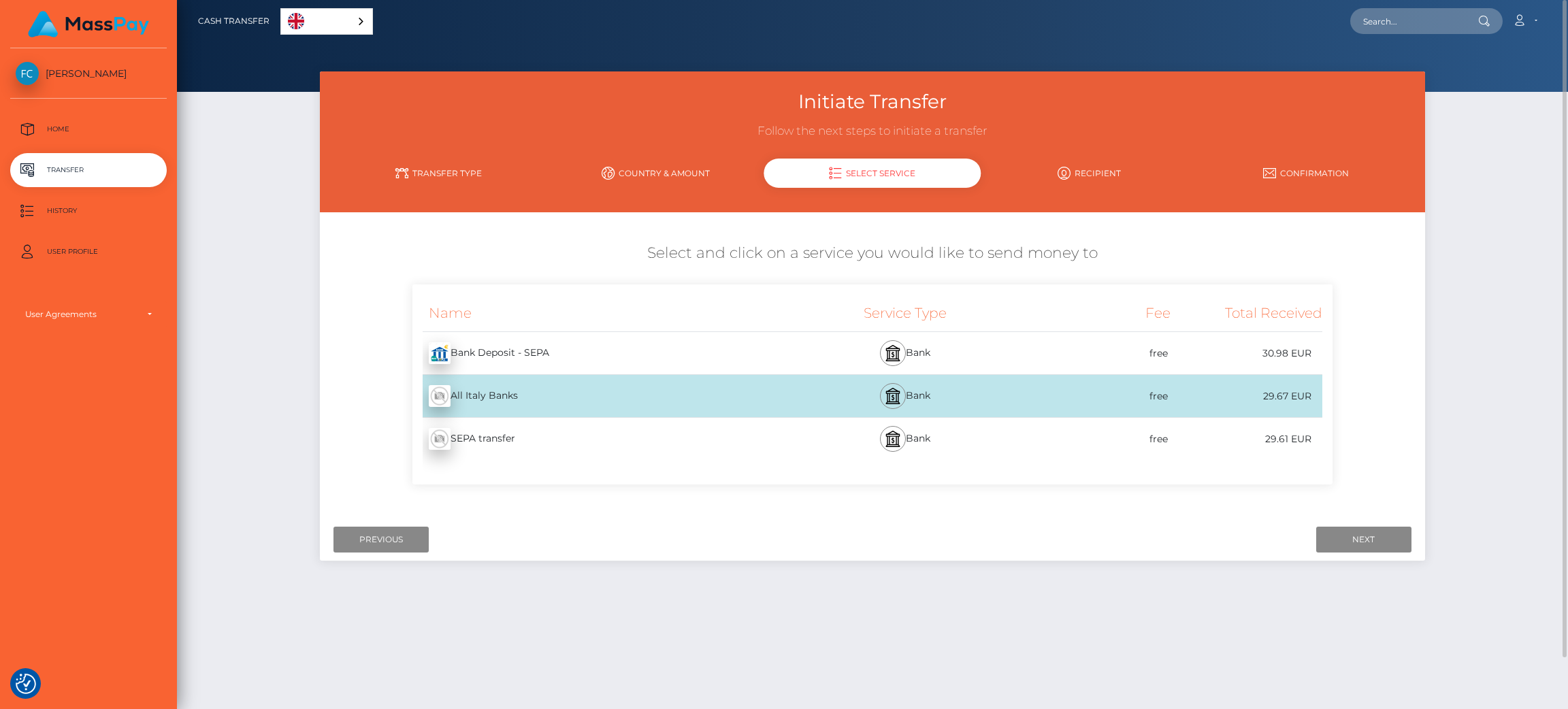 click on "Bank Deposit - SEPA  - EUR" at bounding box center [602, 353] 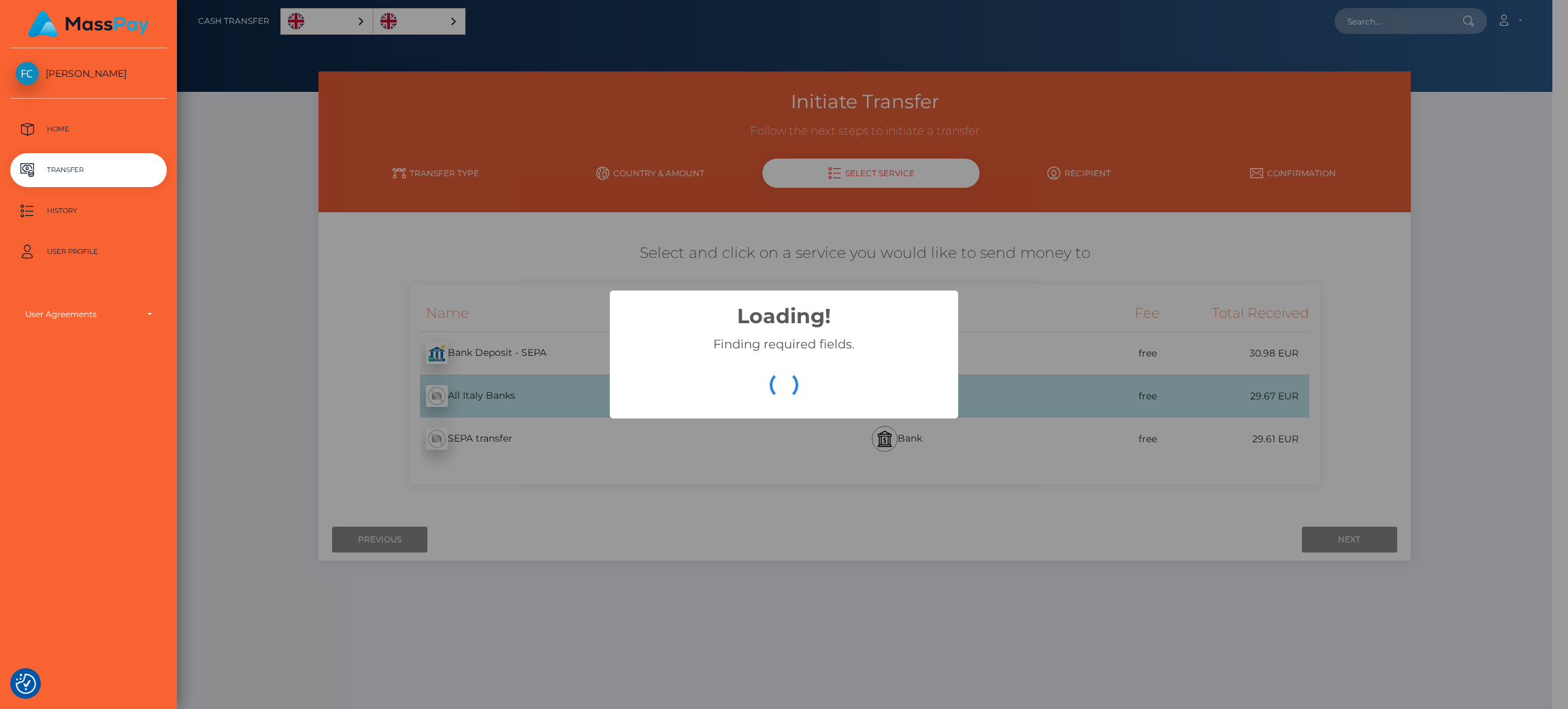 click on "Loading! × Finding required fields. OK Cancel" at bounding box center [784, 354] 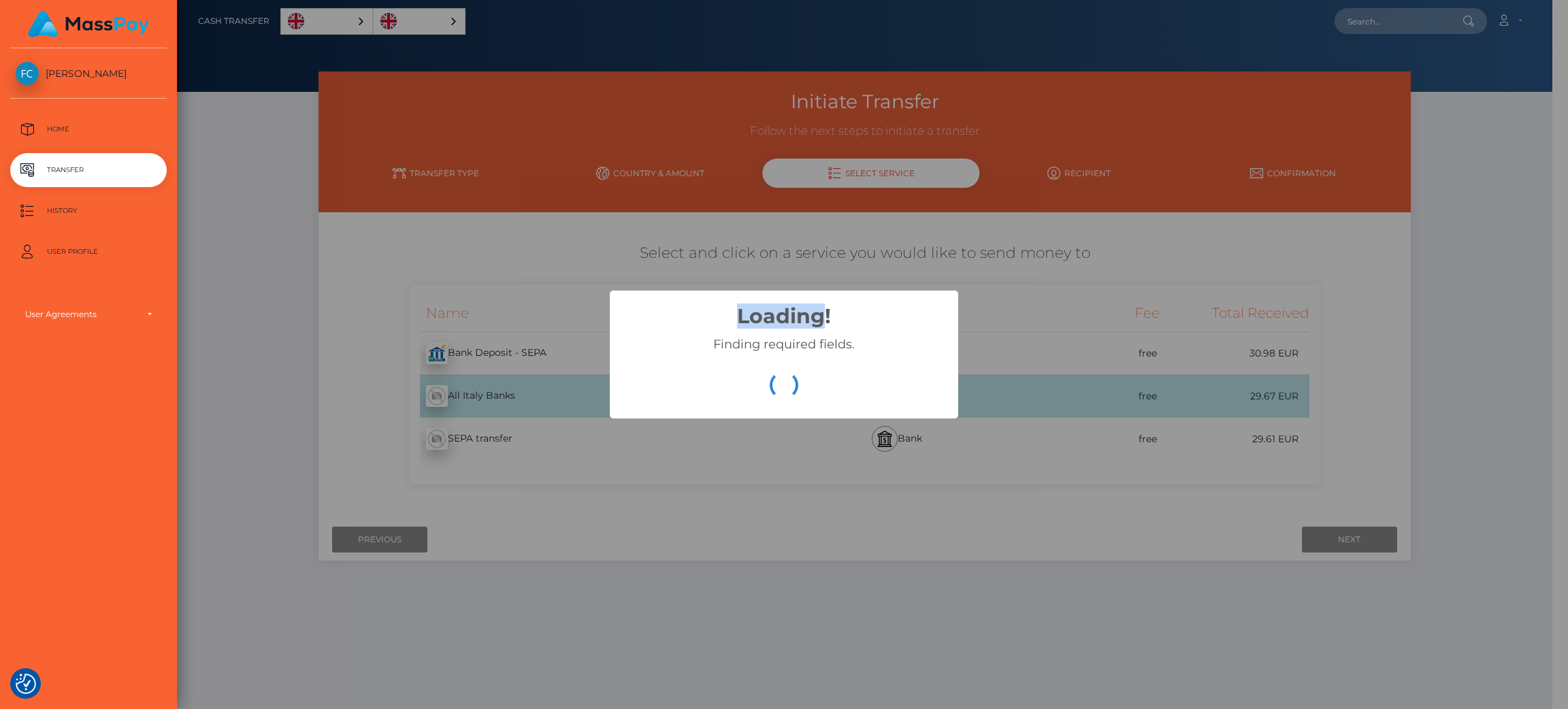 click on "Loading! × Finding required fields. OK Cancel" at bounding box center (784, 354) 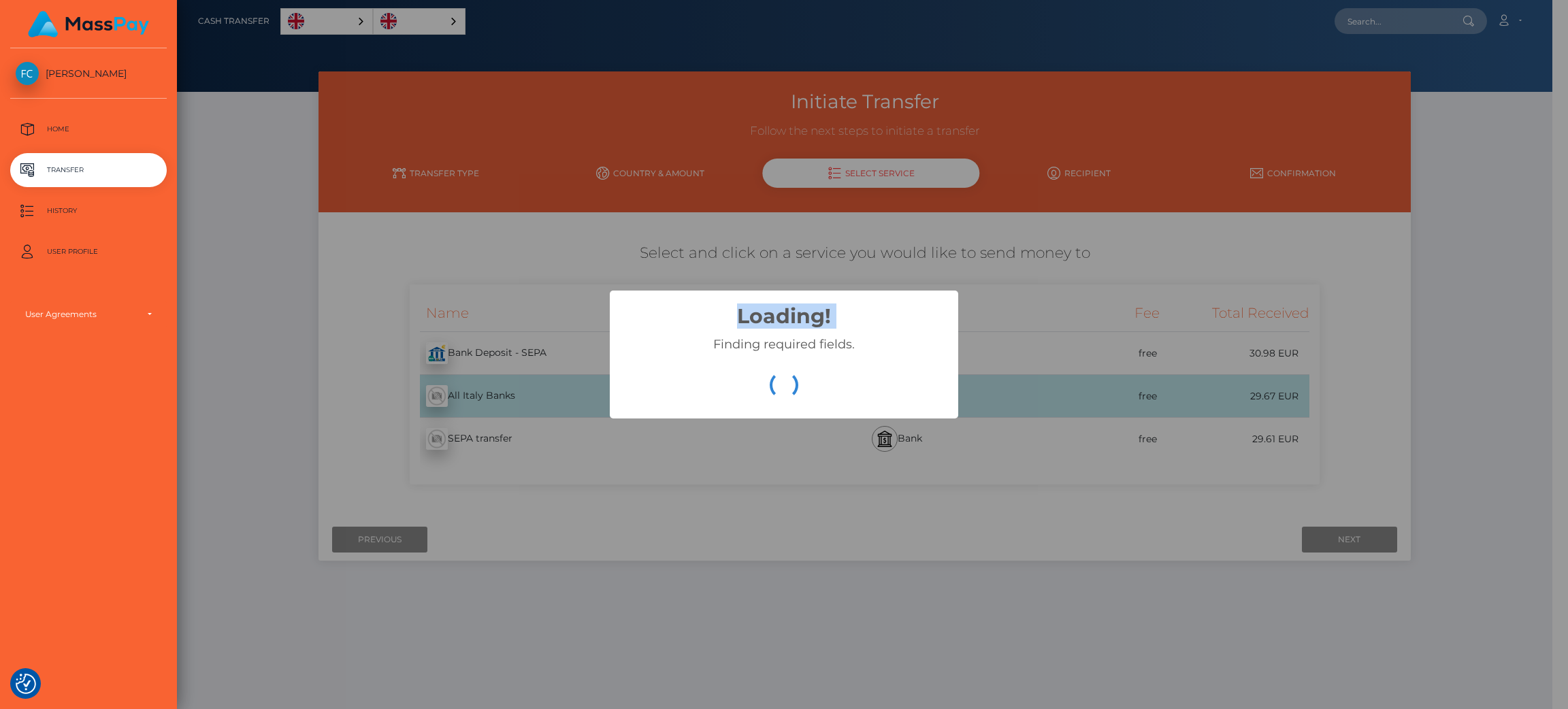 click on "Loading! × Finding required fields. OK Cancel" at bounding box center (784, 354) 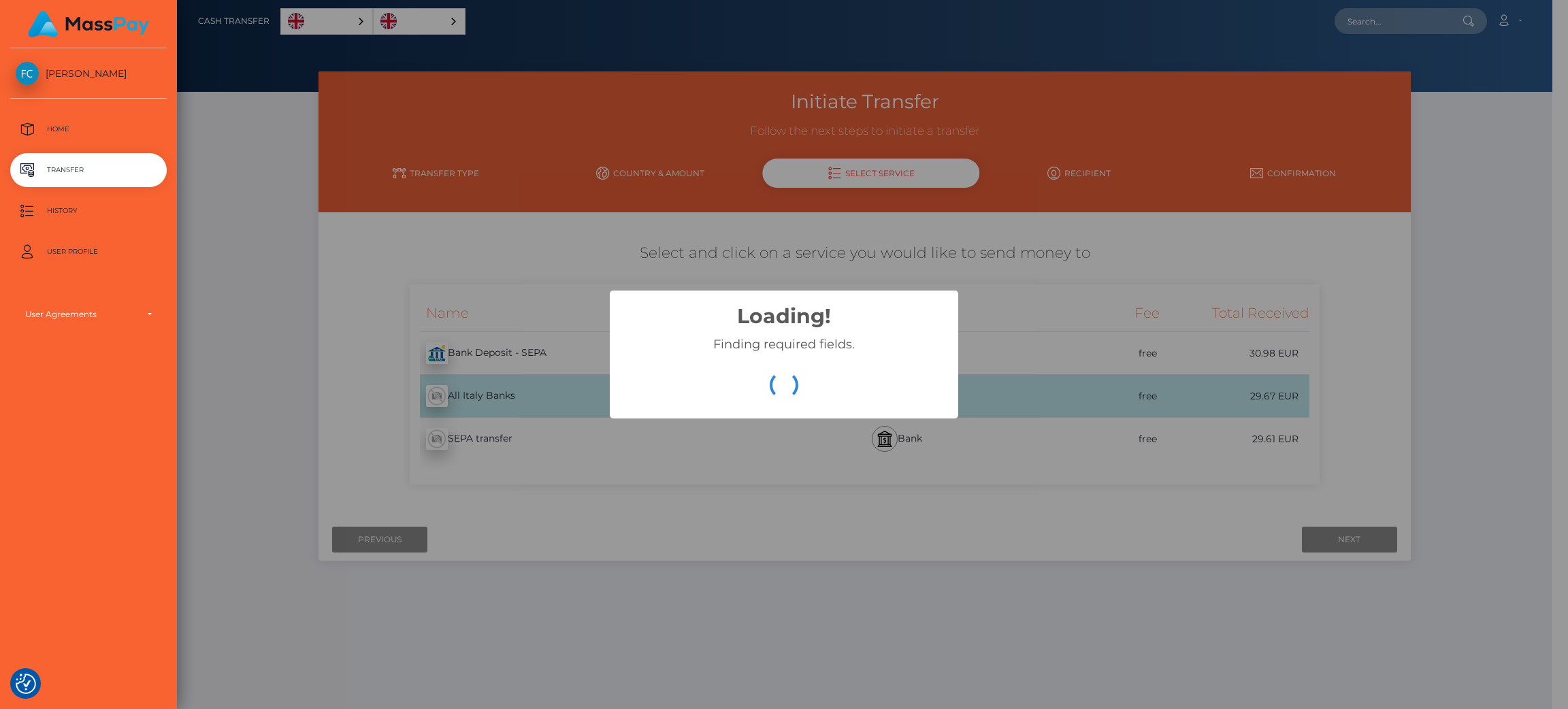 click on "Loading! × Finding required fields. OK Cancel" at bounding box center (784, 354) 